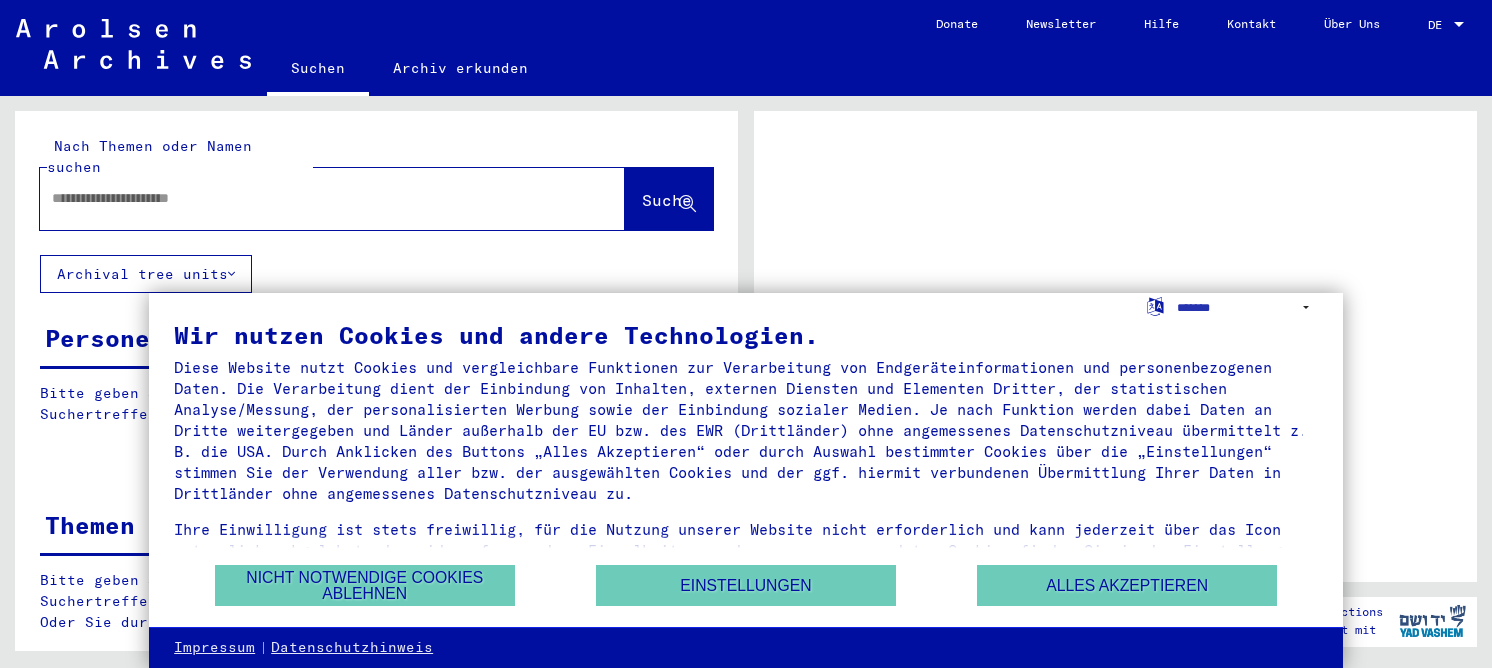 scroll, scrollTop: 0, scrollLeft: 0, axis: both 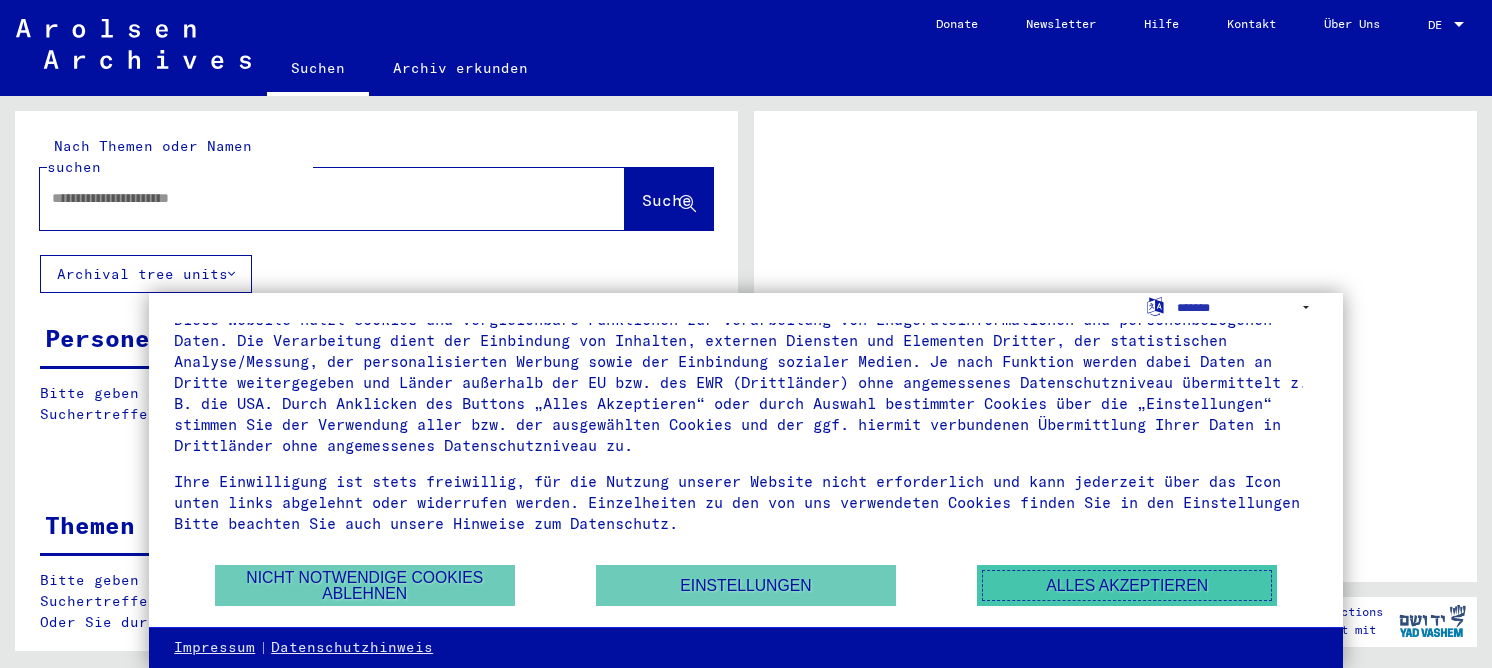 click on "Alles akzeptieren" at bounding box center [1127, 585] 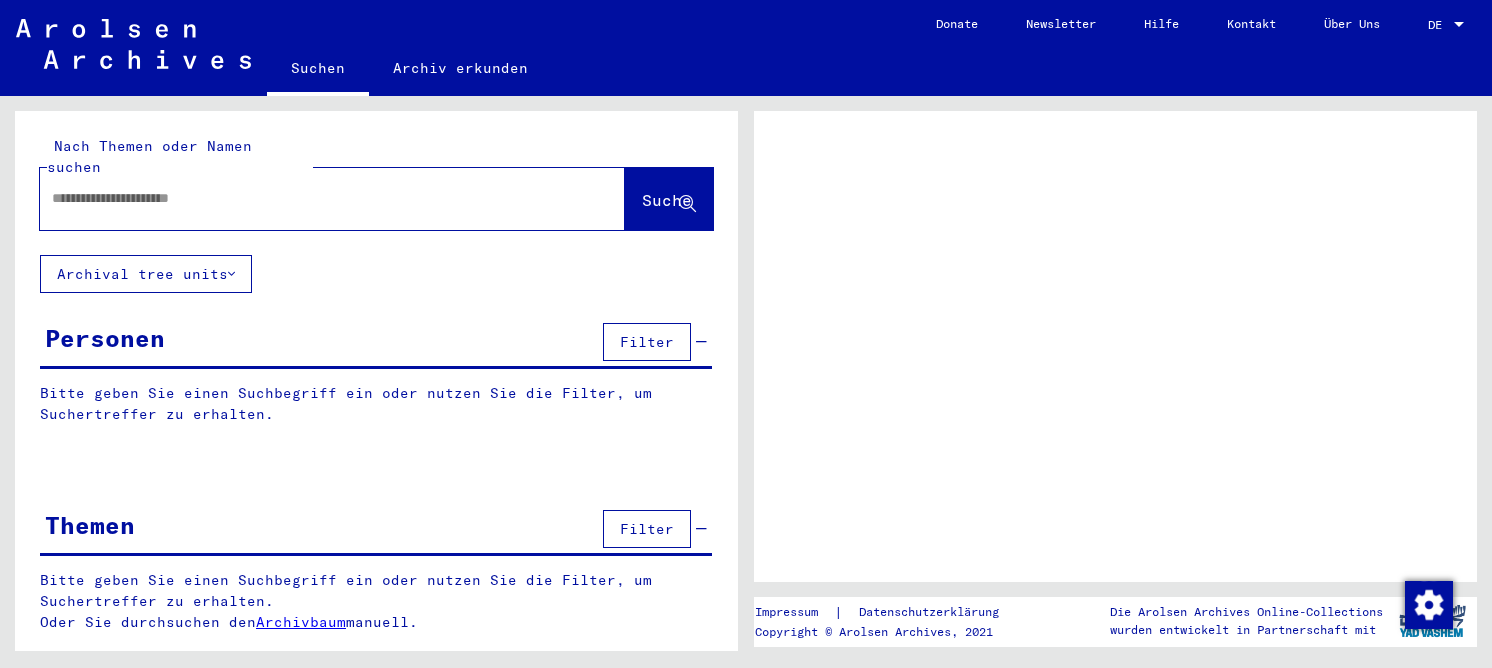 click at bounding box center (314, 198) 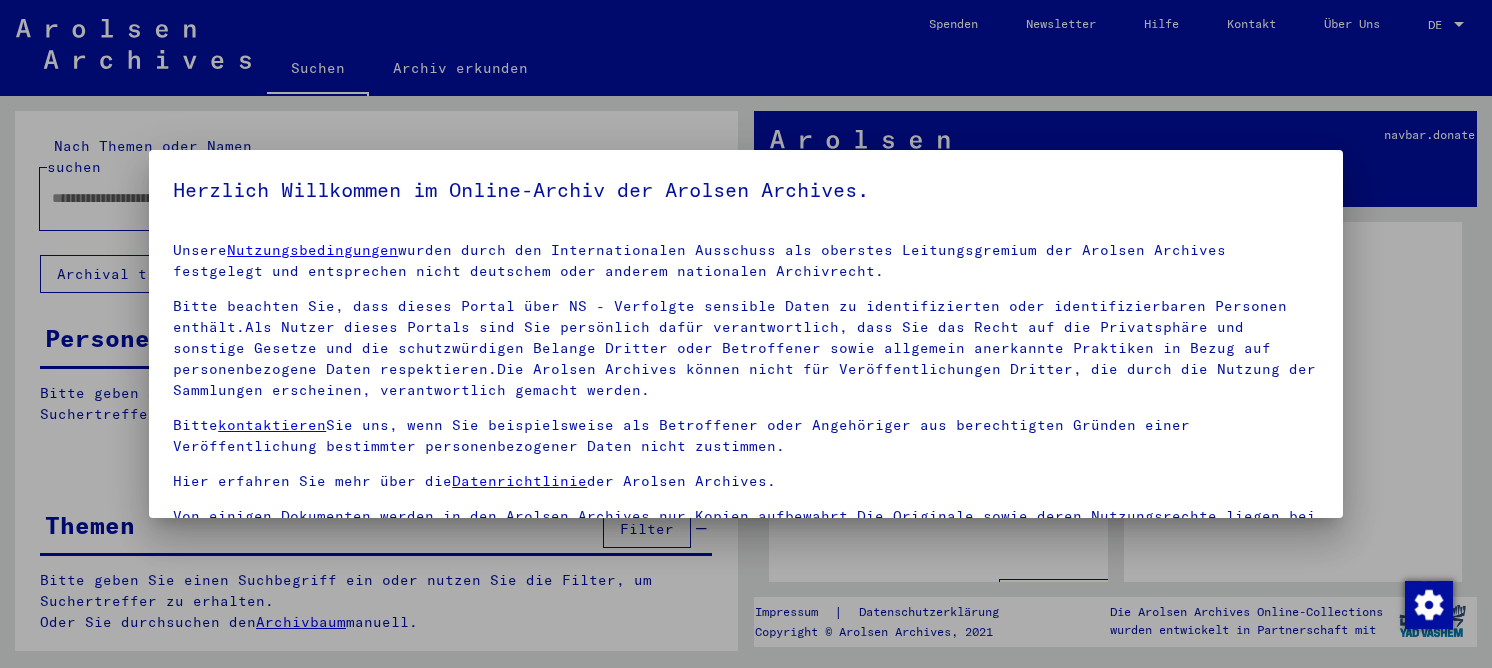 scroll, scrollTop: 46, scrollLeft: 0, axis: vertical 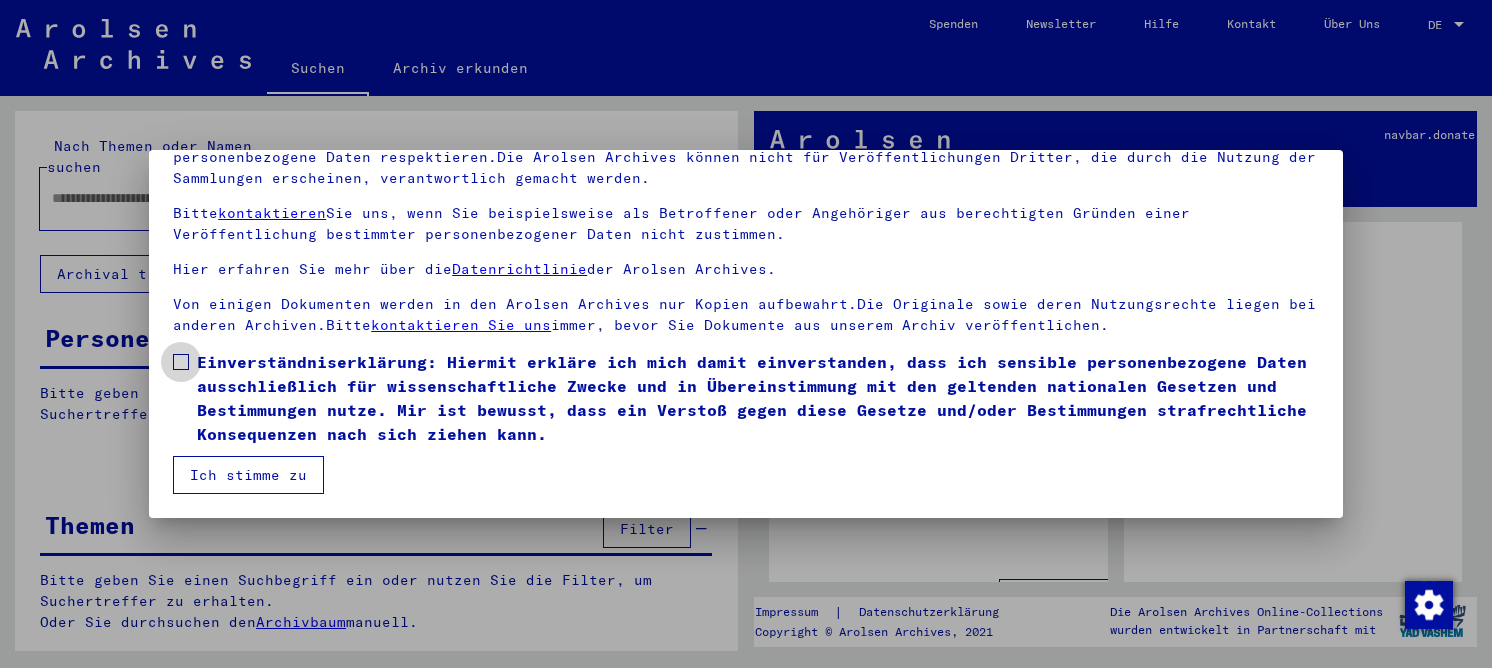 click on "Einverständniserklärung: Hiermit erkläre ich mich damit einverstanden, dass ich sensible personenbezogene Daten ausschließlich für wissenschaftliche Zwecke und in Übereinstimmung mit den geltenden nationalen Gesetzen und Bestimmungen nutze. Mir ist bewusst, dass ein Verstoß gegen diese Gesetze und/oder Bestimmungen strafrechtliche Konsequenzen nach sich ziehen kann." at bounding box center [758, 398] 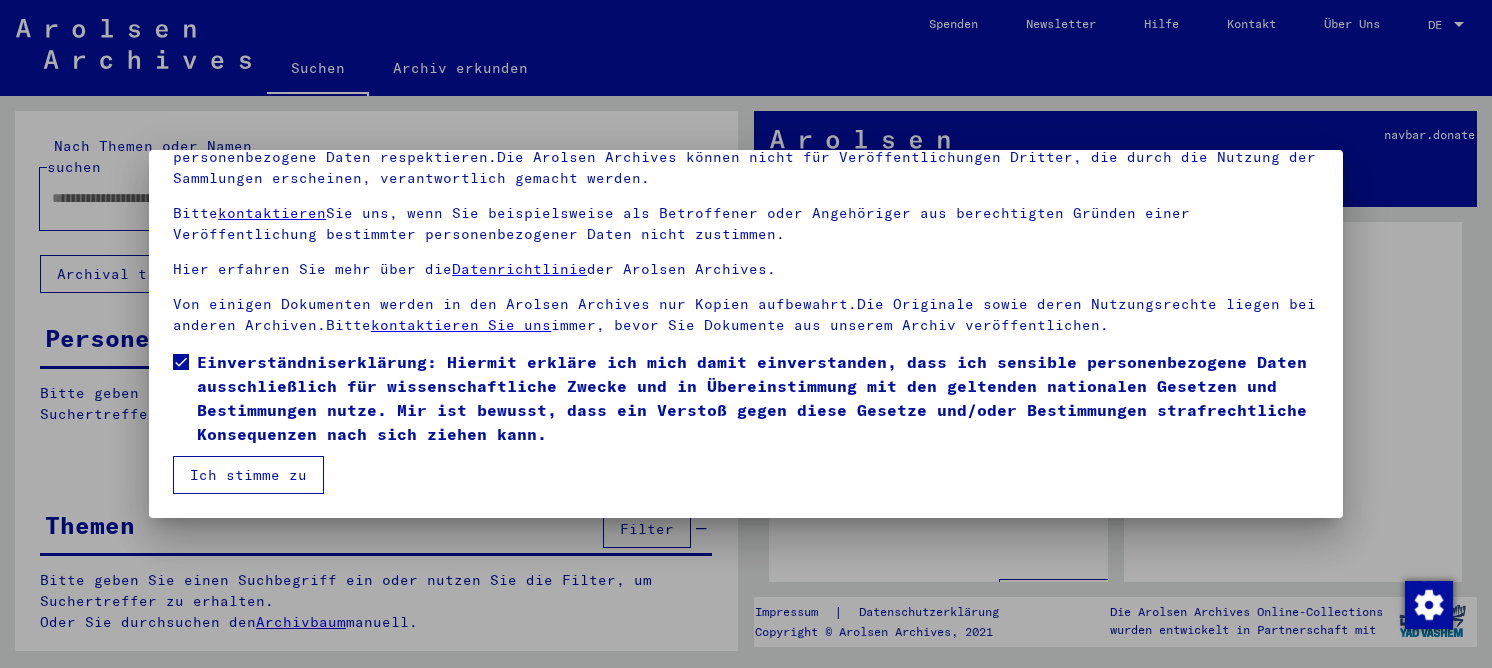 click on "Ich stimme zu" at bounding box center [248, 475] 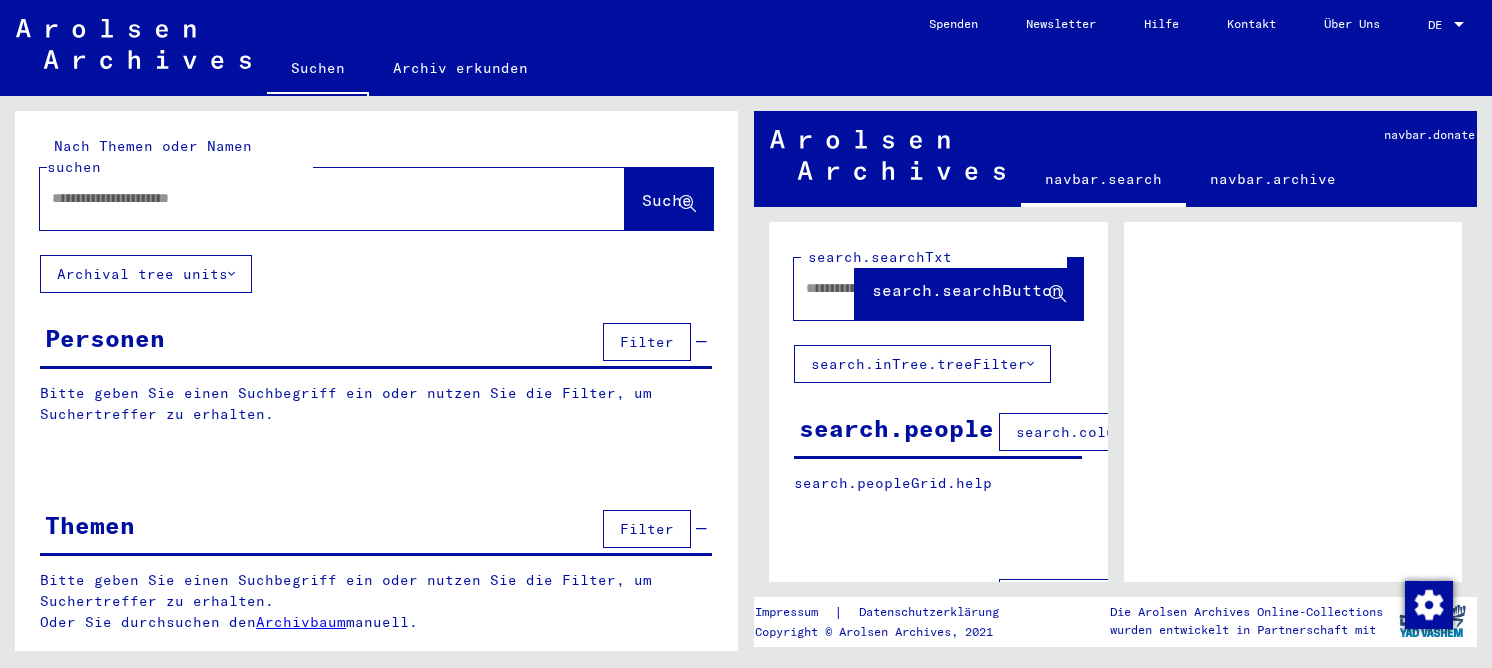 click at bounding box center [314, 198] 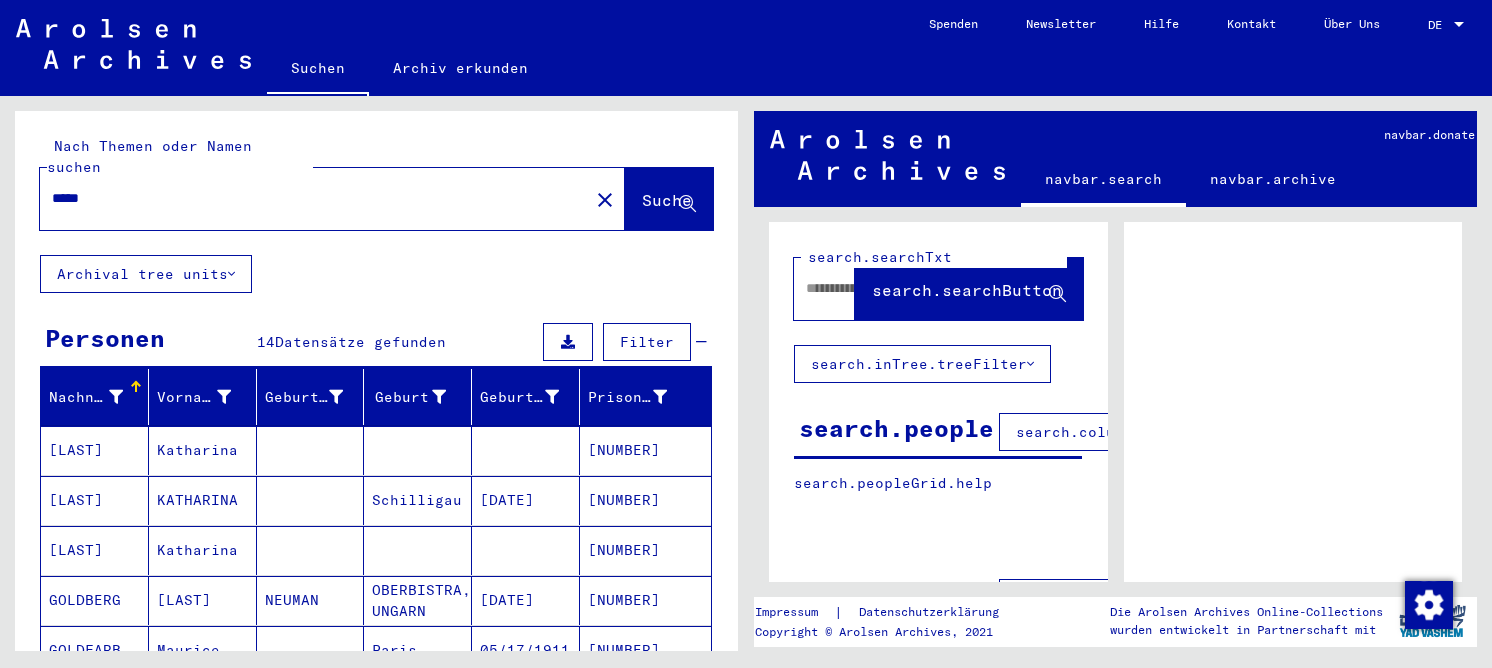 click on "Katharina" at bounding box center [203, 500] 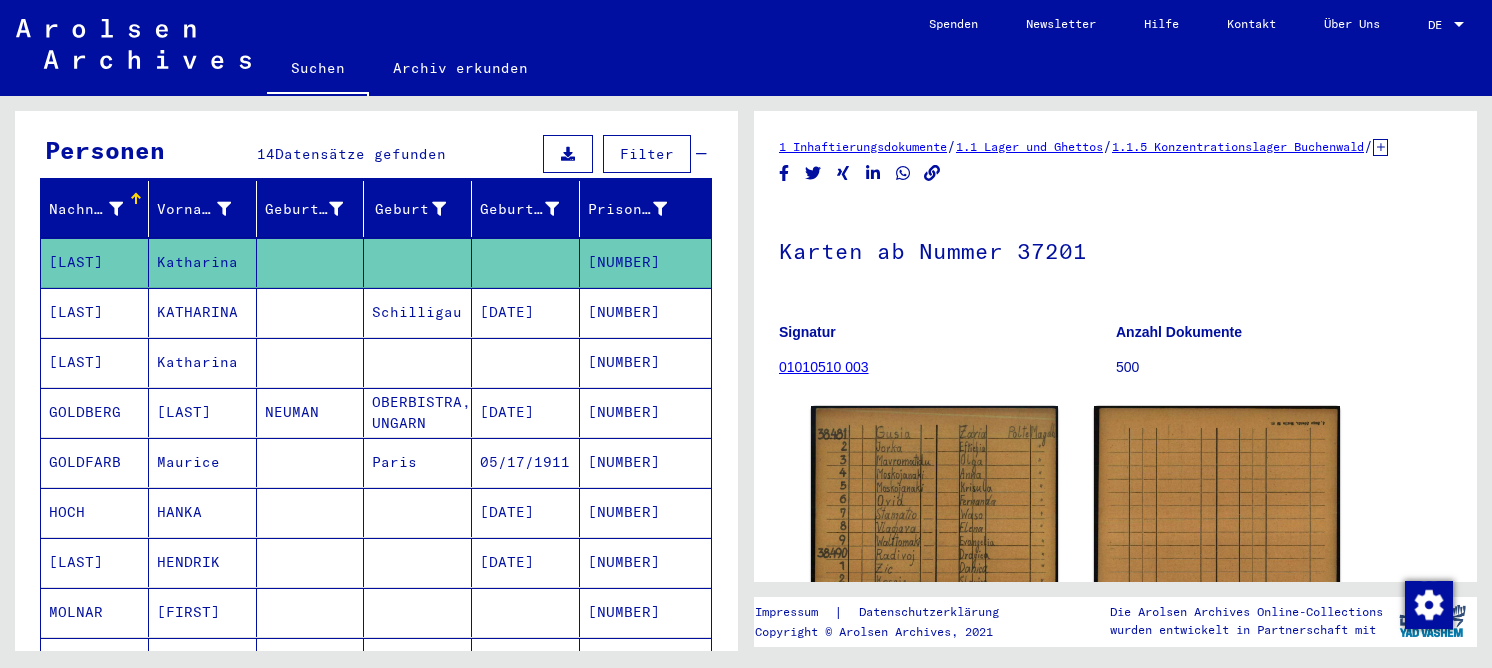 scroll, scrollTop: 200, scrollLeft: 0, axis: vertical 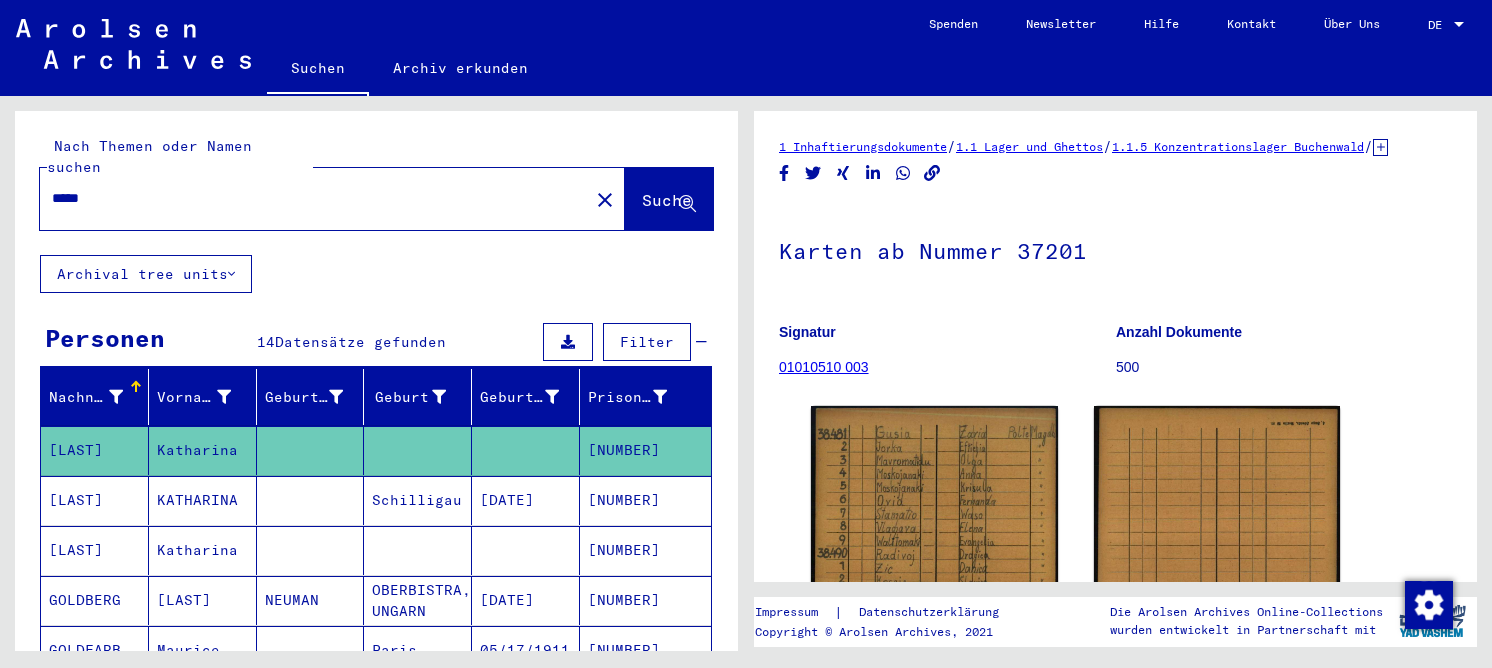 drag, startPoint x: 100, startPoint y: 176, endPoint x: 70, endPoint y: 185, distance: 31.320919 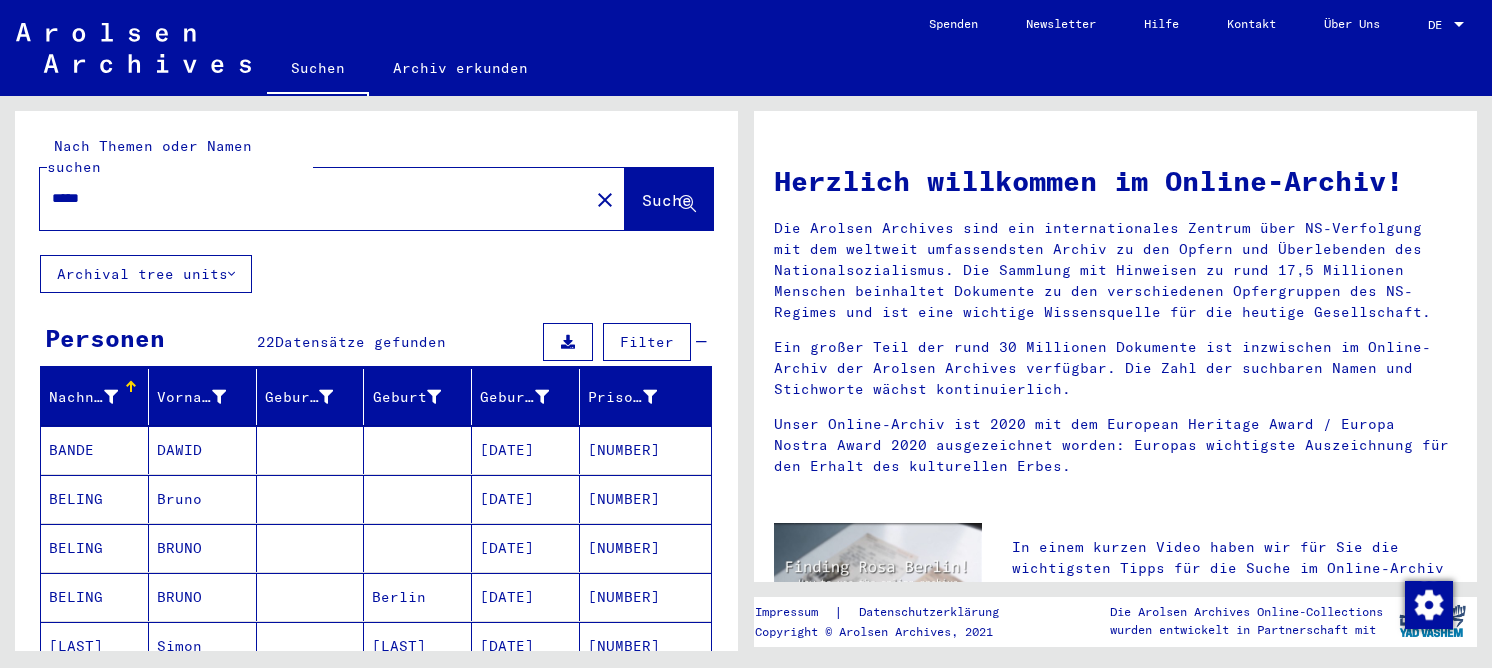 click on "BANDE" at bounding box center (95, 499) 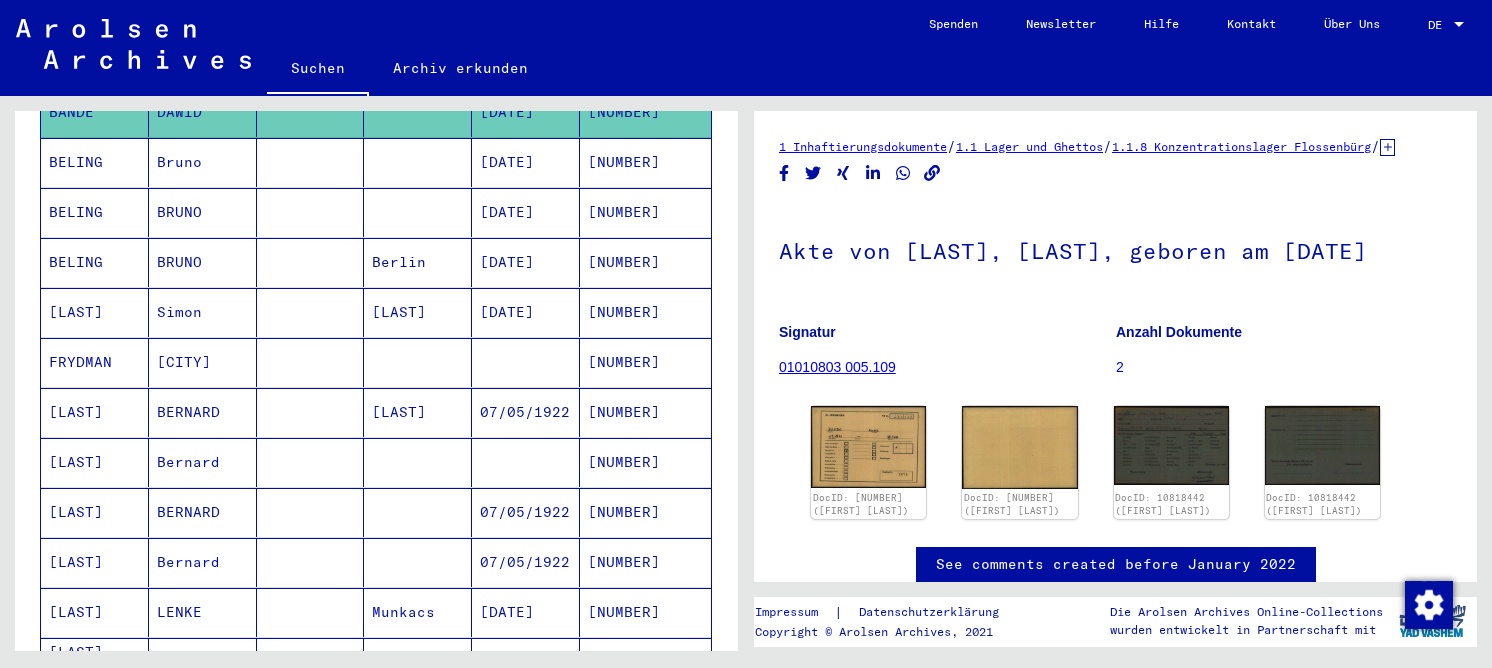 scroll, scrollTop: 500, scrollLeft: 0, axis: vertical 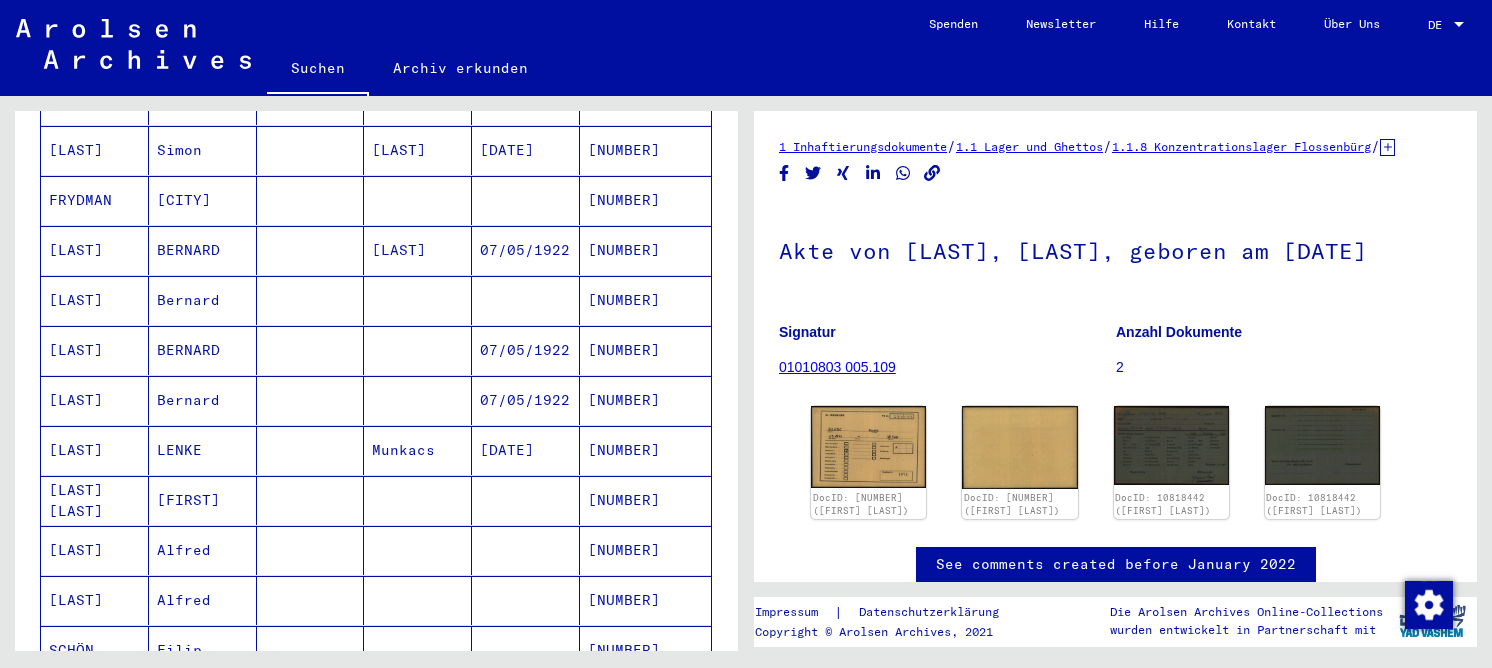 click on "[LAST]" at bounding box center (95, 600) 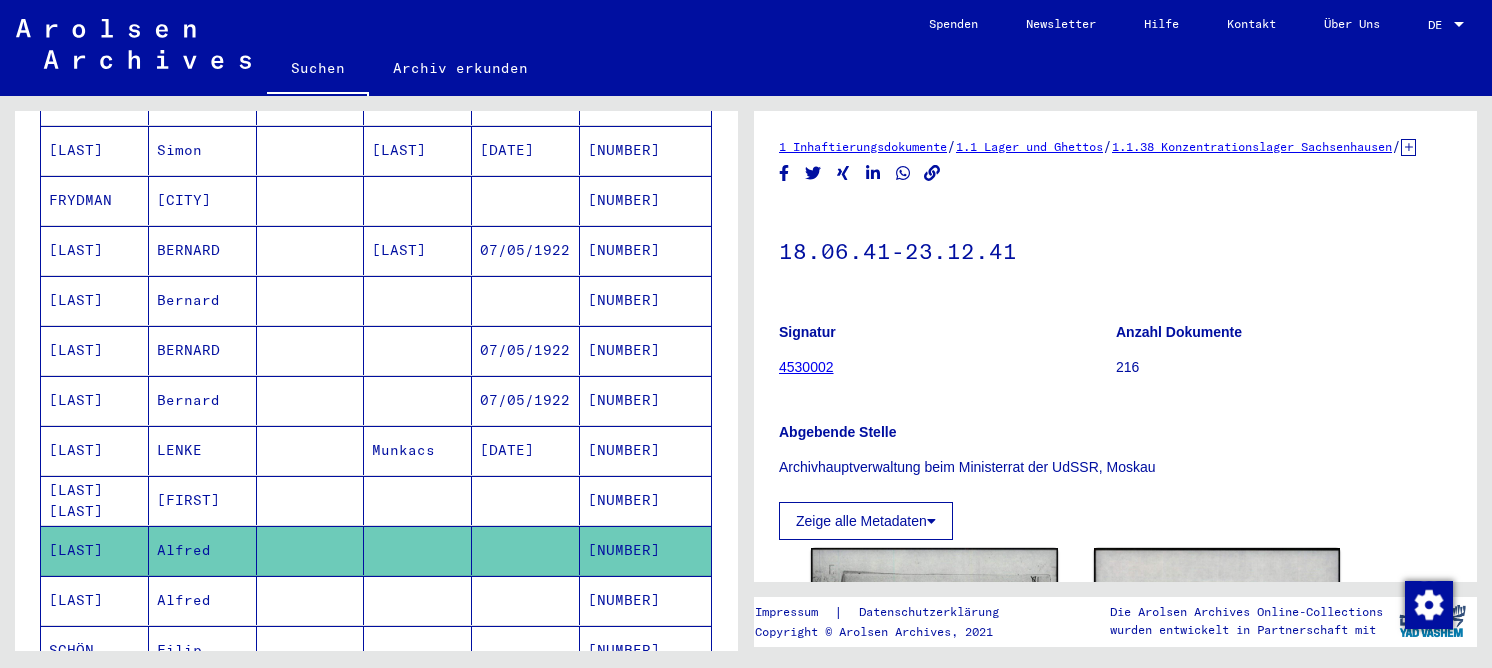 scroll, scrollTop: 0, scrollLeft: 0, axis: both 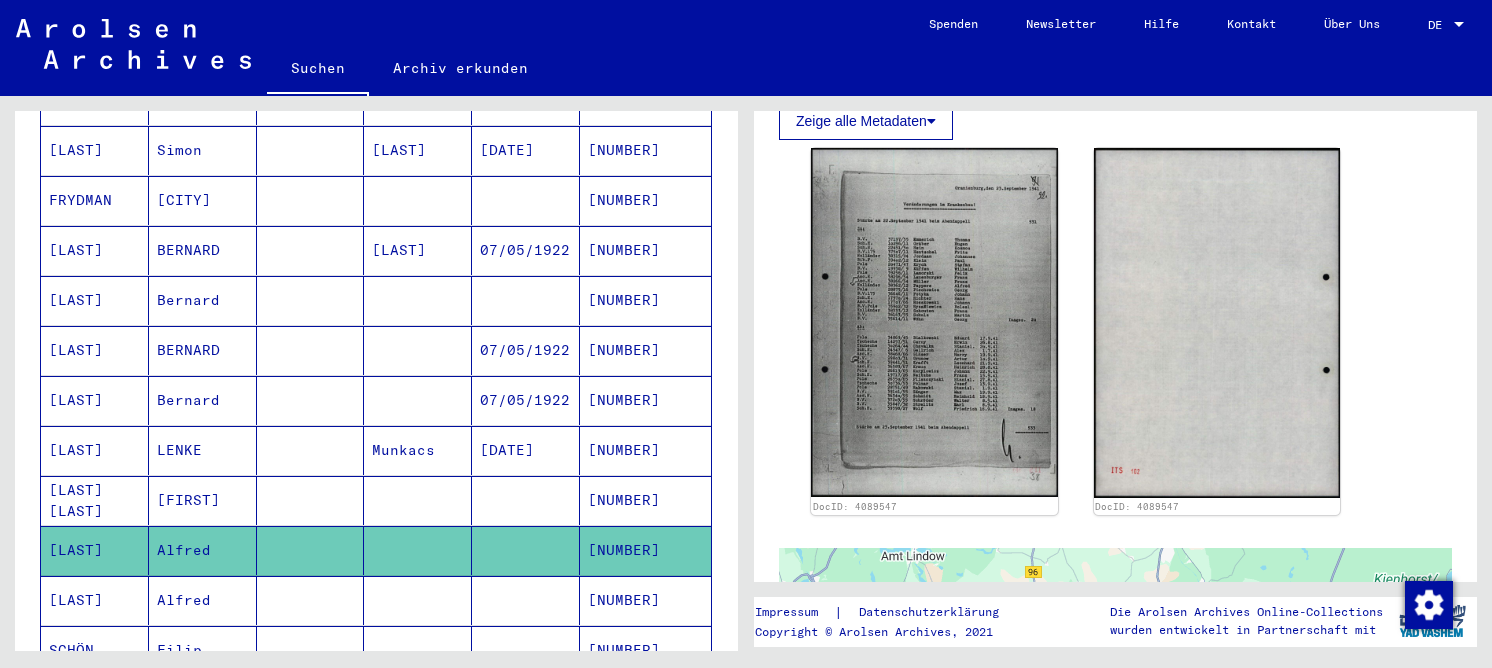 click at bounding box center (526, 650) 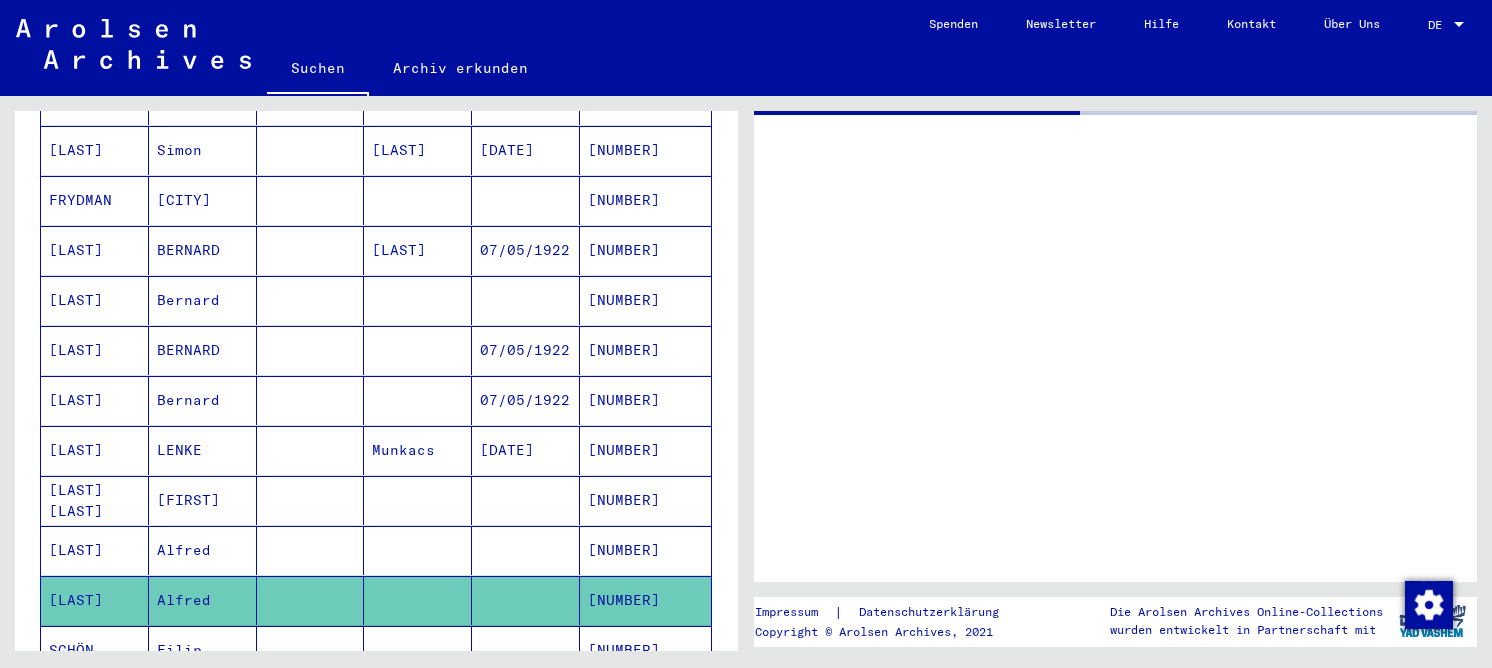 scroll, scrollTop: 0, scrollLeft: 0, axis: both 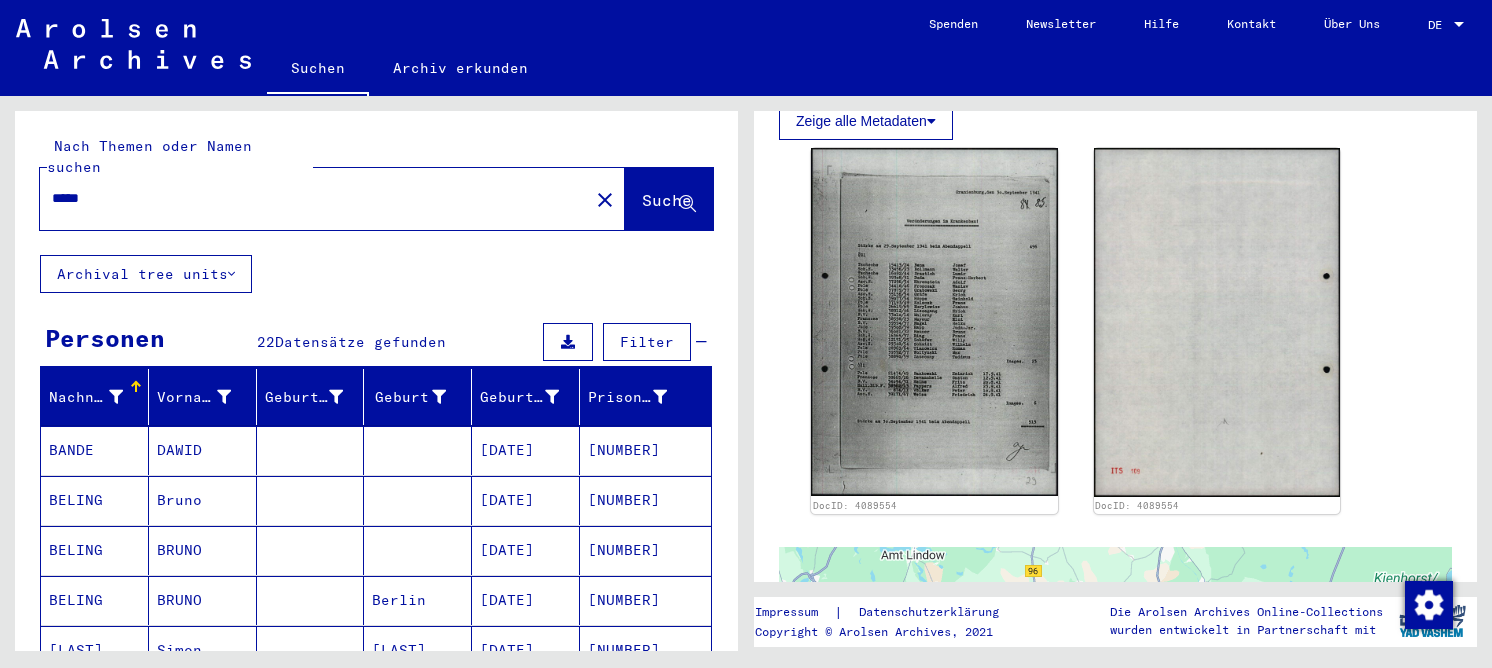 click on "*****" at bounding box center (314, 198) 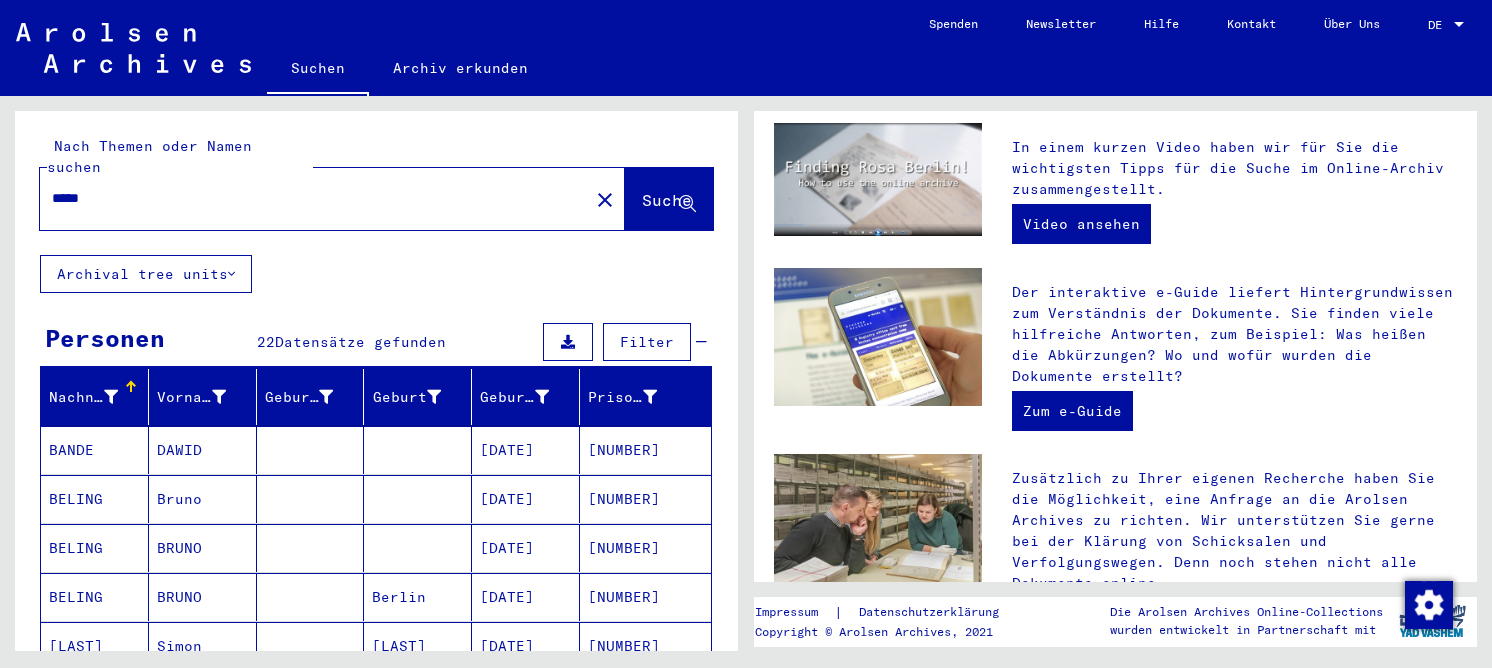 scroll, scrollTop: 0, scrollLeft: 0, axis: both 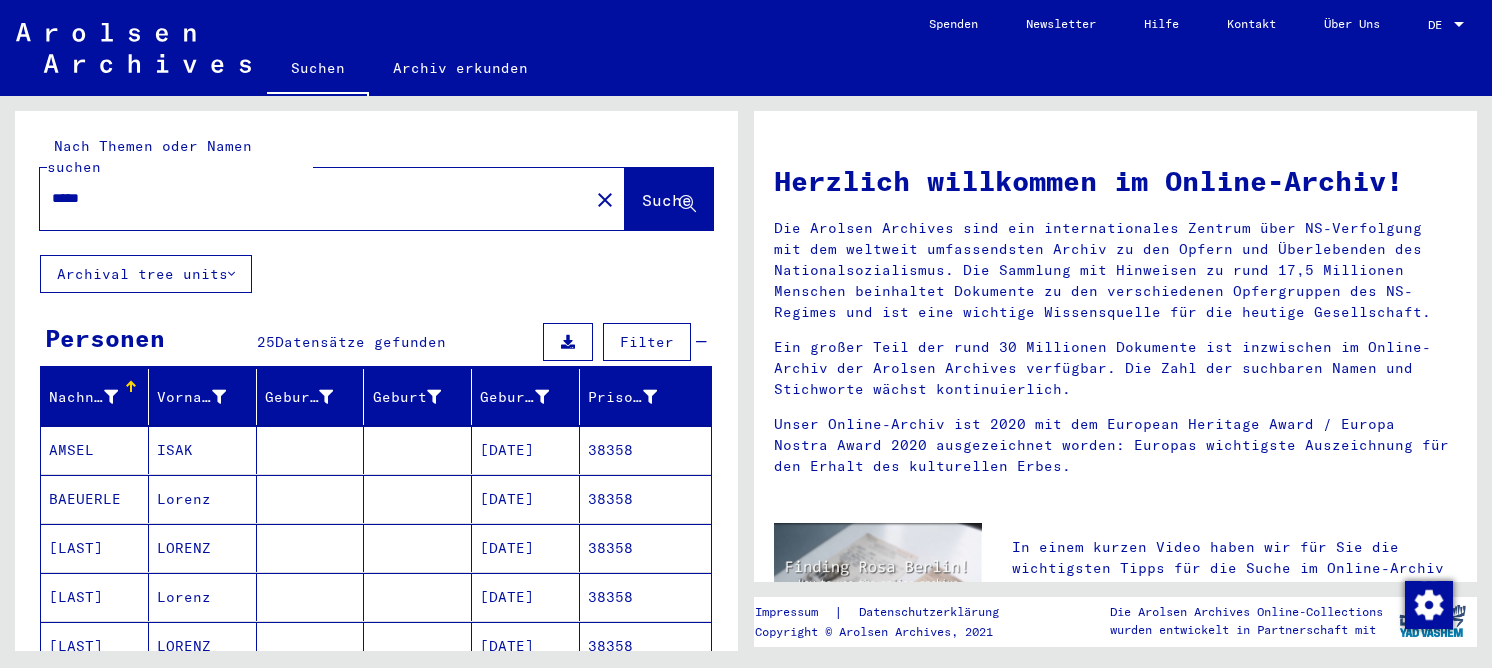 click on "Lorenz" at bounding box center (203, 548) 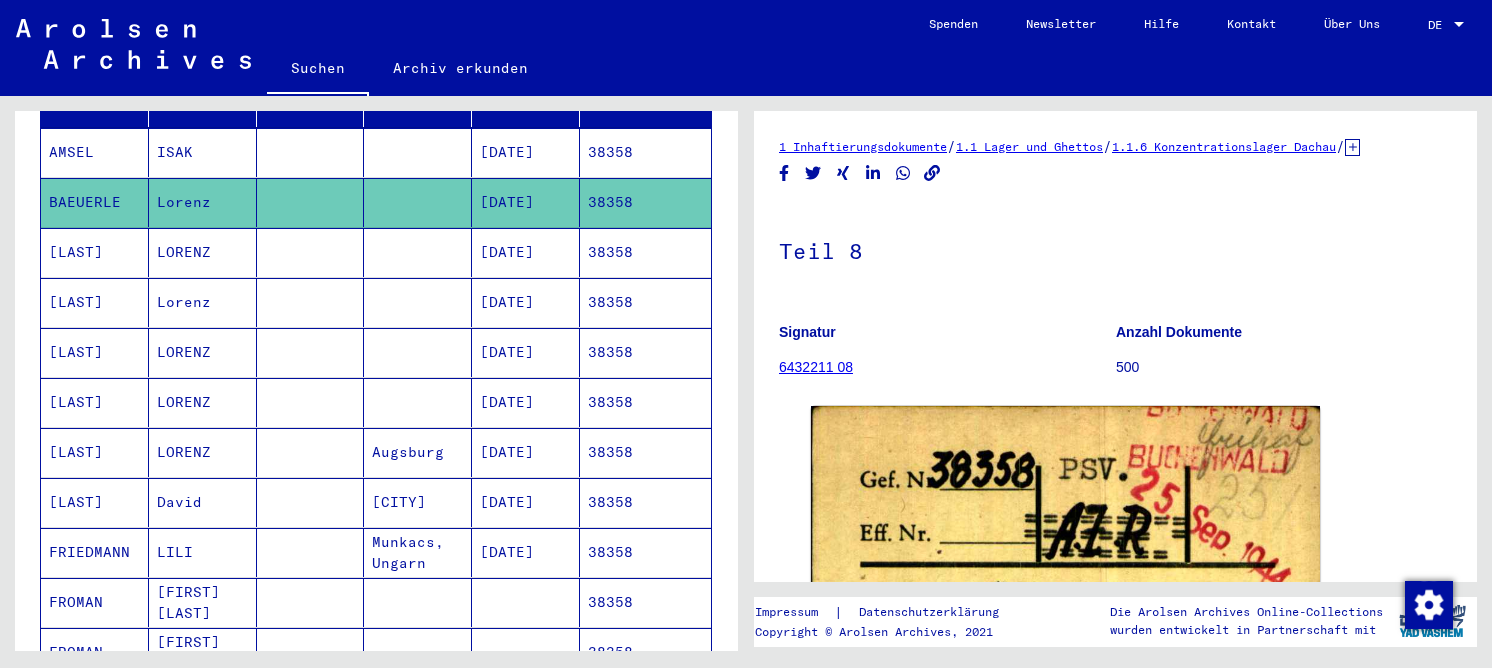scroll, scrollTop: 300, scrollLeft: 0, axis: vertical 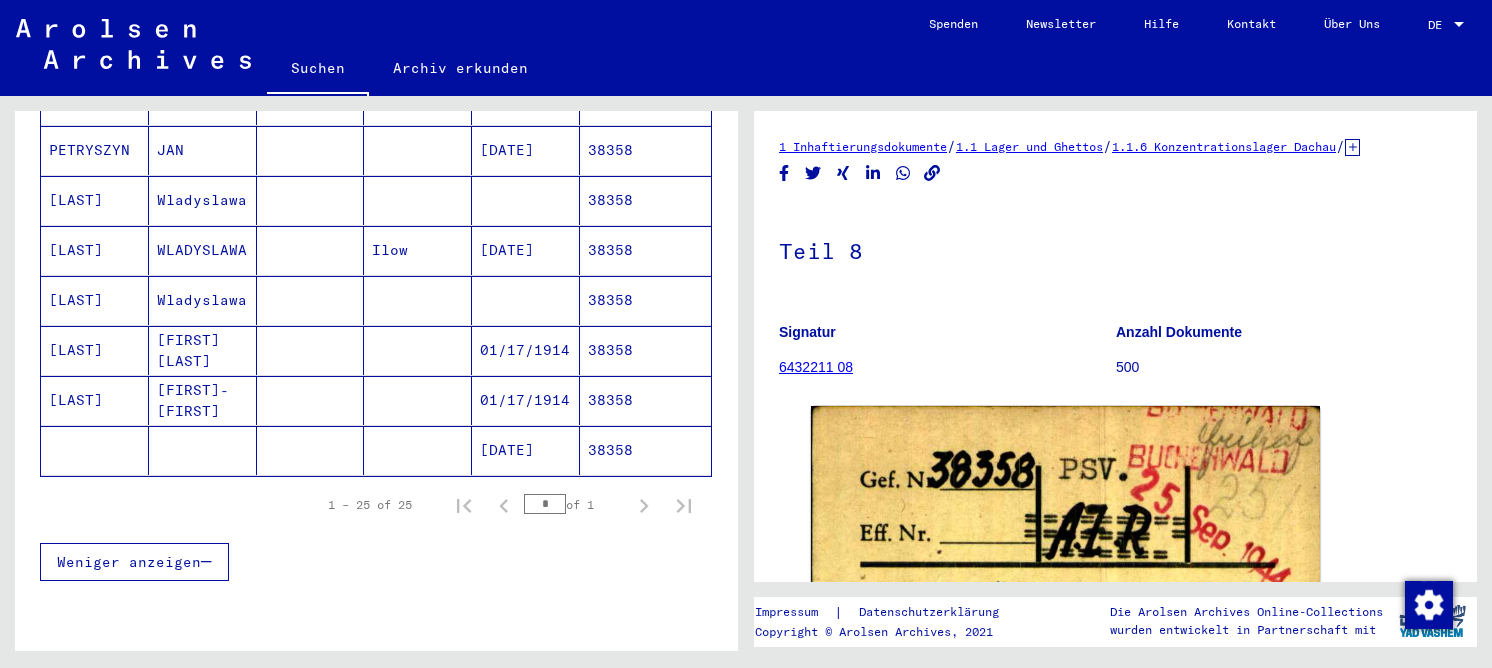 click on "[DATE]" 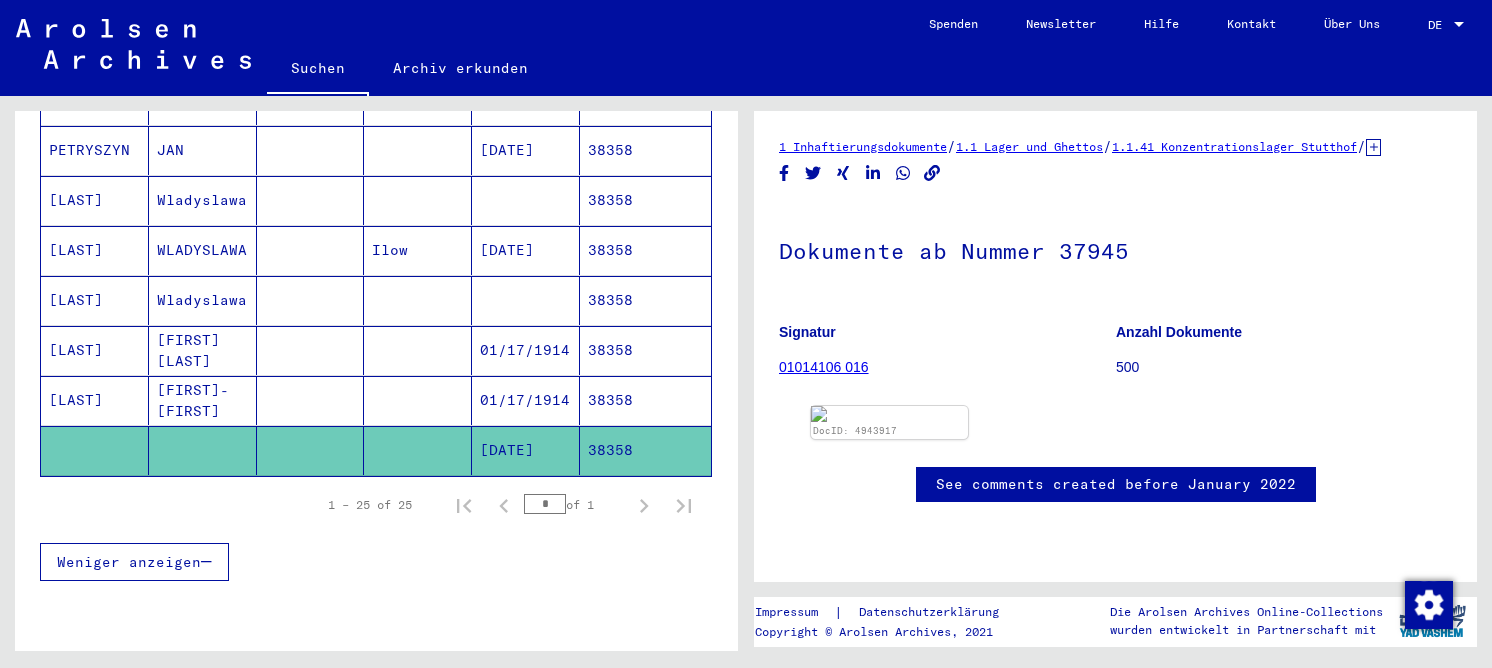 scroll, scrollTop: 0, scrollLeft: 0, axis: both 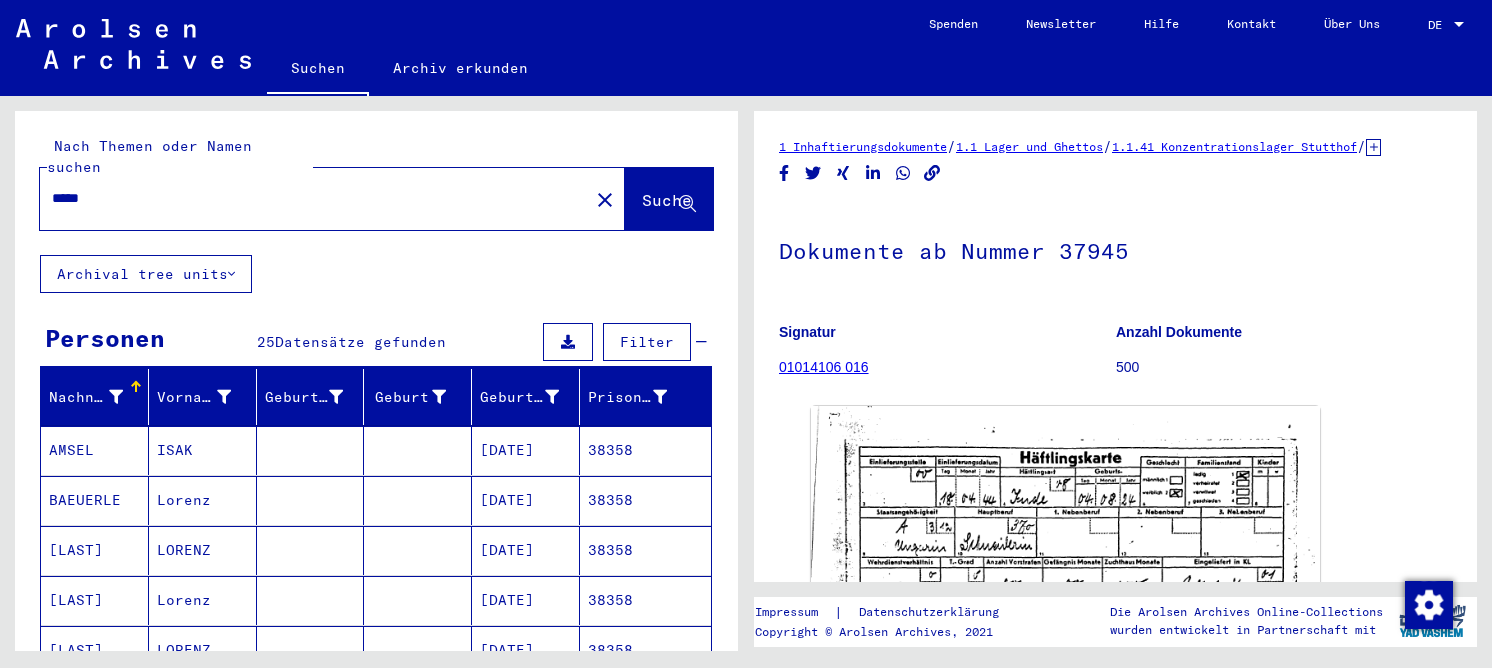 click on "*****" at bounding box center [314, 198] 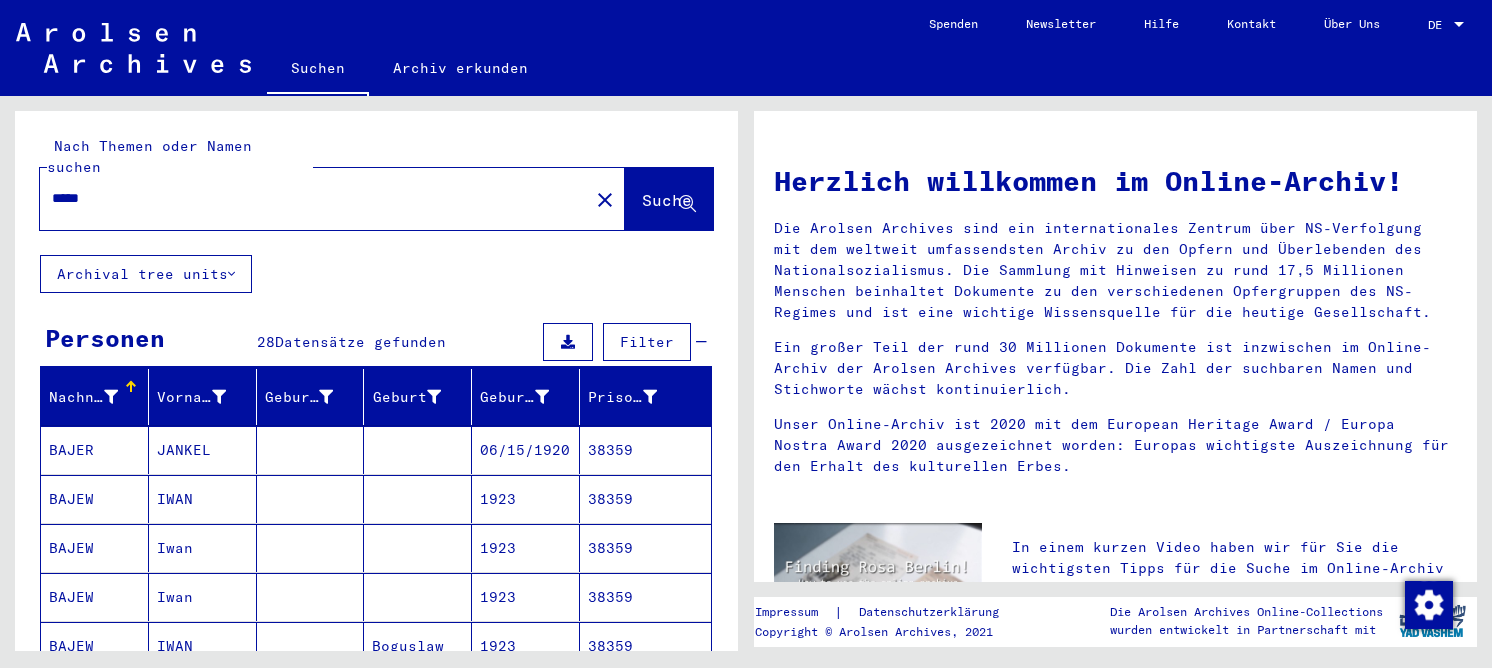 click at bounding box center (311, 548) 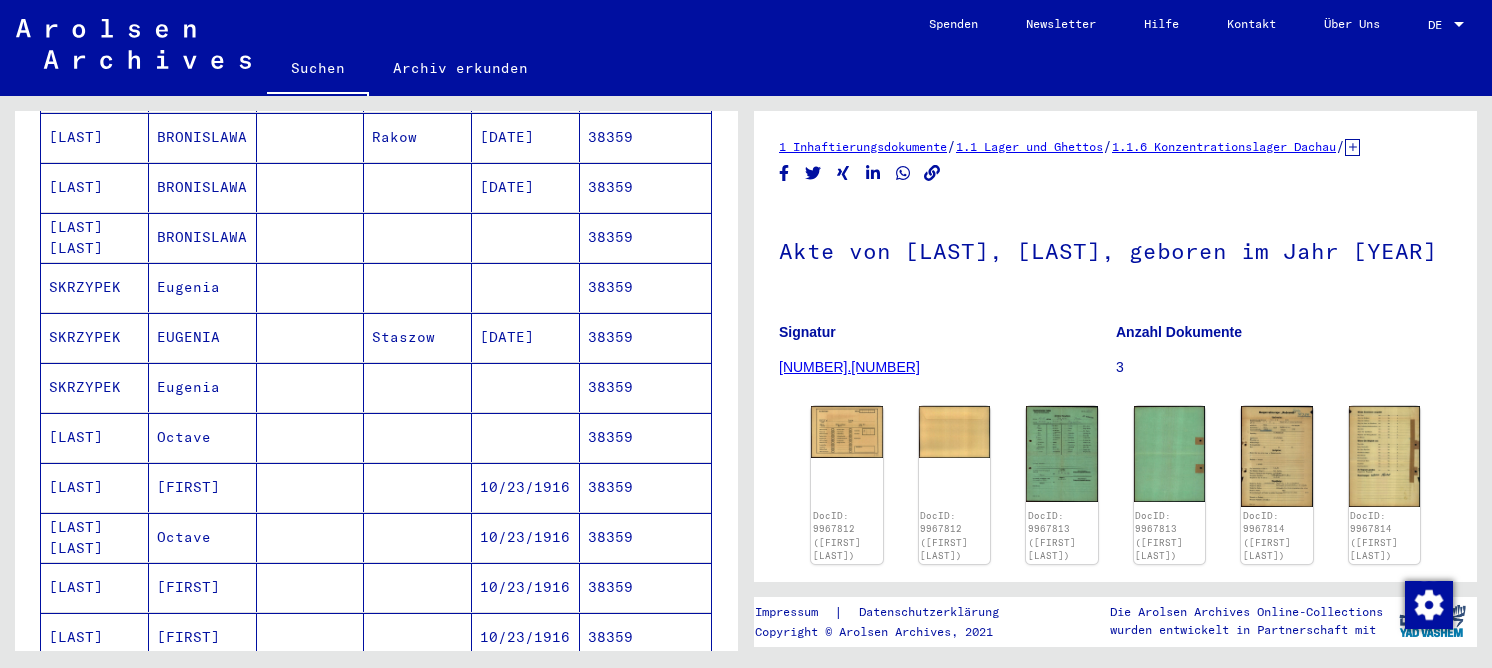 scroll, scrollTop: 1000, scrollLeft: 0, axis: vertical 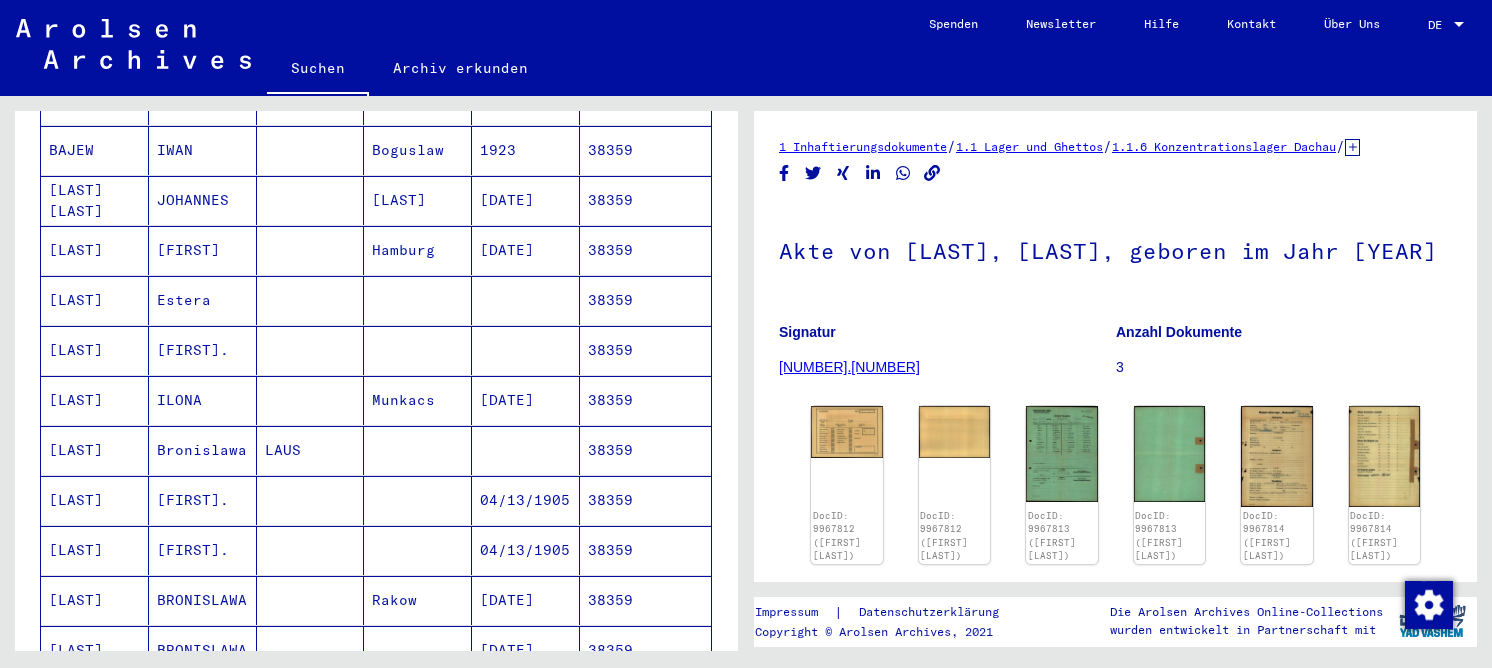 click on "[LAST] [LAST]" at bounding box center [95, 250] 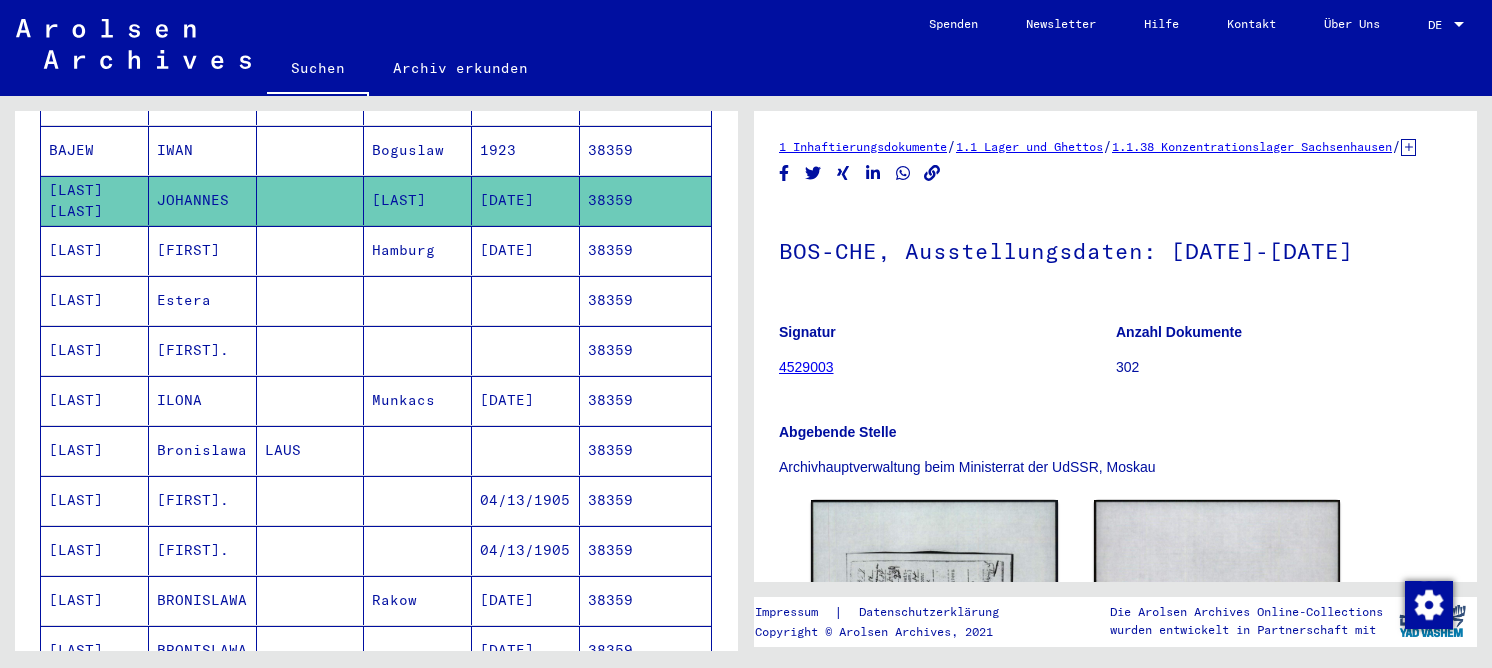 scroll, scrollTop: 0, scrollLeft: 0, axis: both 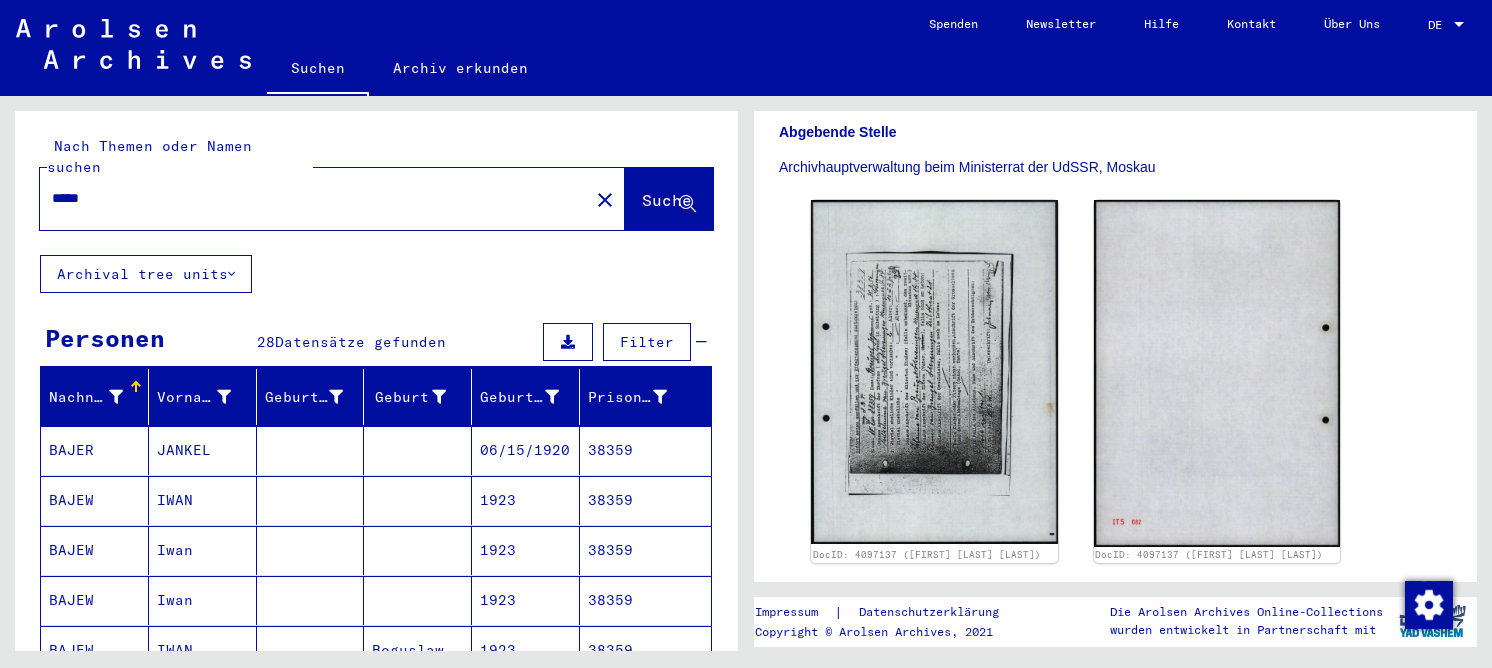 drag, startPoint x: 168, startPoint y: 168, endPoint x: 108, endPoint y: 171, distance: 60.074955 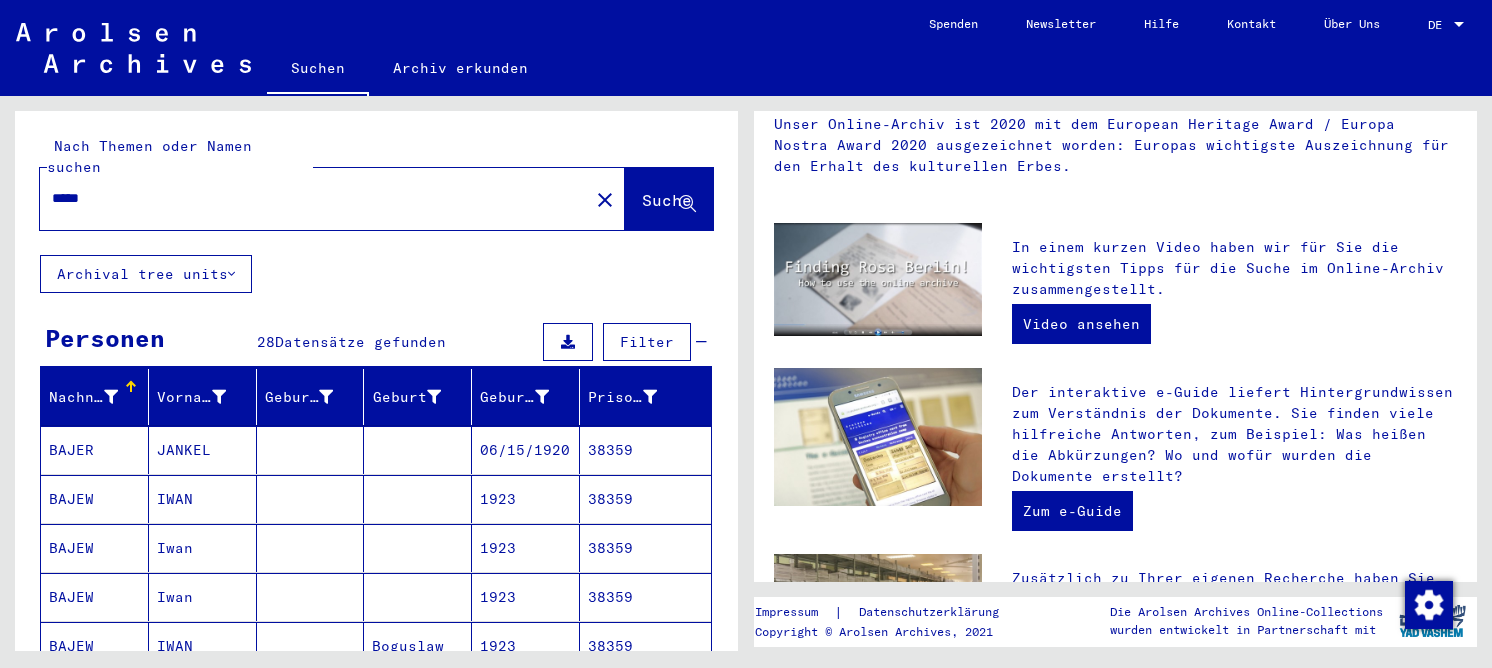 scroll, scrollTop: 0, scrollLeft: 0, axis: both 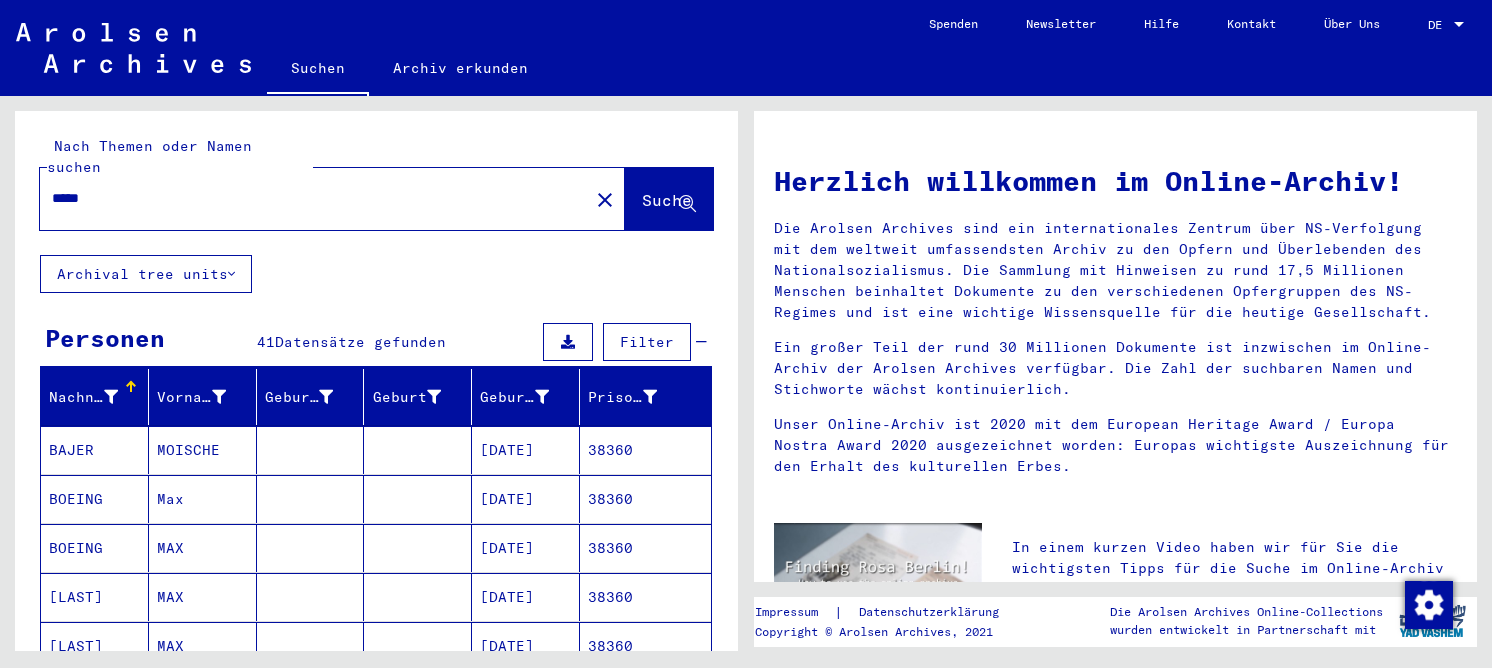 click on "MOISCHE" at bounding box center [203, 499] 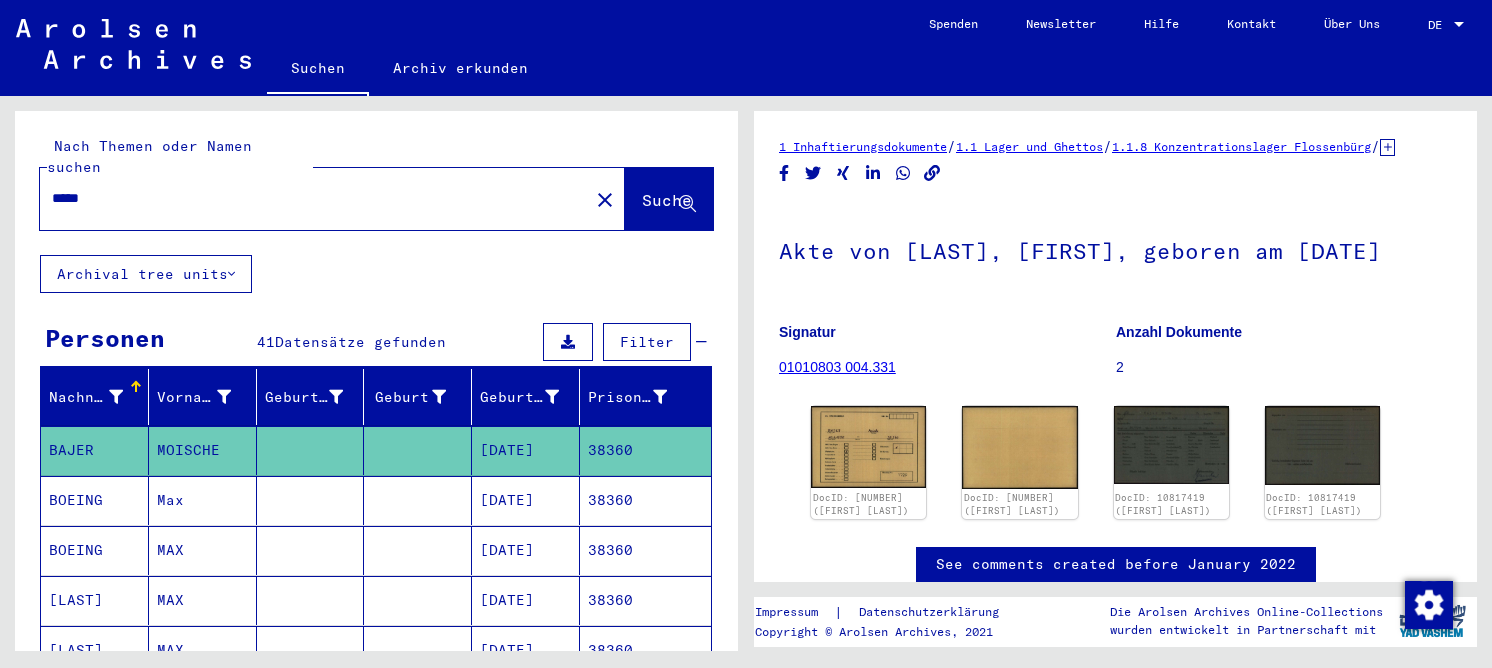 scroll, scrollTop: 0, scrollLeft: 0, axis: both 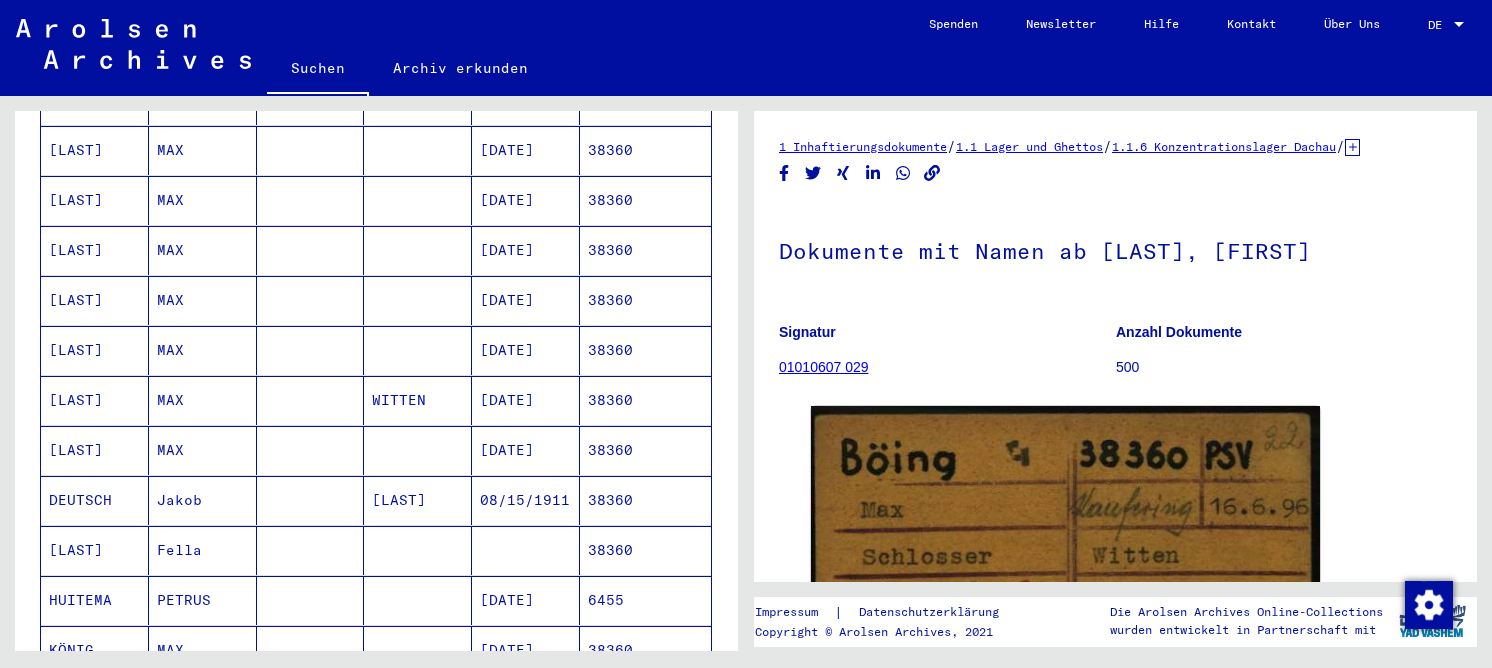 click at bounding box center [311, 550] 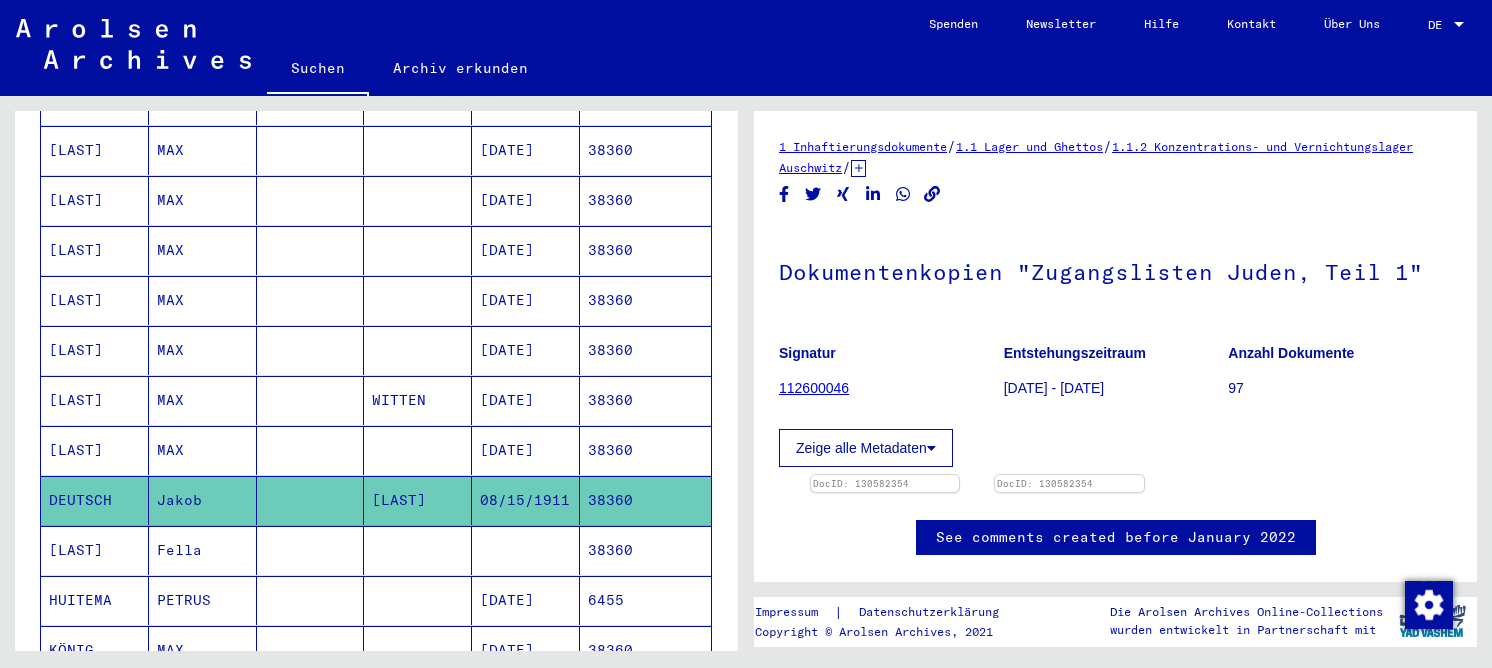 scroll, scrollTop: 0, scrollLeft: 0, axis: both 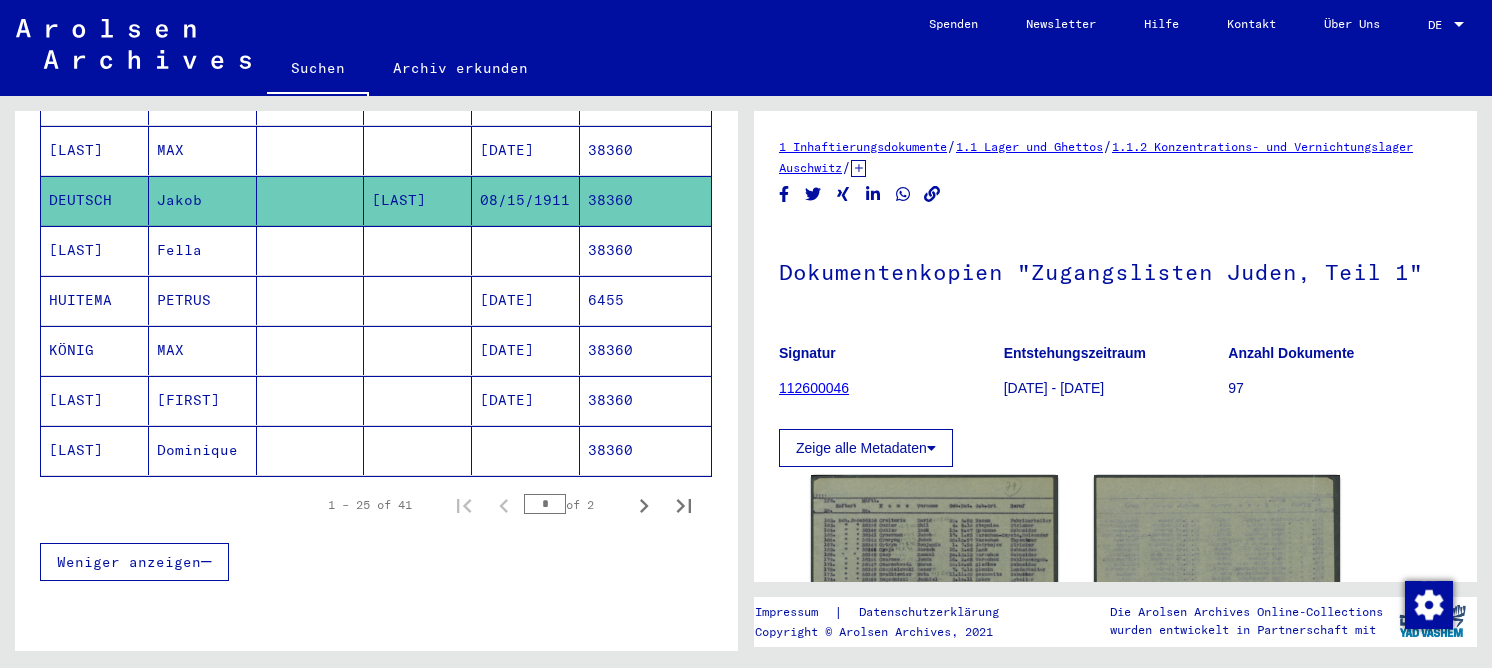 click at bounding box center (311, 350) 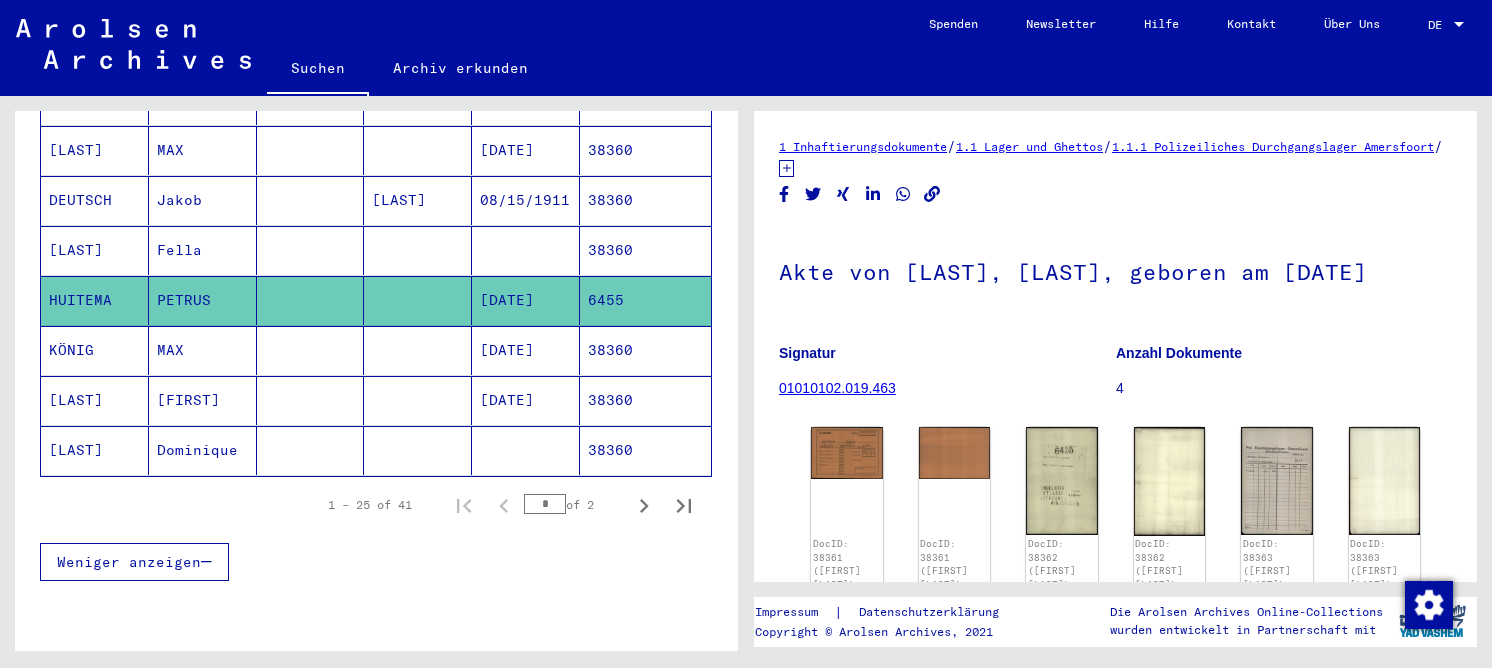 scroll, scrollTop: 0, scrollLeft: 0, axis: both 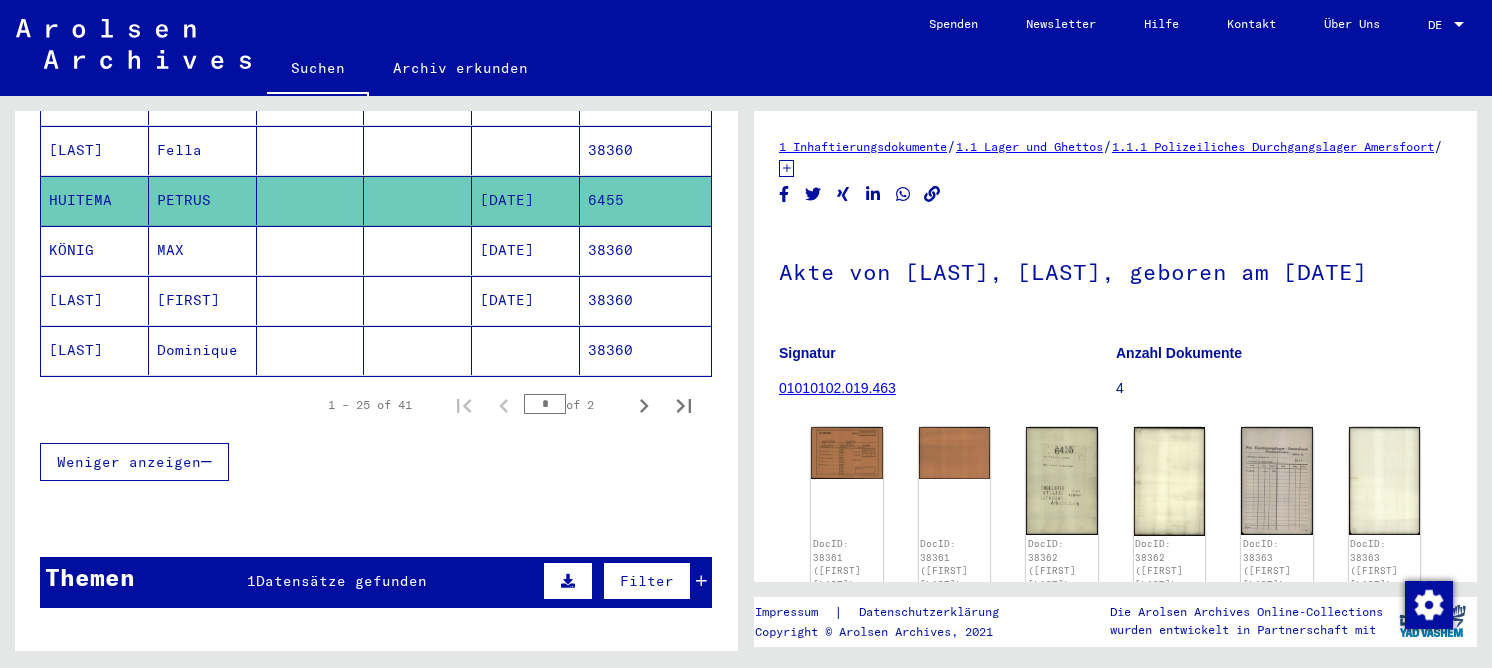 click at bounding box center (311, 300) 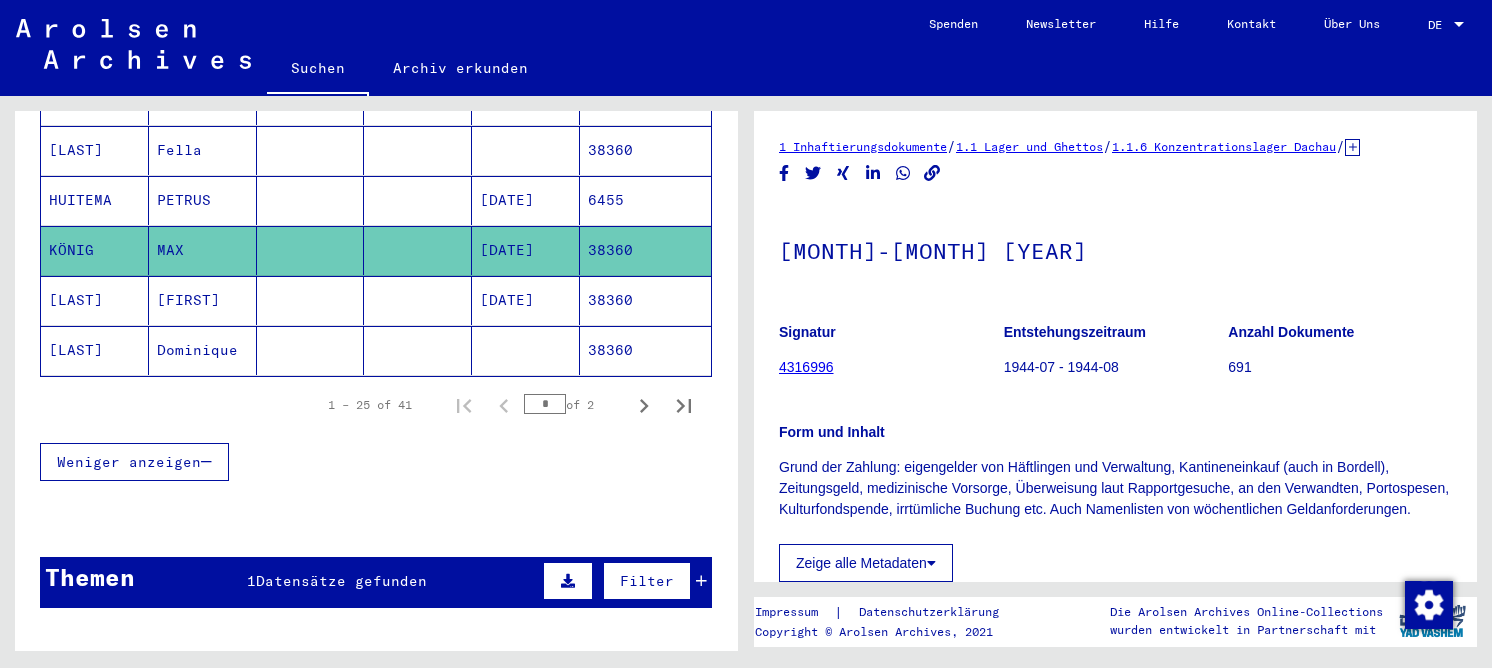 scroll, scrollTop: 0, scrollLeft: 0, axis: both 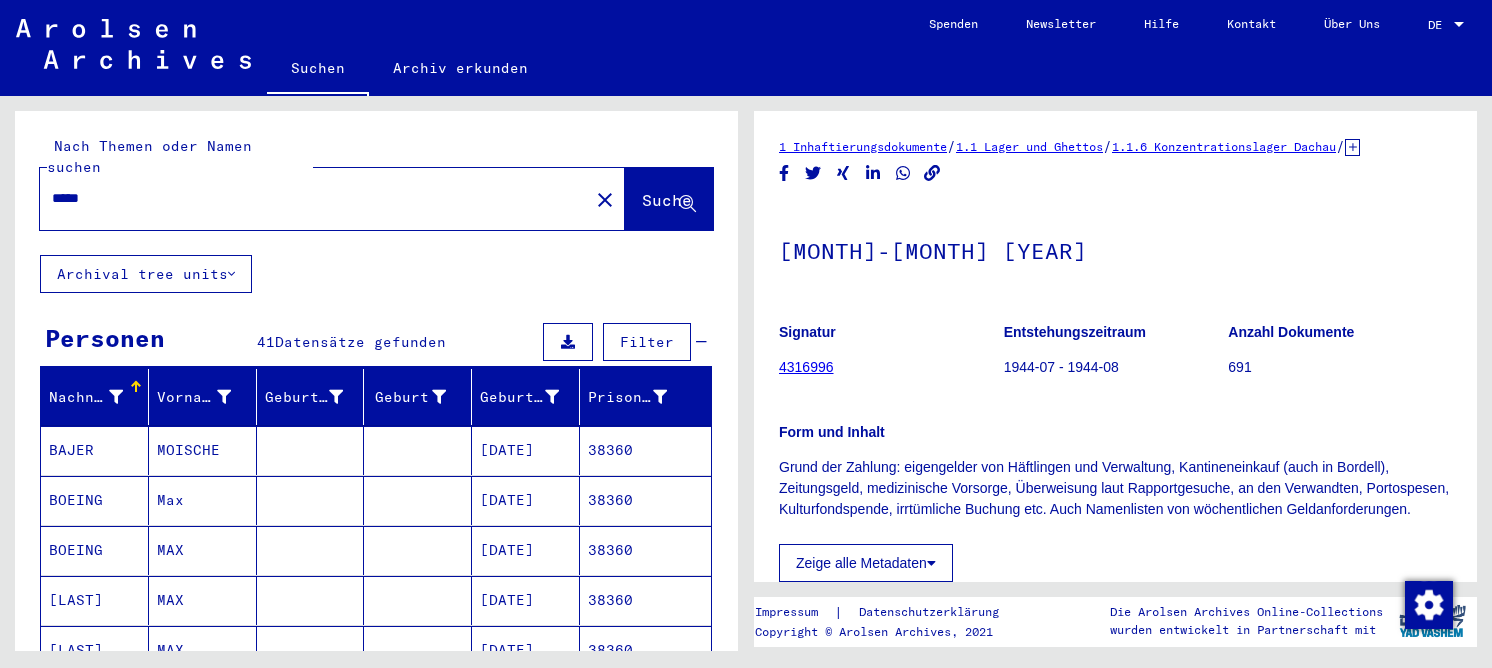 click on "*****" at bounding box center [314, 198] 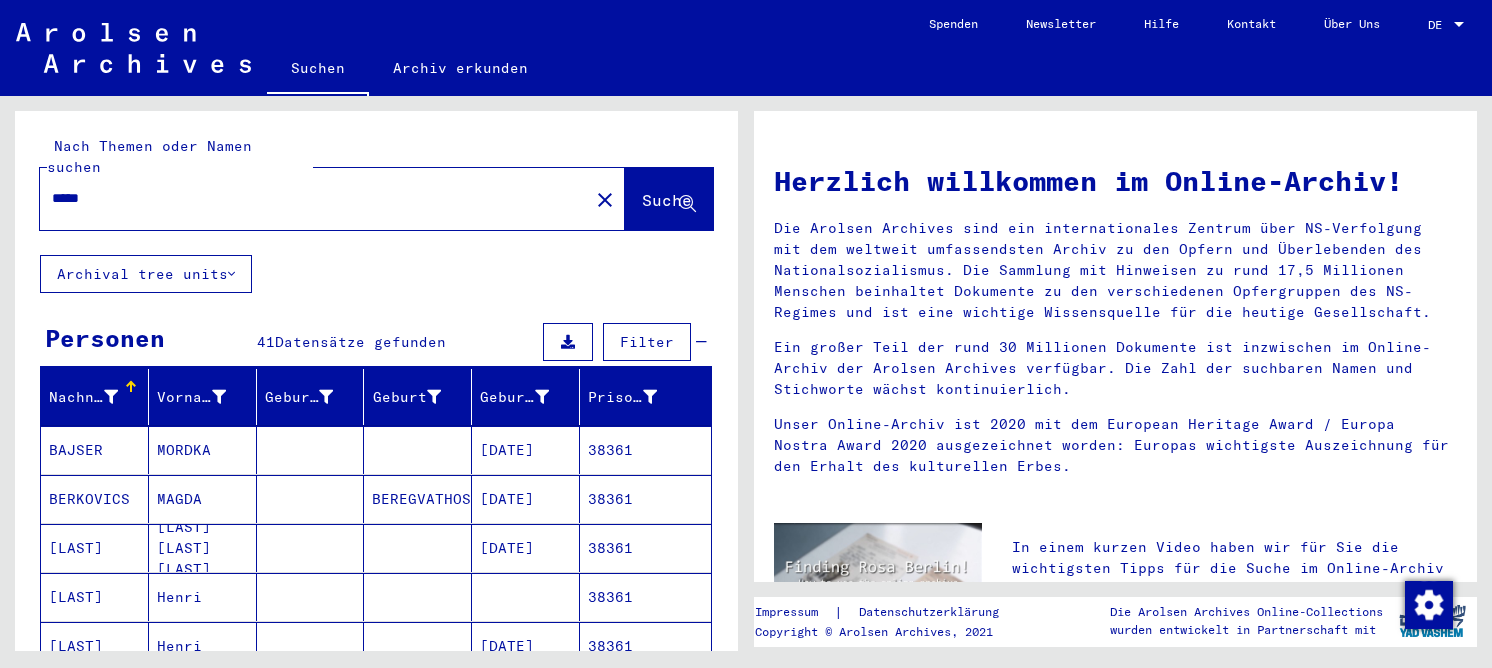 click on "MAGDA" at bounding box center [203, 548] 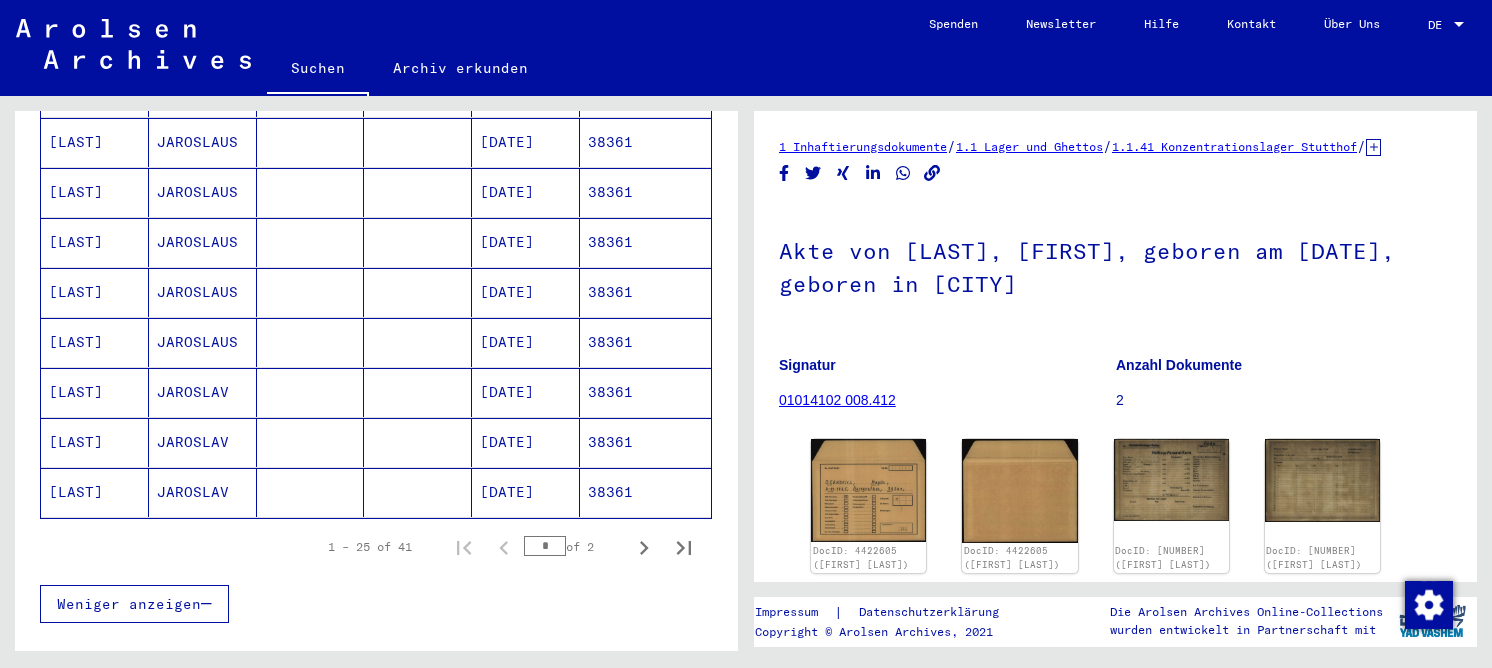 scroll, scrollTop: 1408, scrollLeft: 0, axis: vertical 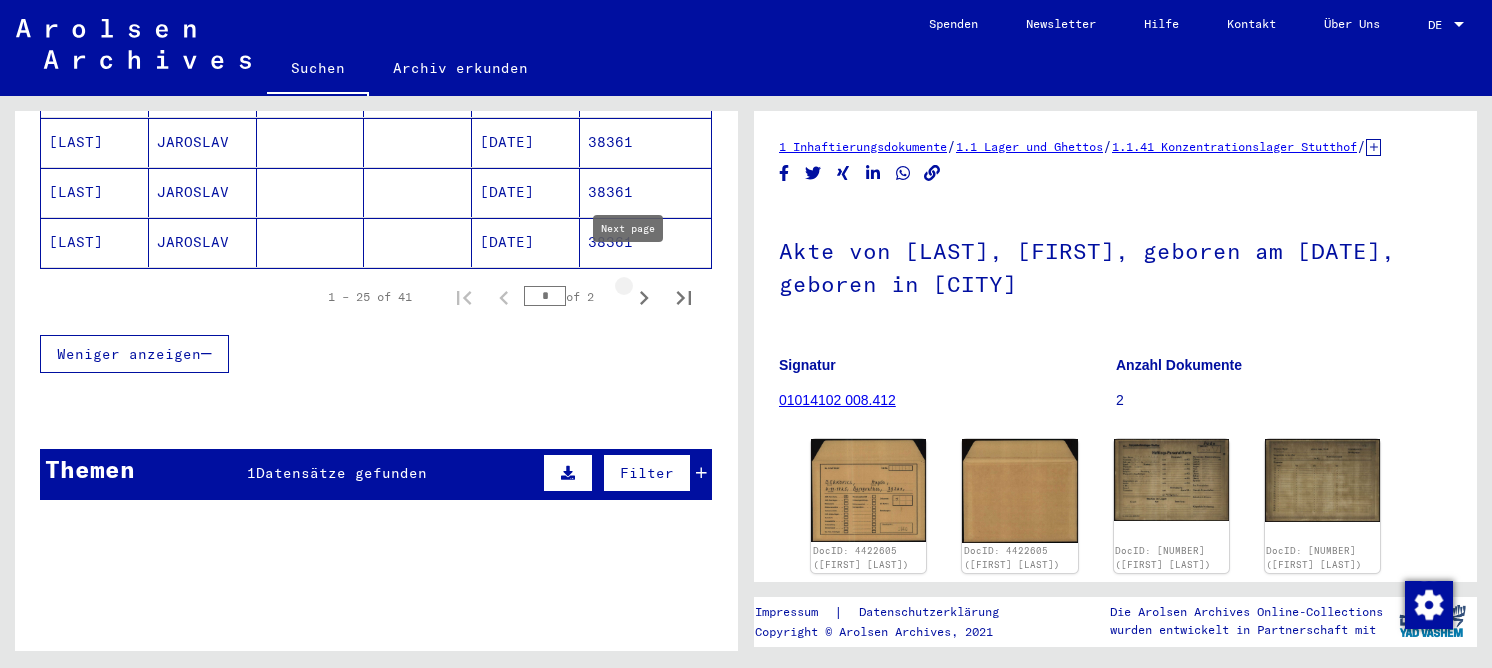 click 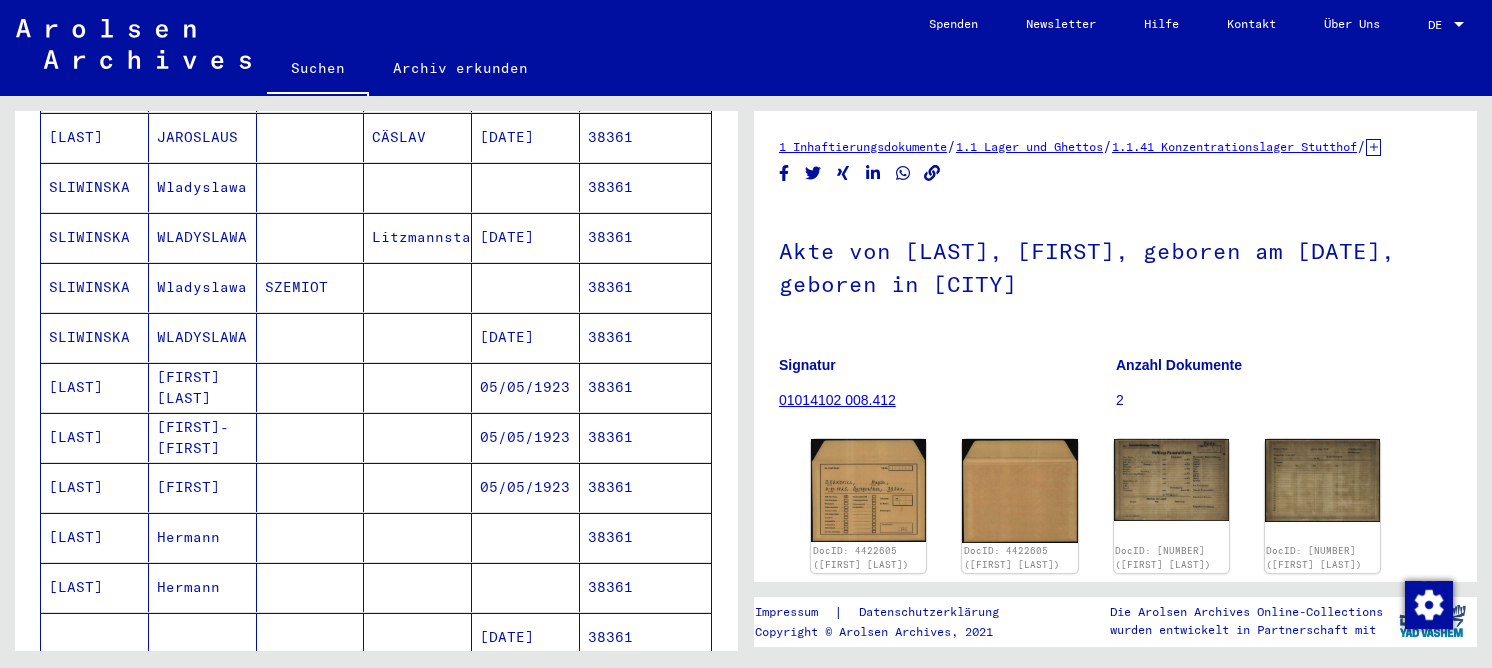 scroll, scrollTop: 558, scrollLeft: 0, axis: vertical 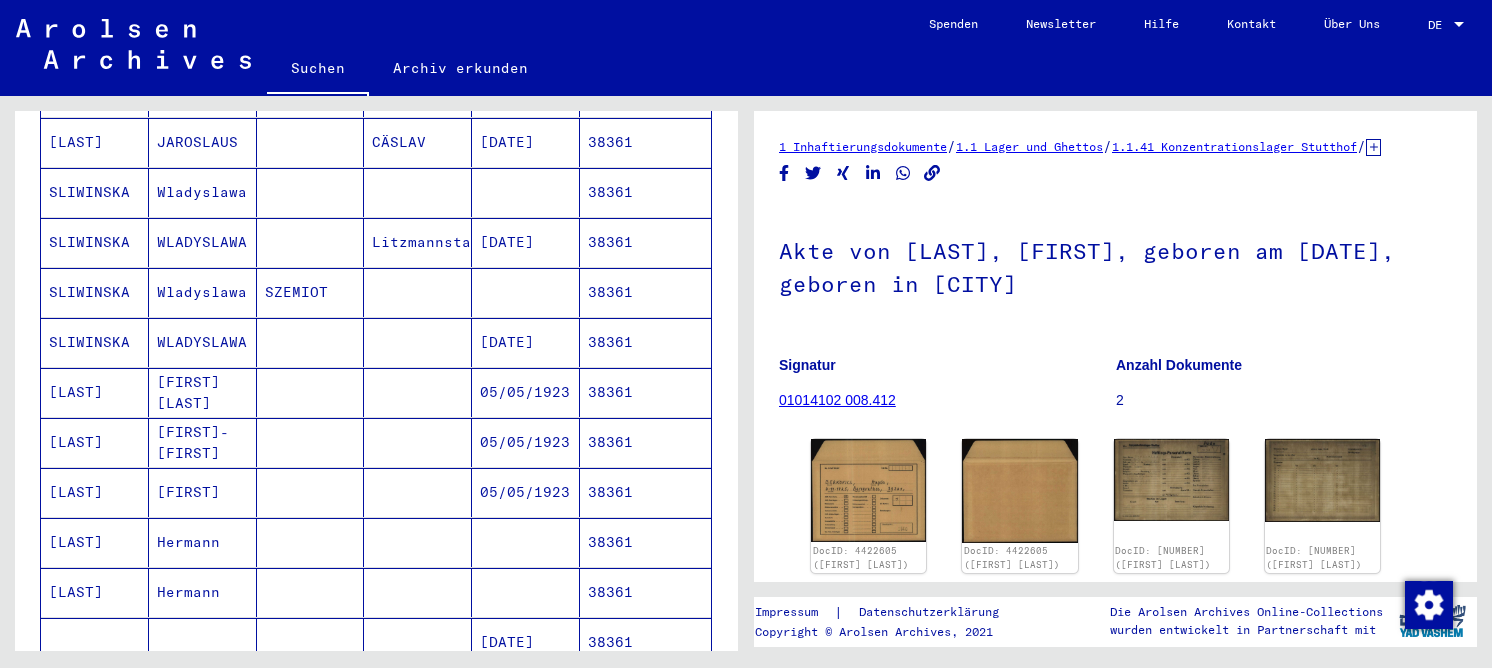 click on "[LAST]" at bounding box center (95, 592) 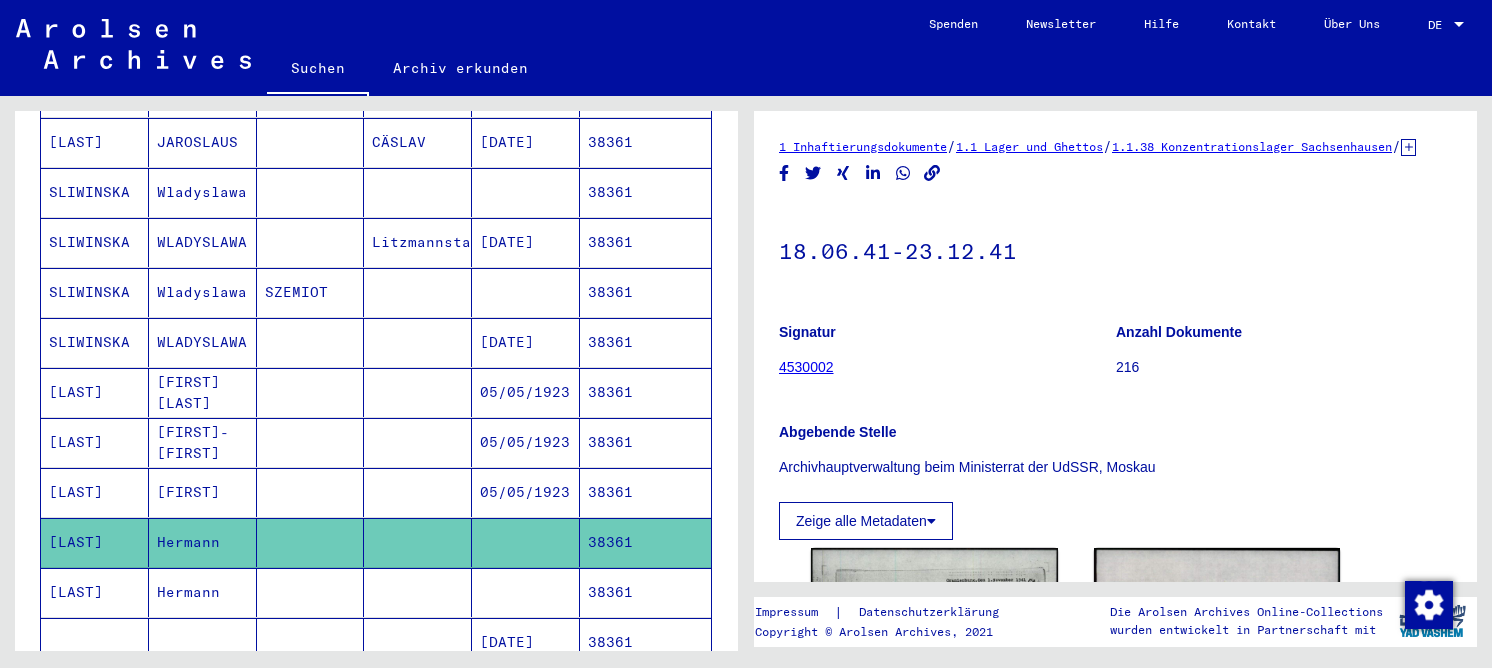 scroll, scrollTop: 0, scrollLeft: 0, axis: both 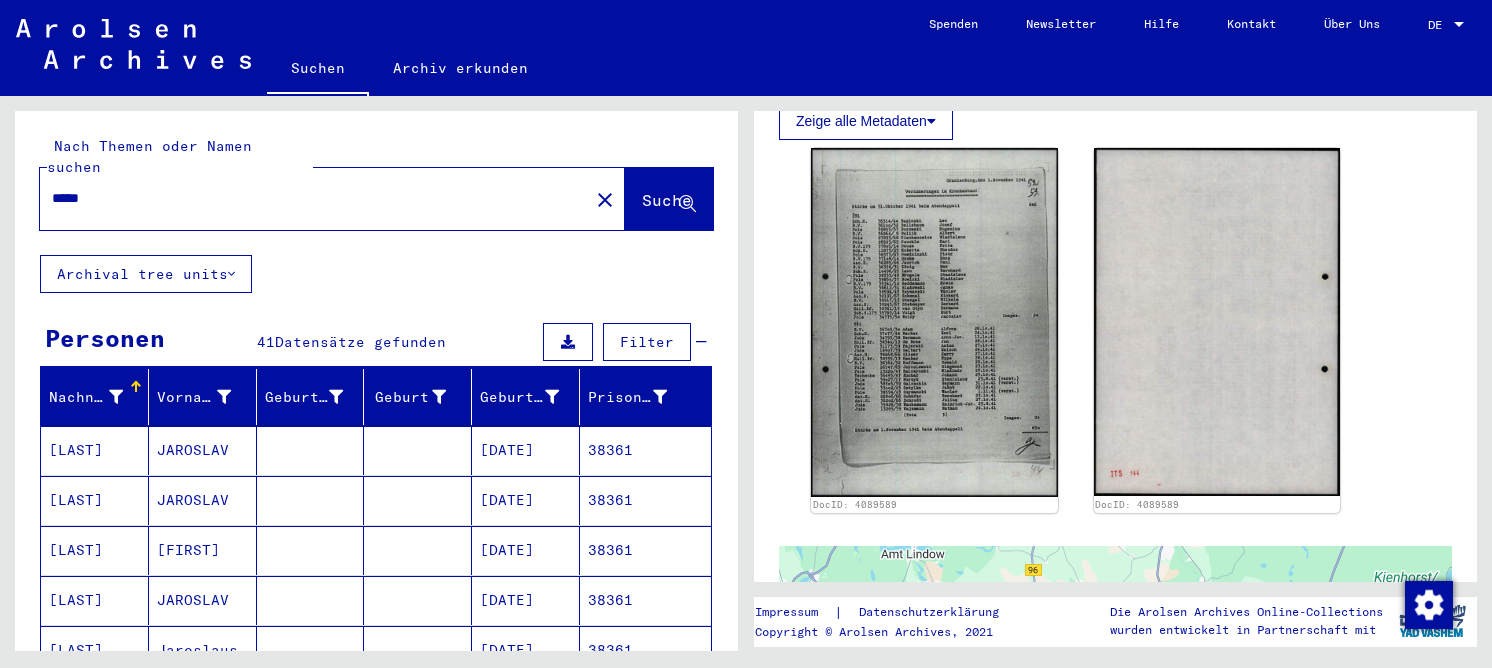 drag, startPoint x: 127, startPoint y: 181, endPoint x: 25, endPoint y: 168, distance: 102.825096 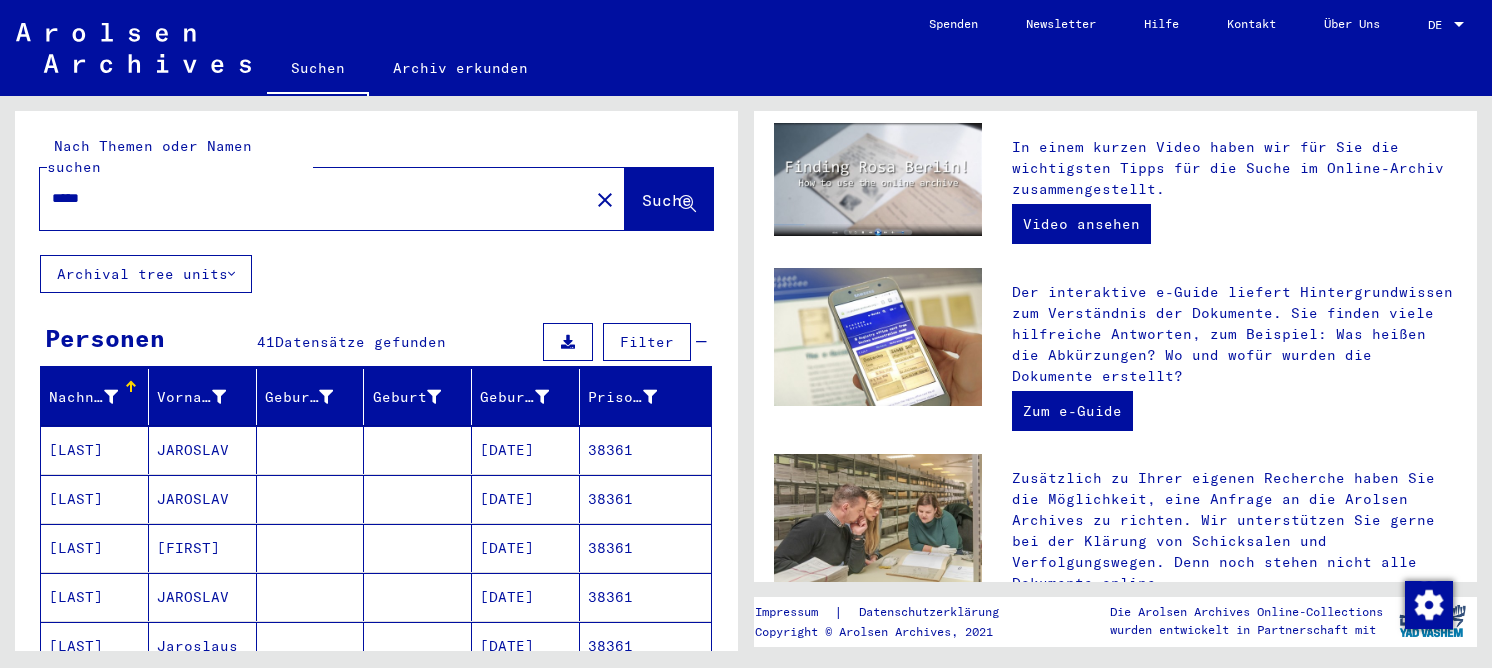 scroll, scrollTop: 0, scrollLeft: 0, axis: both 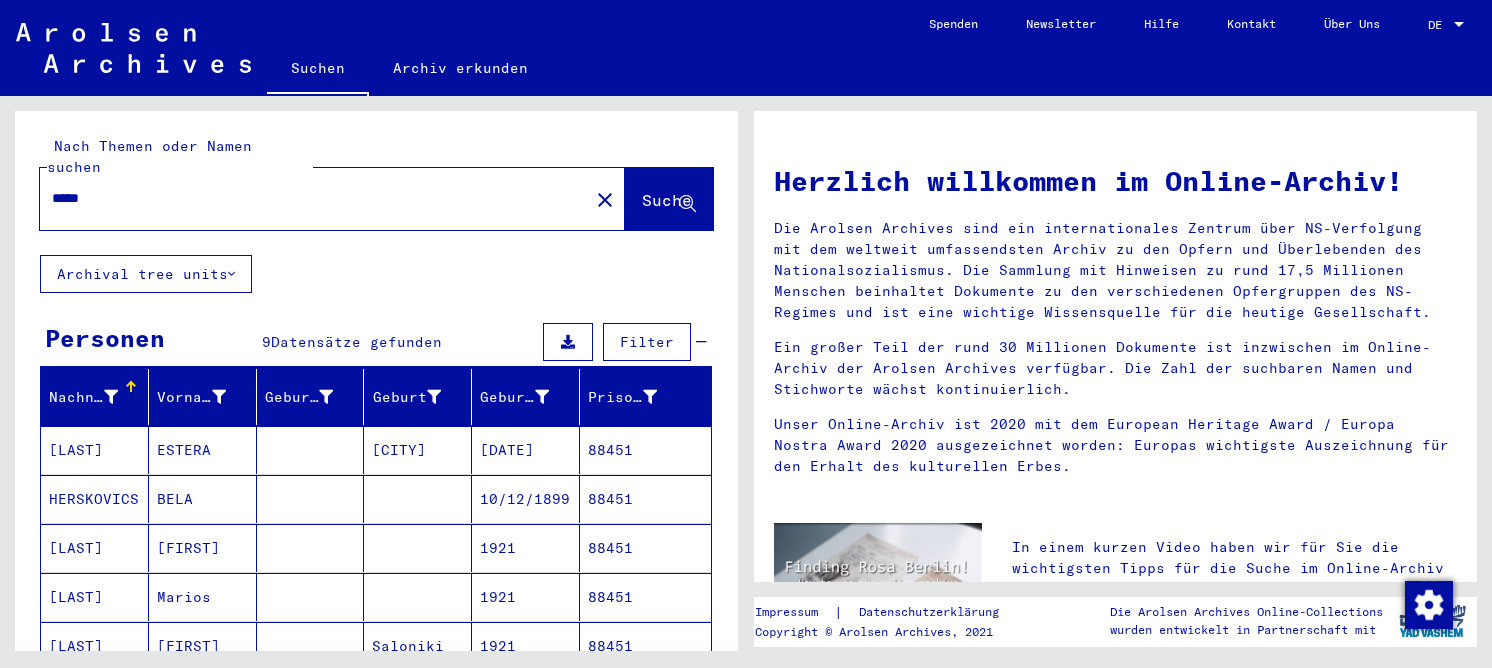 click on "ESTERA" at bounding box center (203, 499) 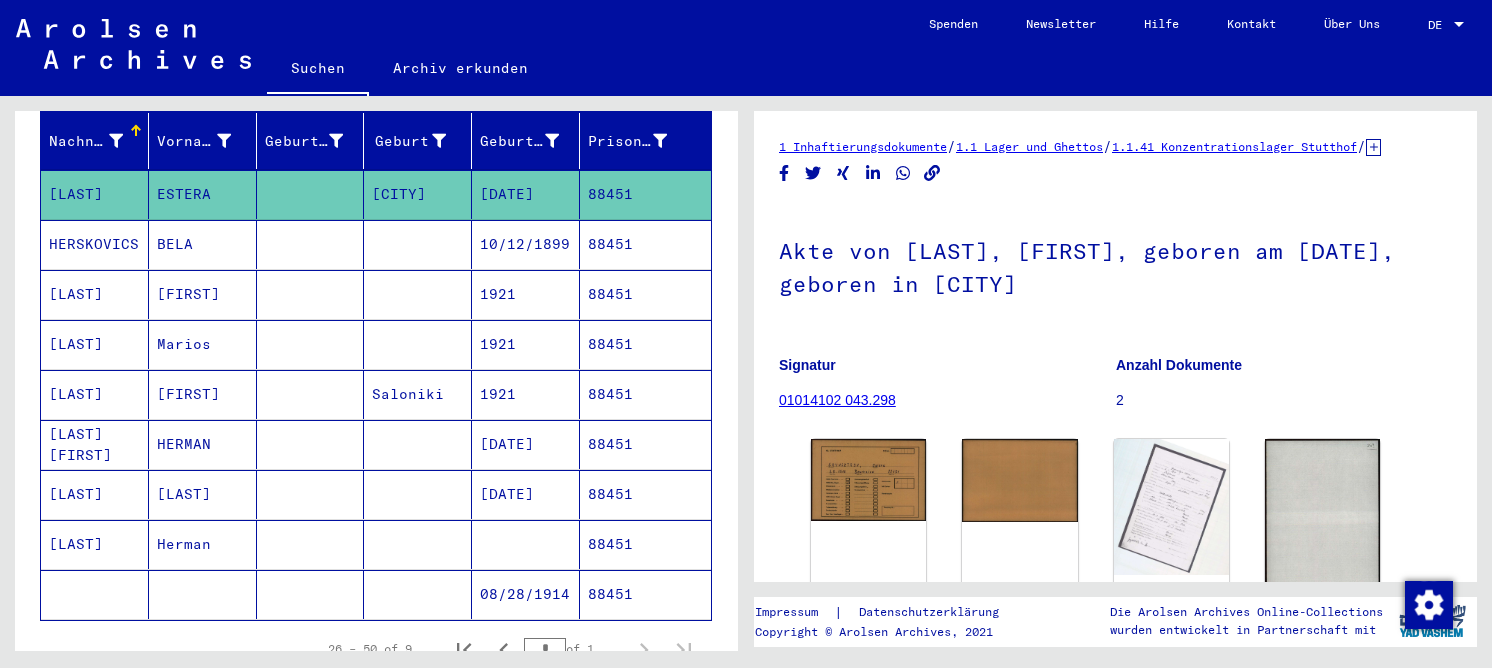 scroll, scrollTop: 608, scrollLeft: 0, axis: vertical 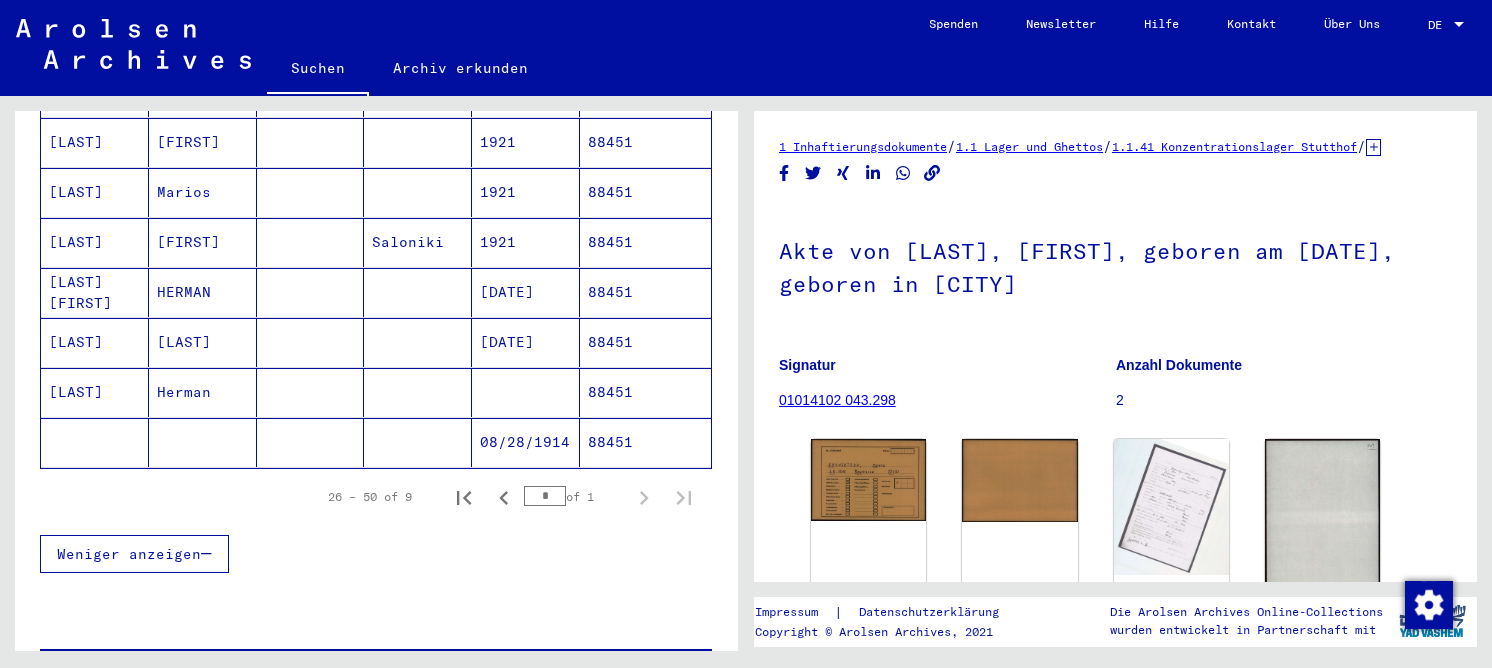 click on "HERMAN" at bounding box center (203, 342) 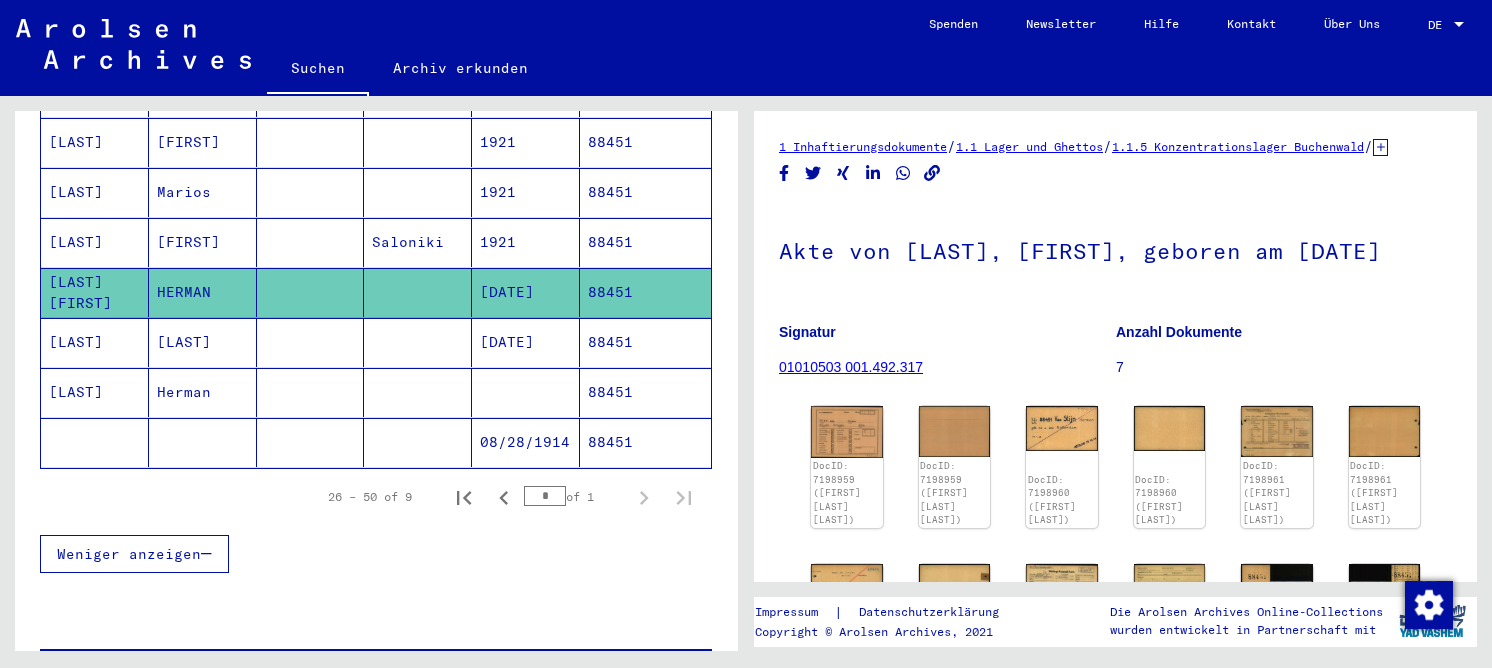 scroll, scrollTop: 0, scrollLeft: 0, axis: both 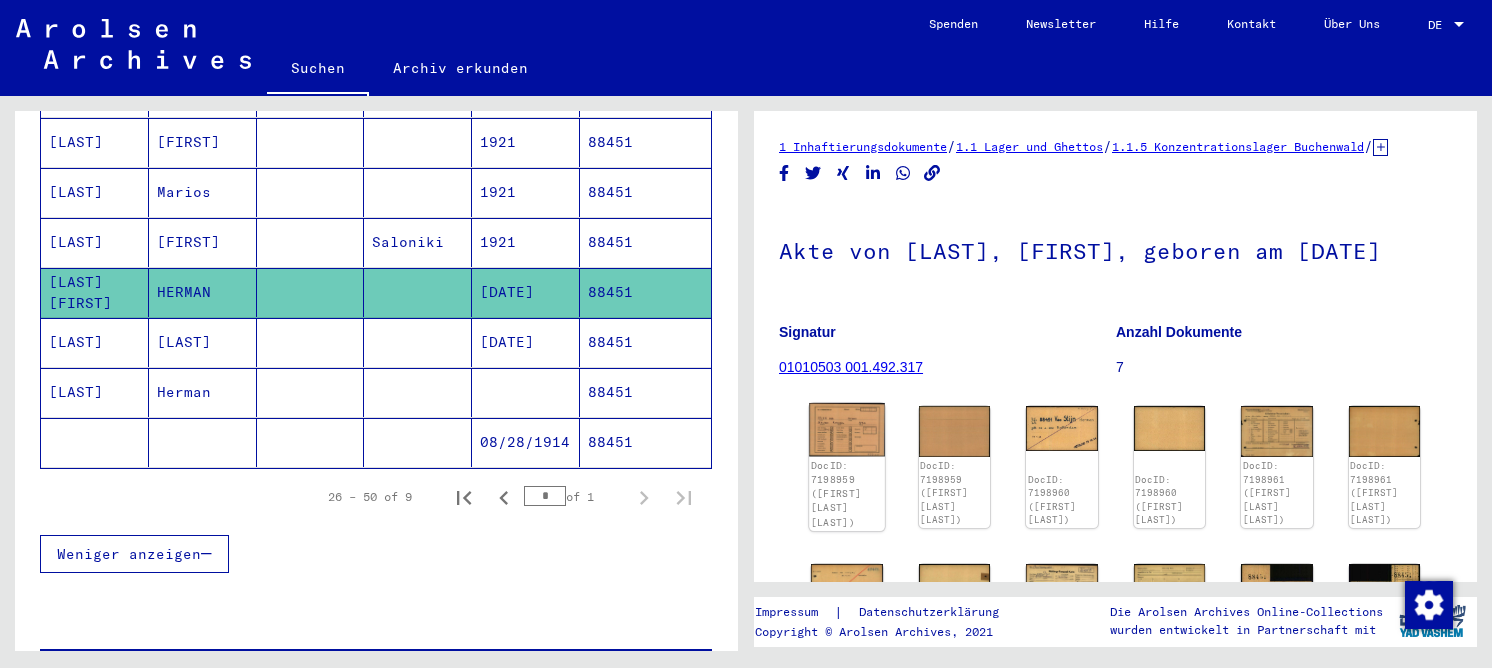 click 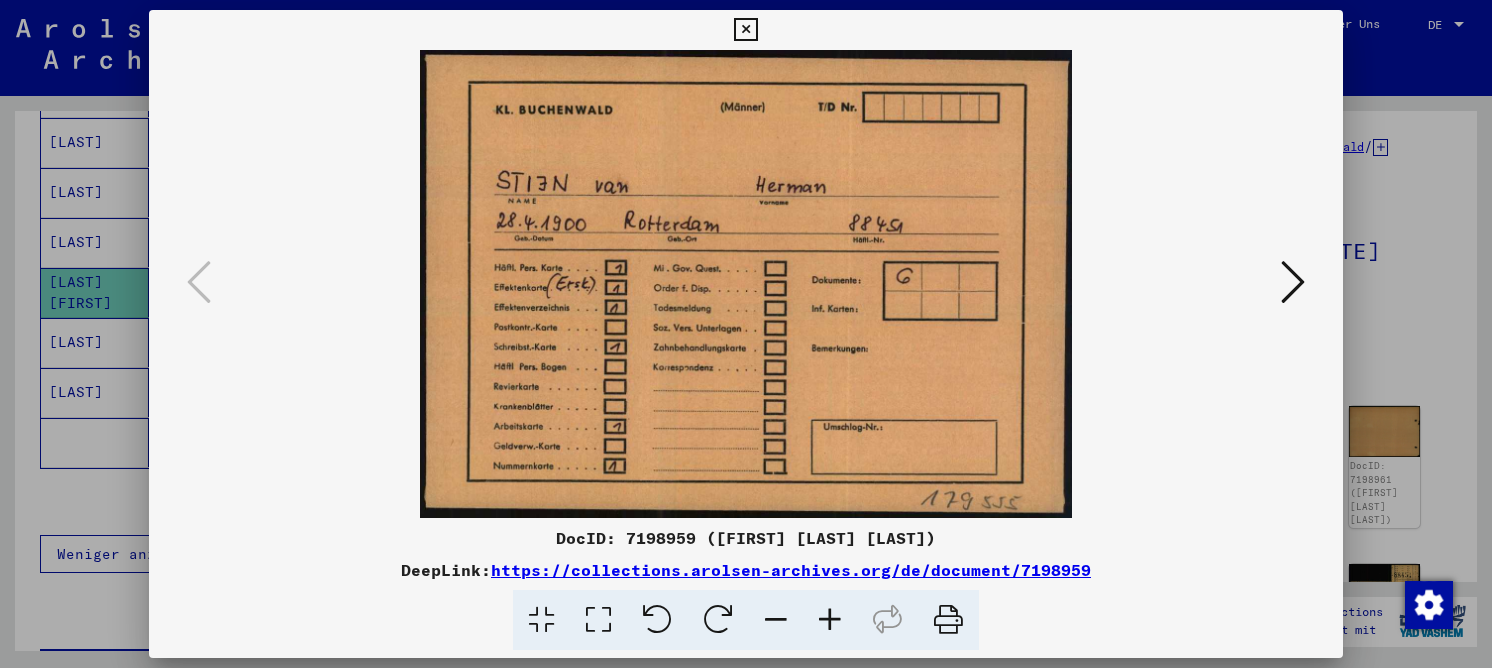 click at bounding box center [1293, 283] 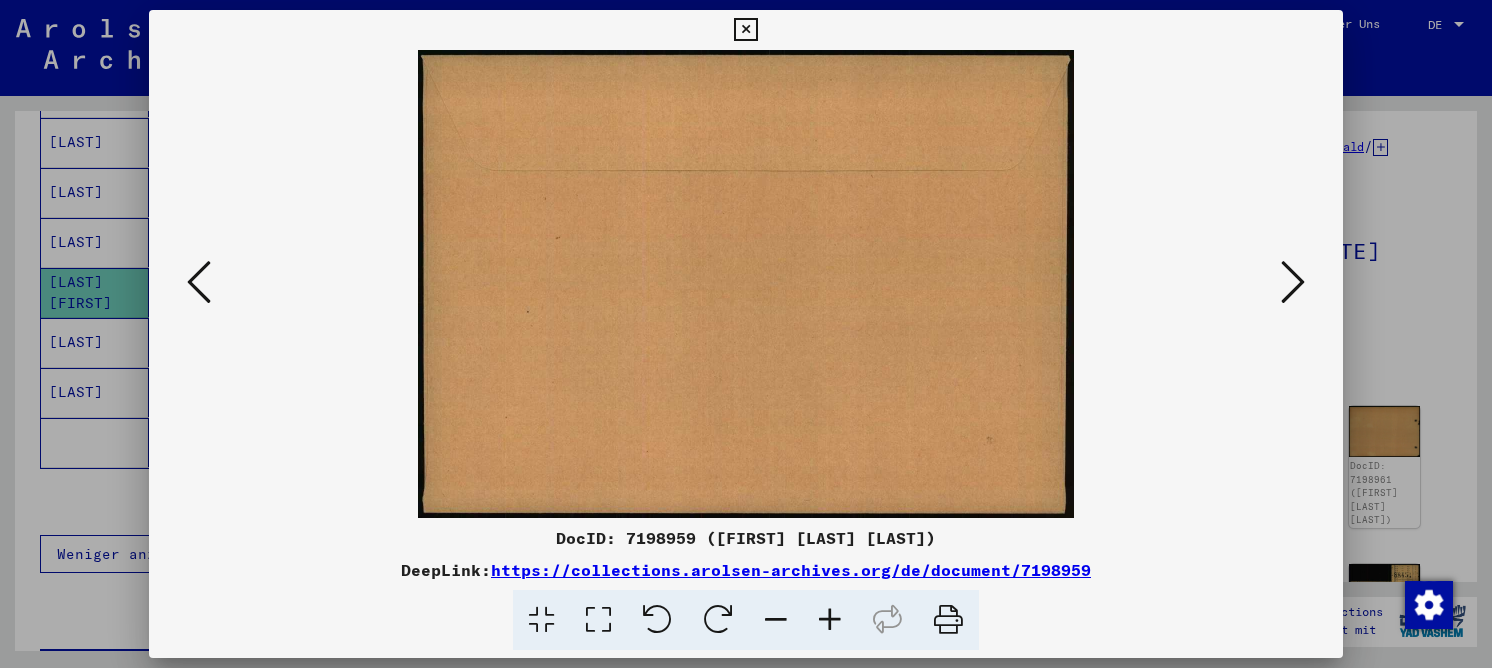 click at bounding box center (1293, 283) 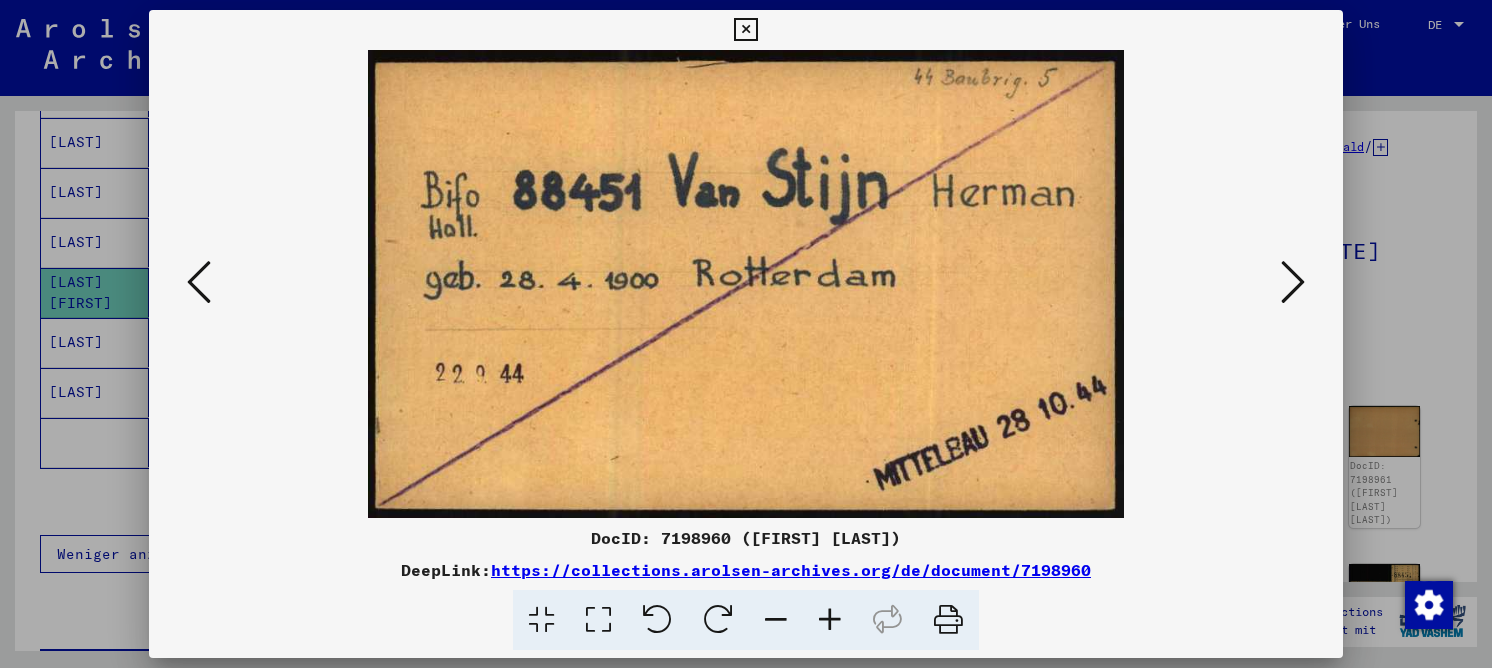 click at bounding box center [1293, 283] 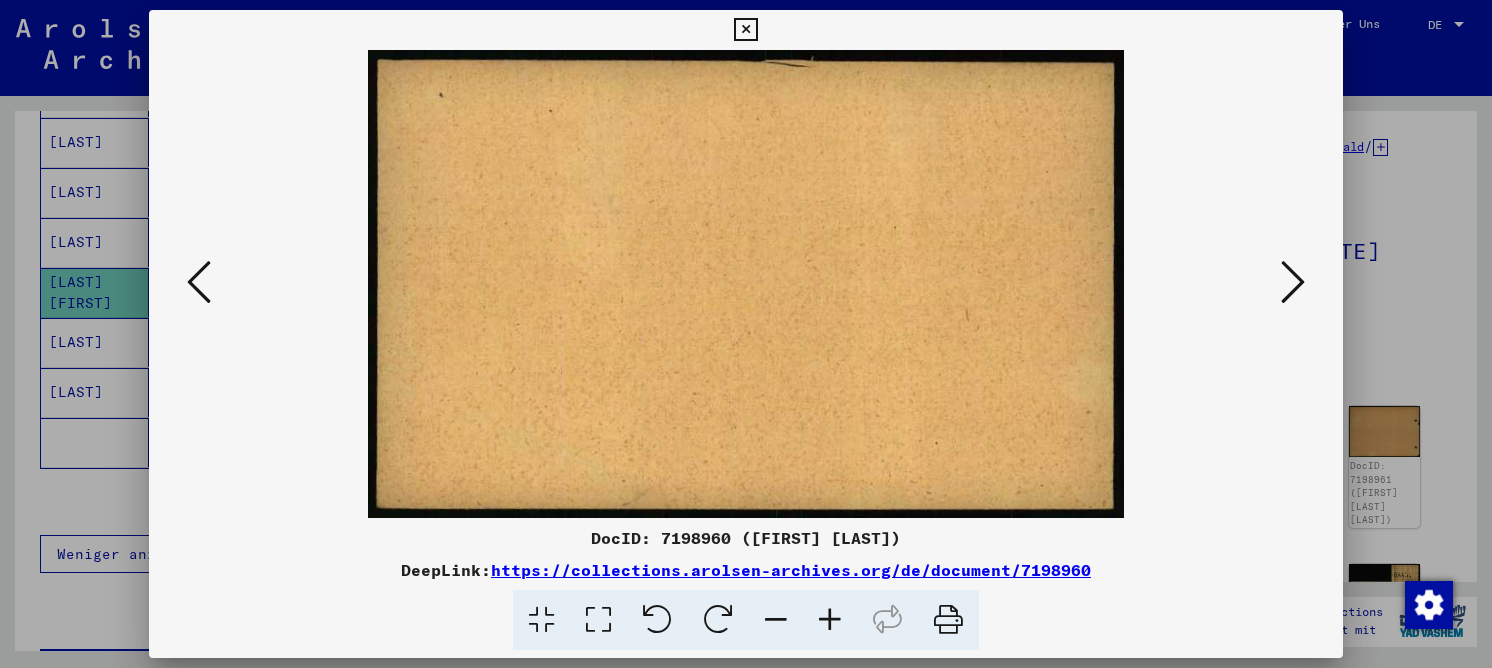 click at bounding box center (1293, 283) 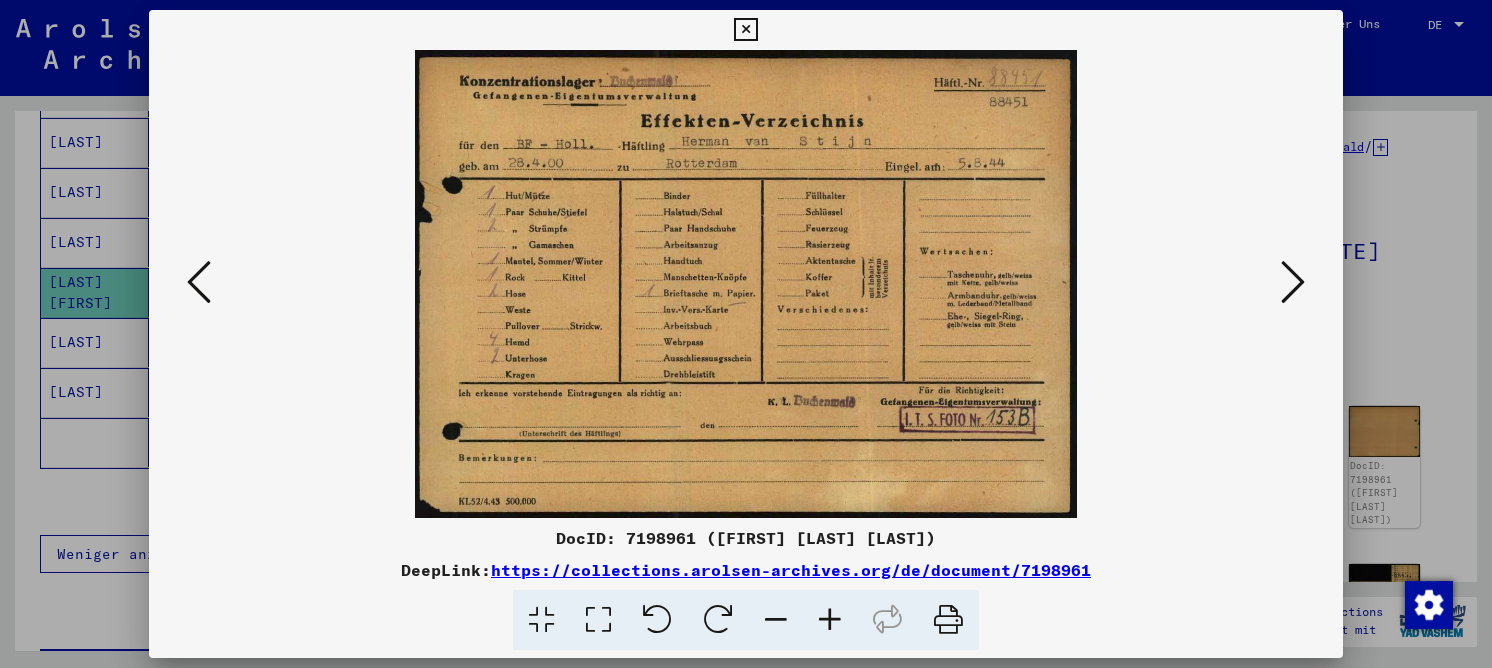 click at bounding box center (1293, 283) 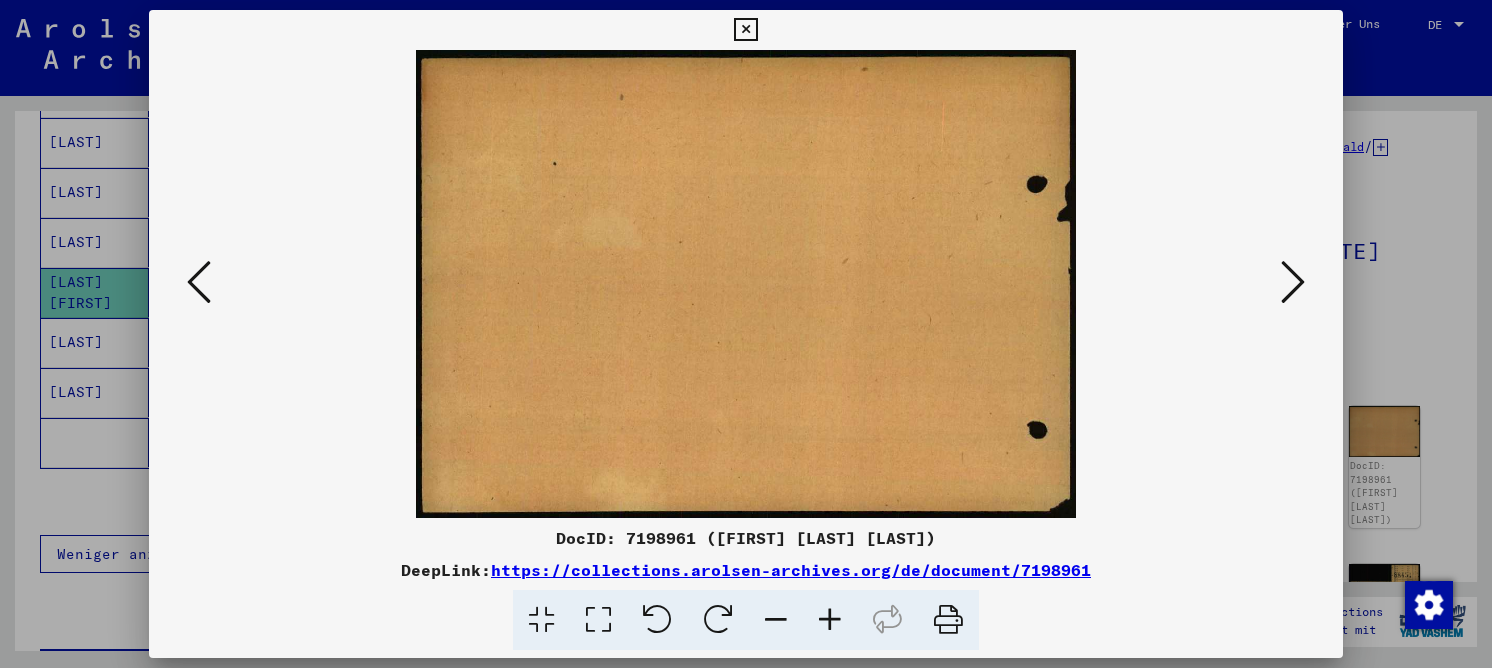 click at bounding box center [1293, 283] 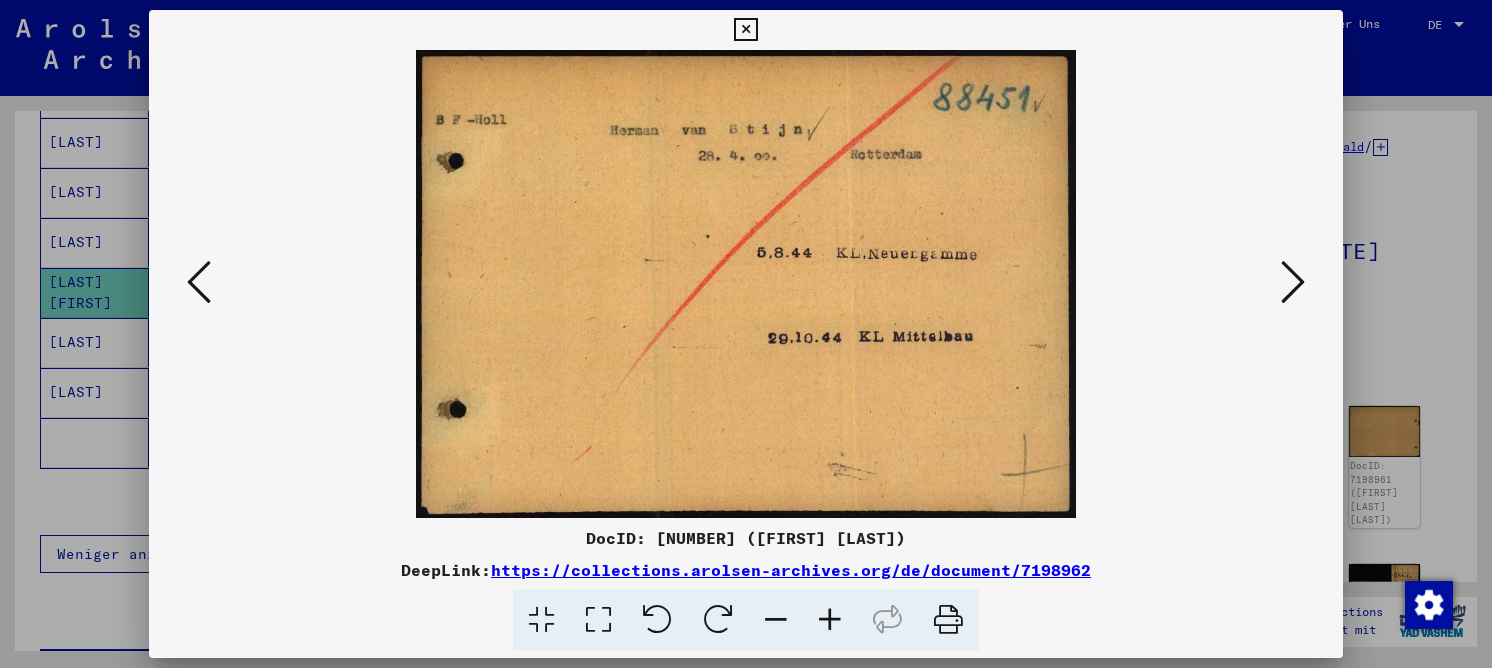 click at bounding box center [1293, 283] 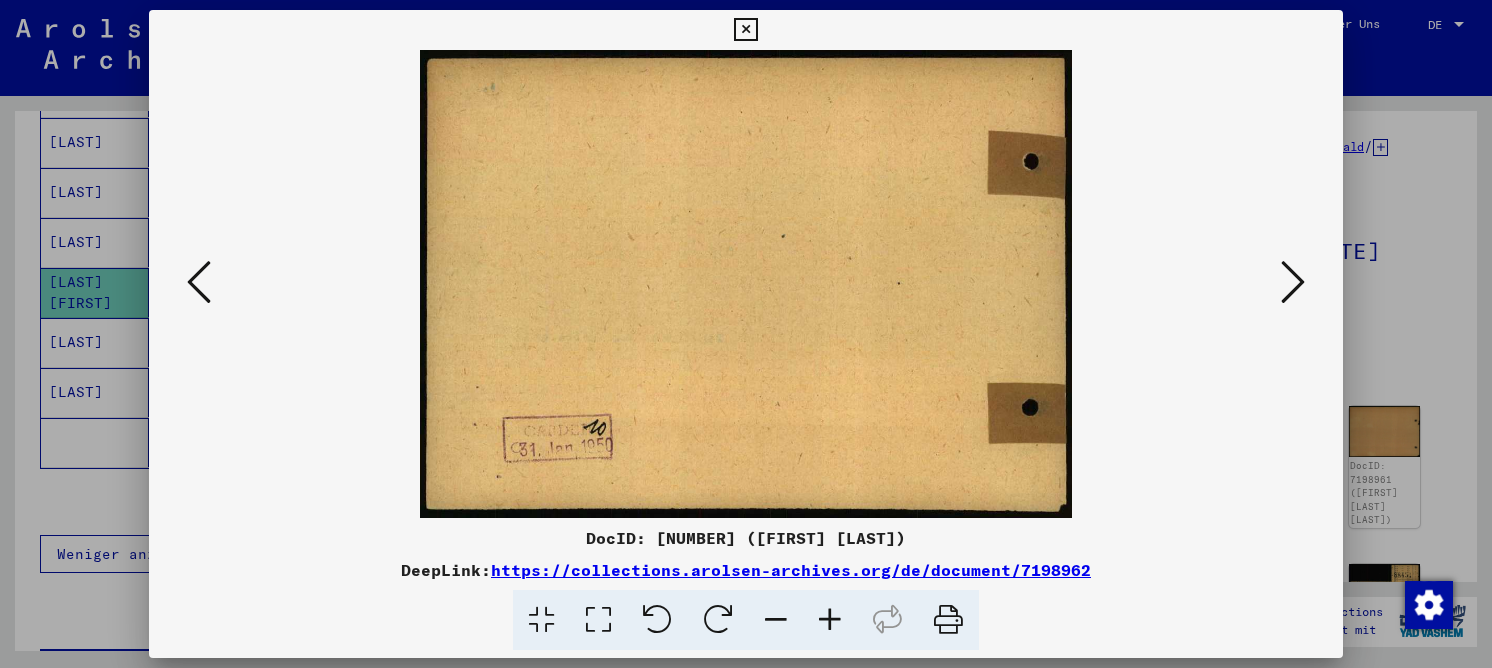click at bounding box center [1293, 283] 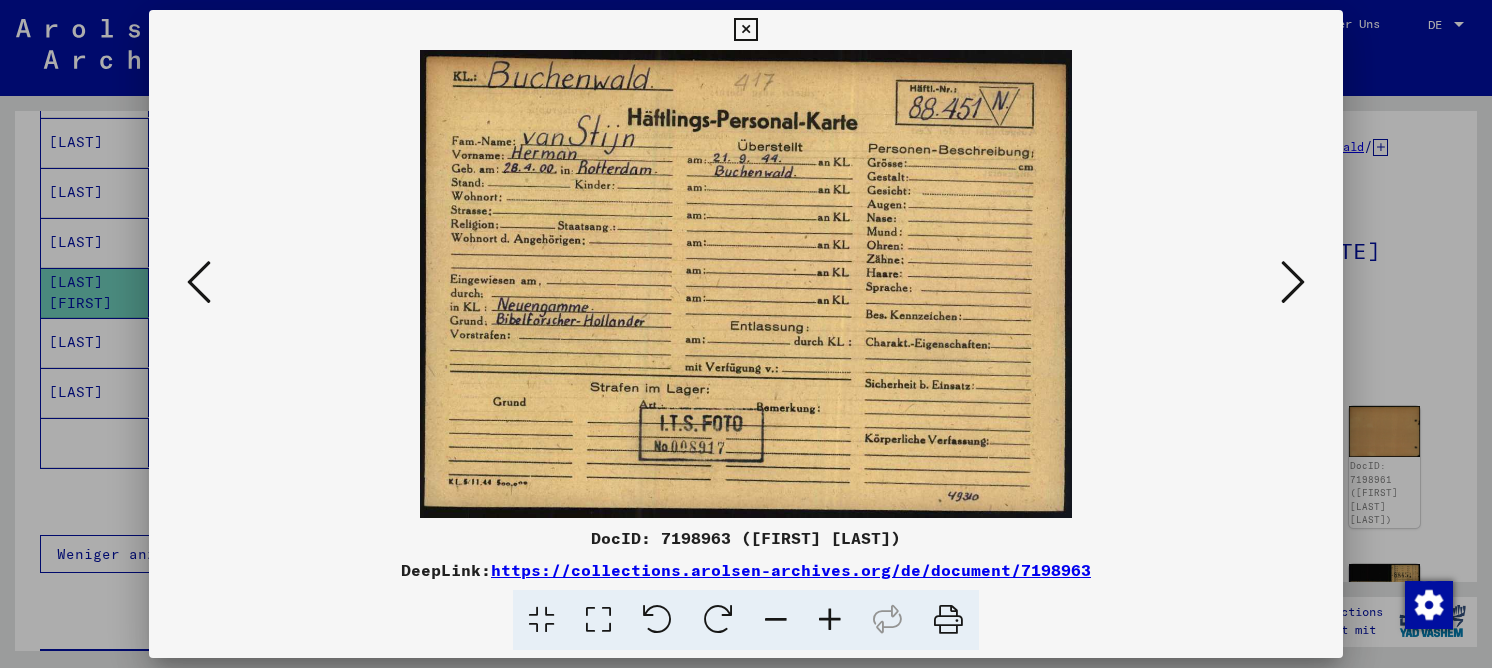 drag, startPoint x: 588, startPoint y: 617, endPoint x: 589, endPoint y: 601, distance: 16.03122 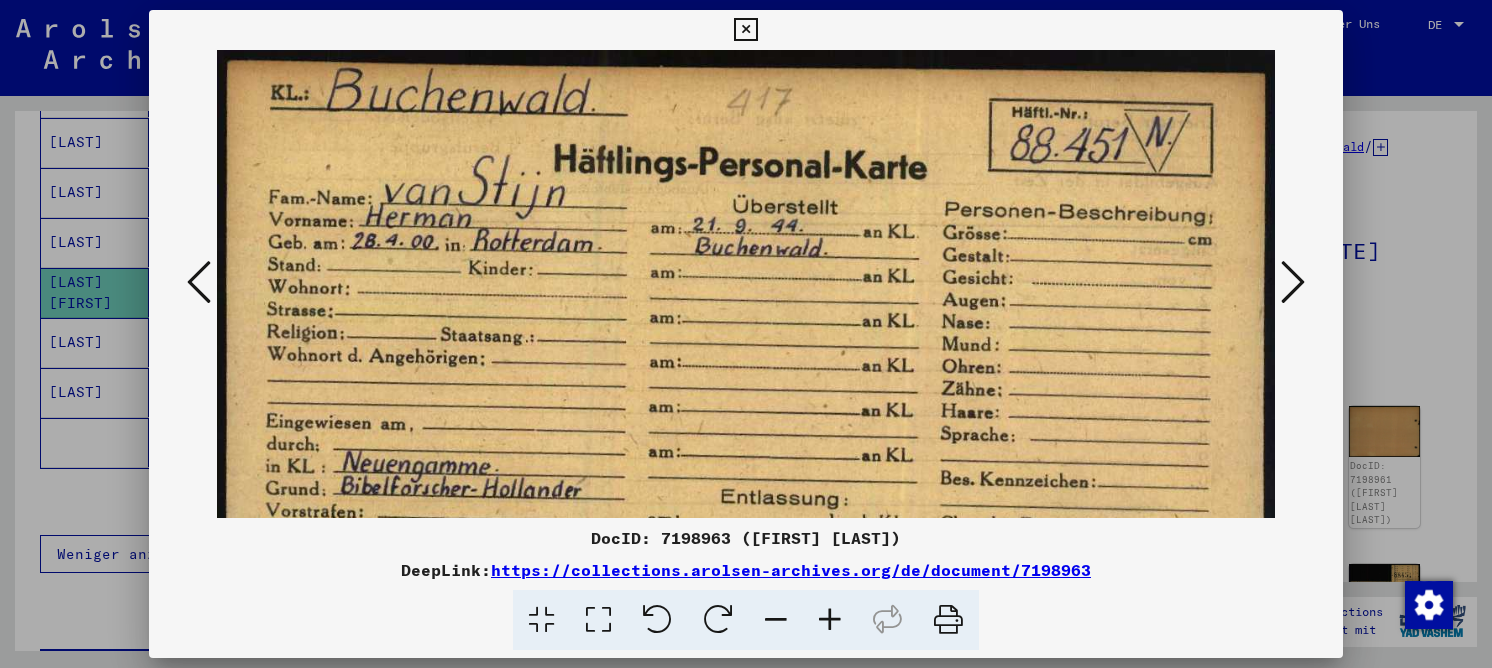 scroll, scrollTop: 29, scrollLeft: 0, axis: vertical 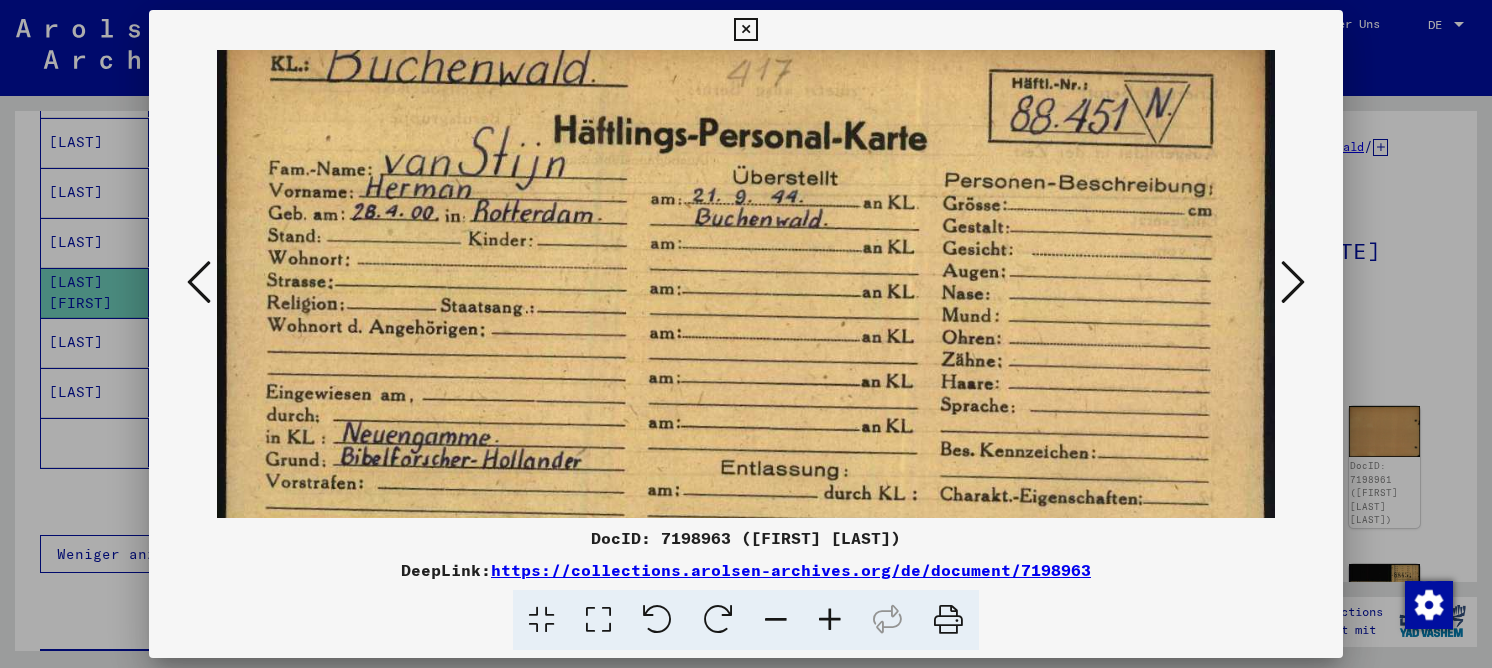 drag, startPoint x: 806, startPoint y: 374, endPoint x: 801, endPoint y: 361, distance: 13.928389 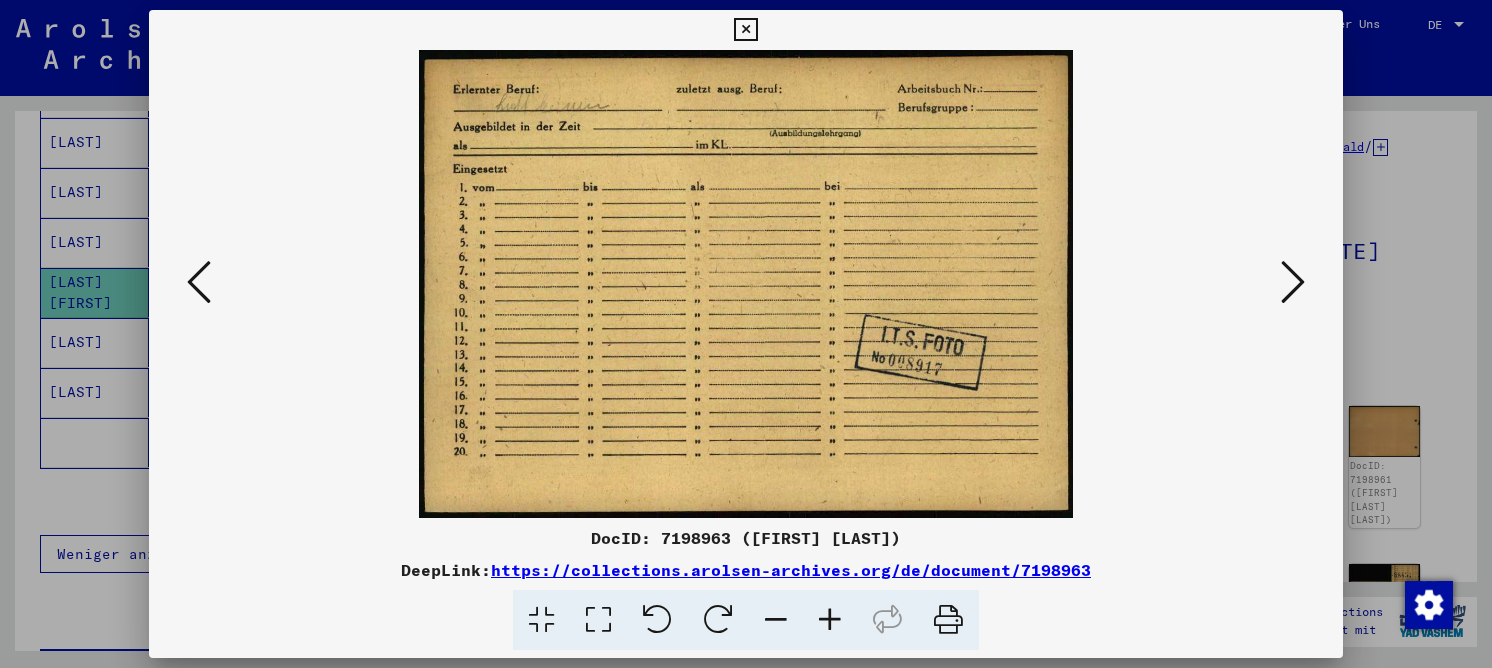 click at bounding box center (1293, 283) 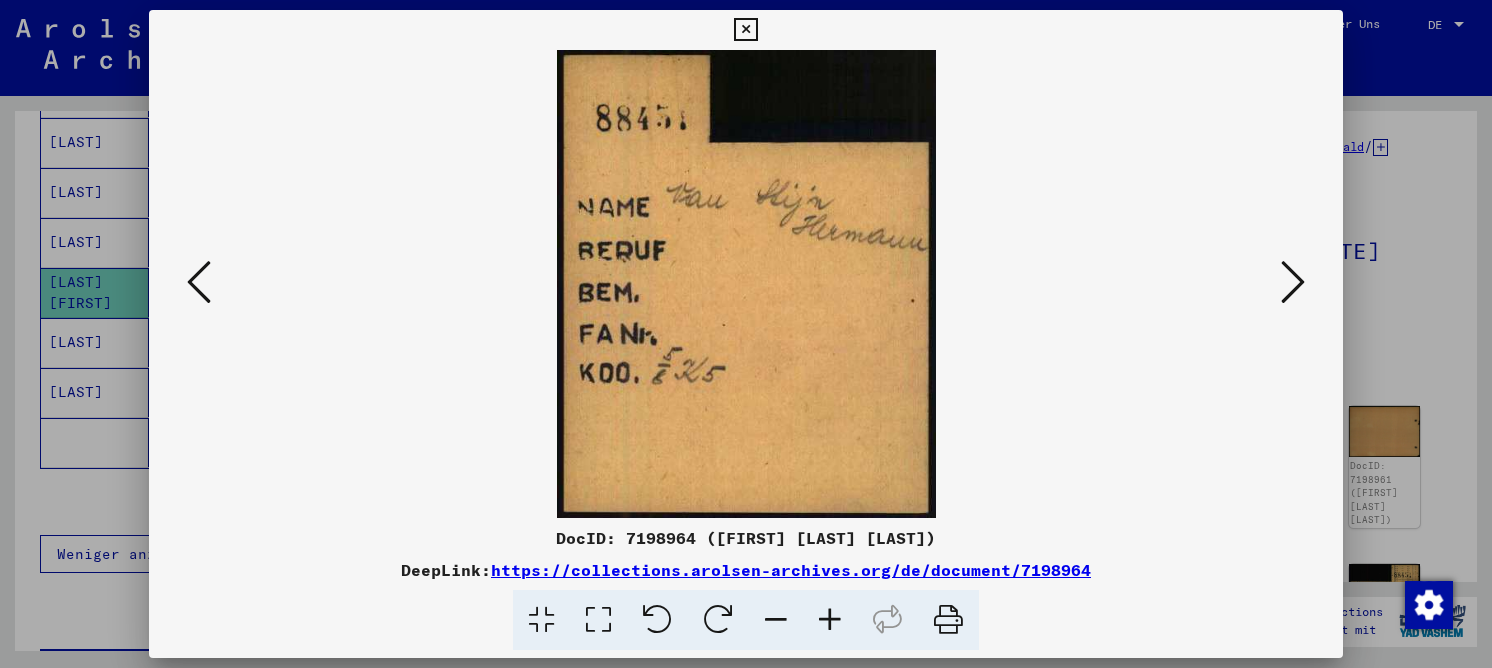 click at bounding box center [1293, 283] 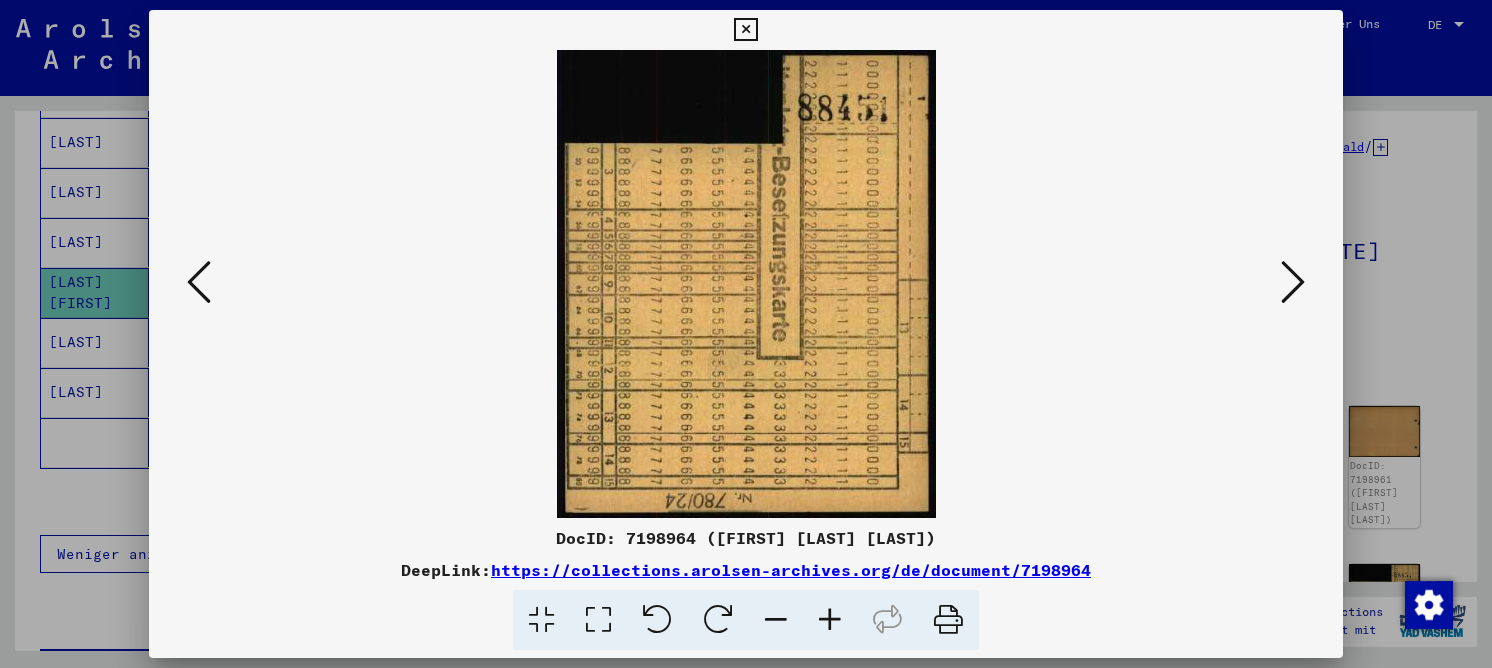 click at bounding box center (1293, 283) 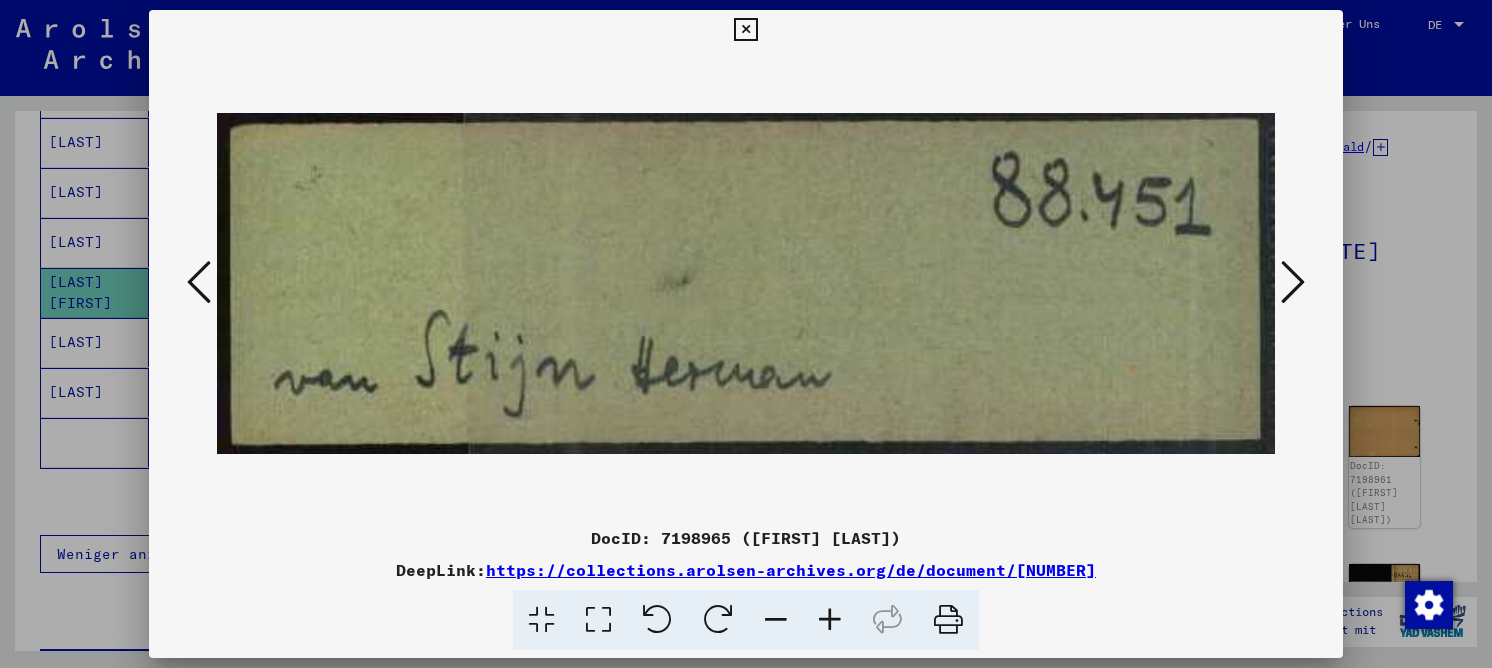 click at bounding box center (1293, 283) 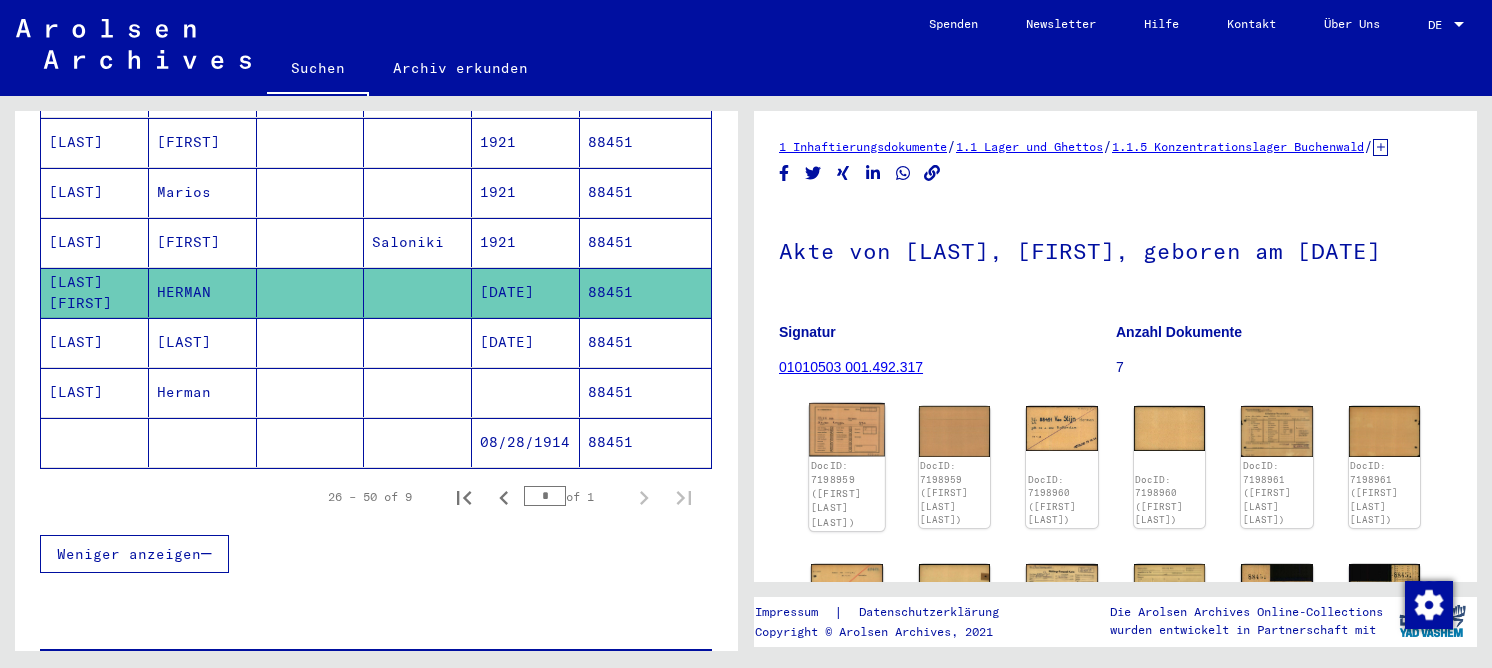 click 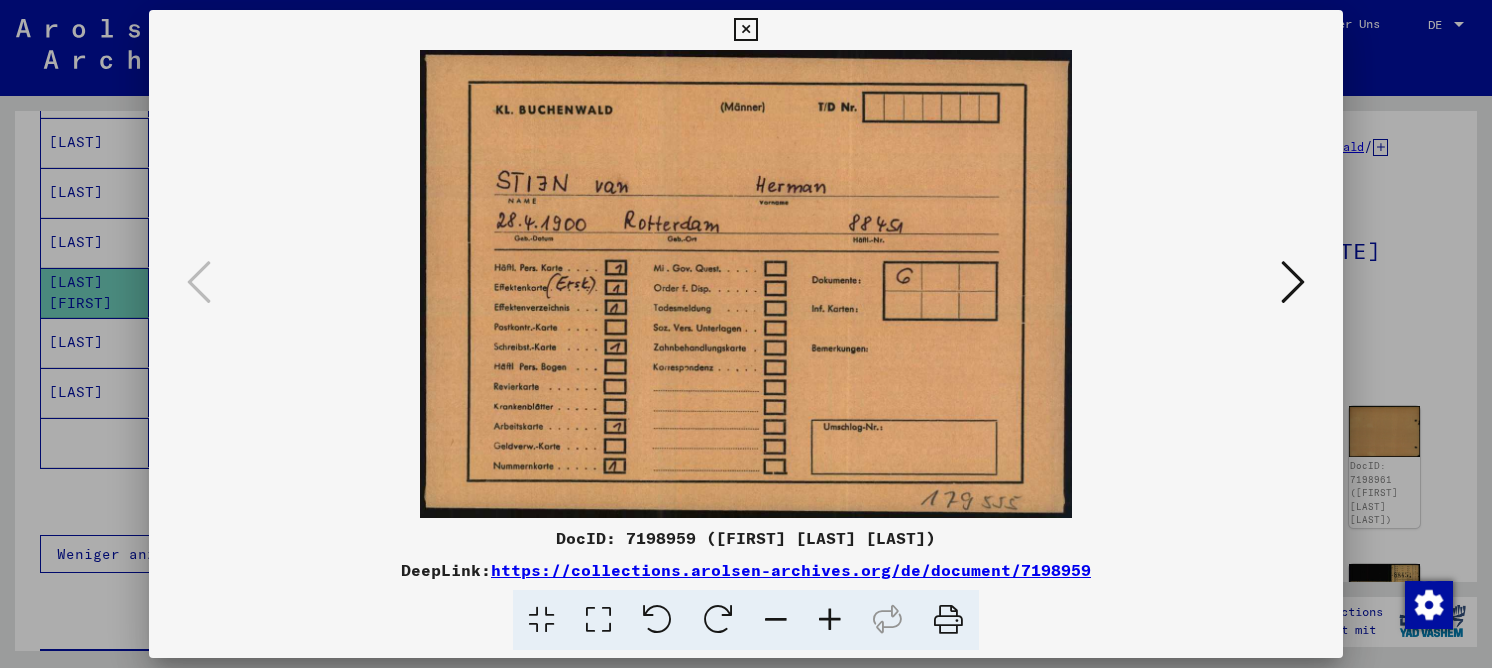type 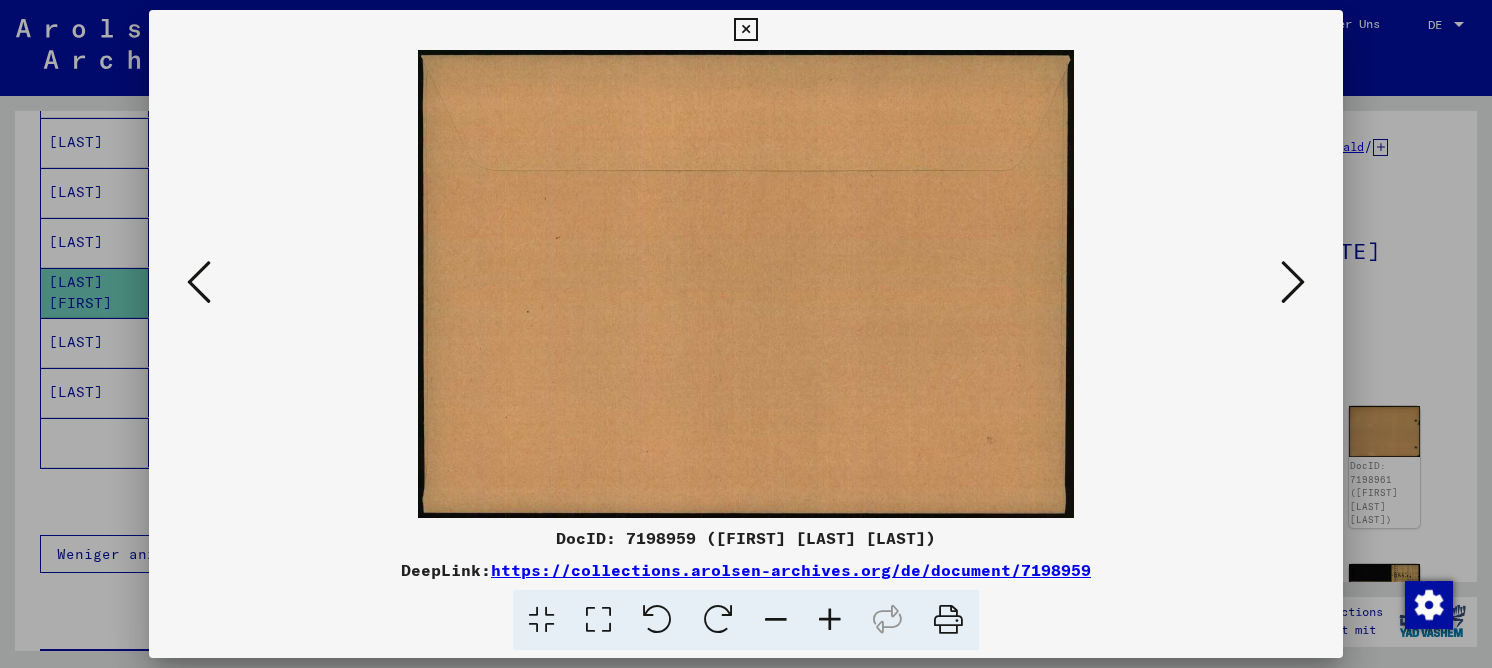 click at bounding box center [1293, 282] 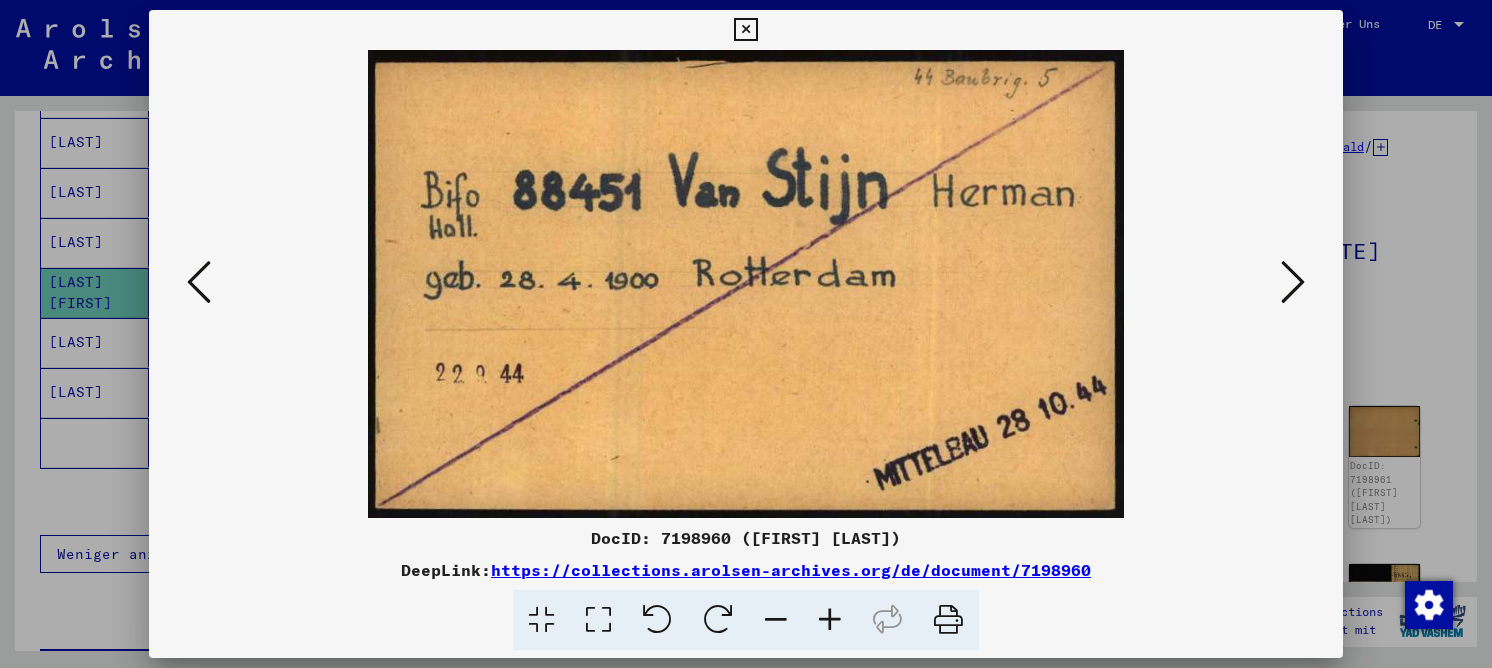 click at bounding box center (1293, 282) 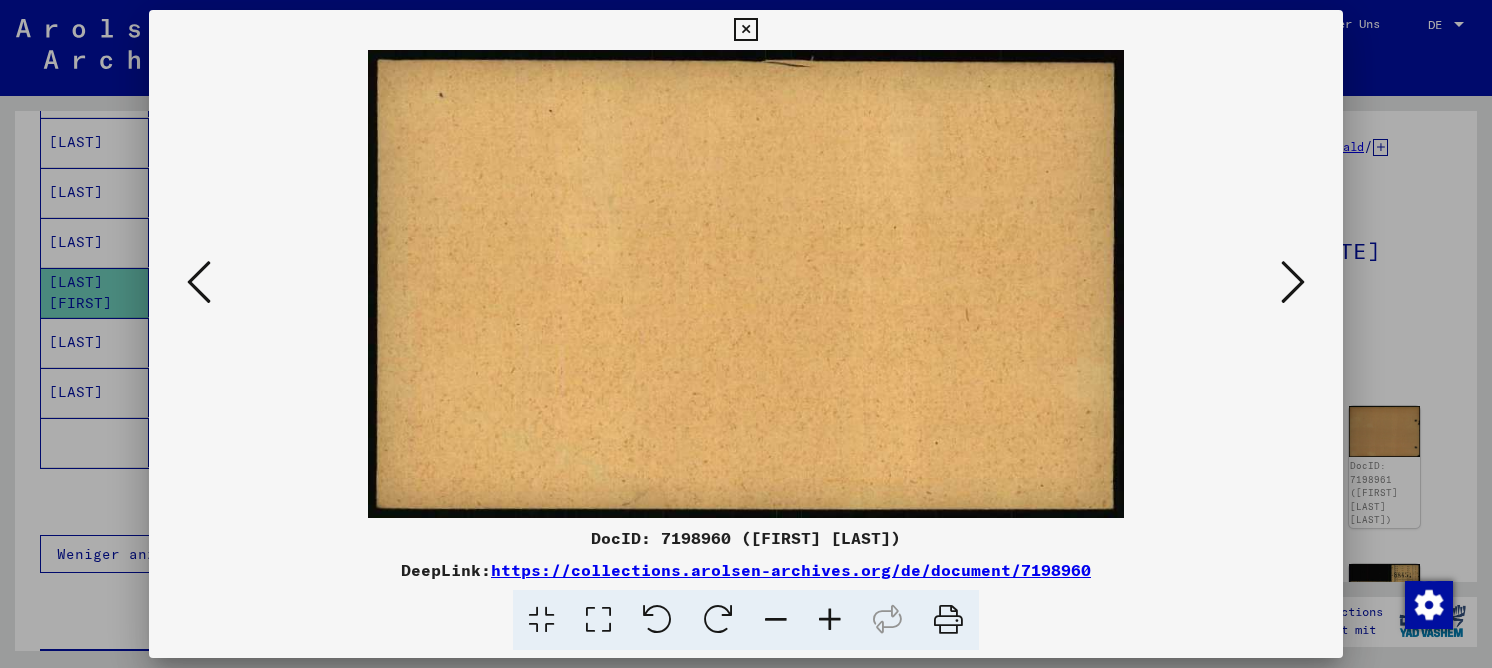 click at bounding box center (1293, 282) 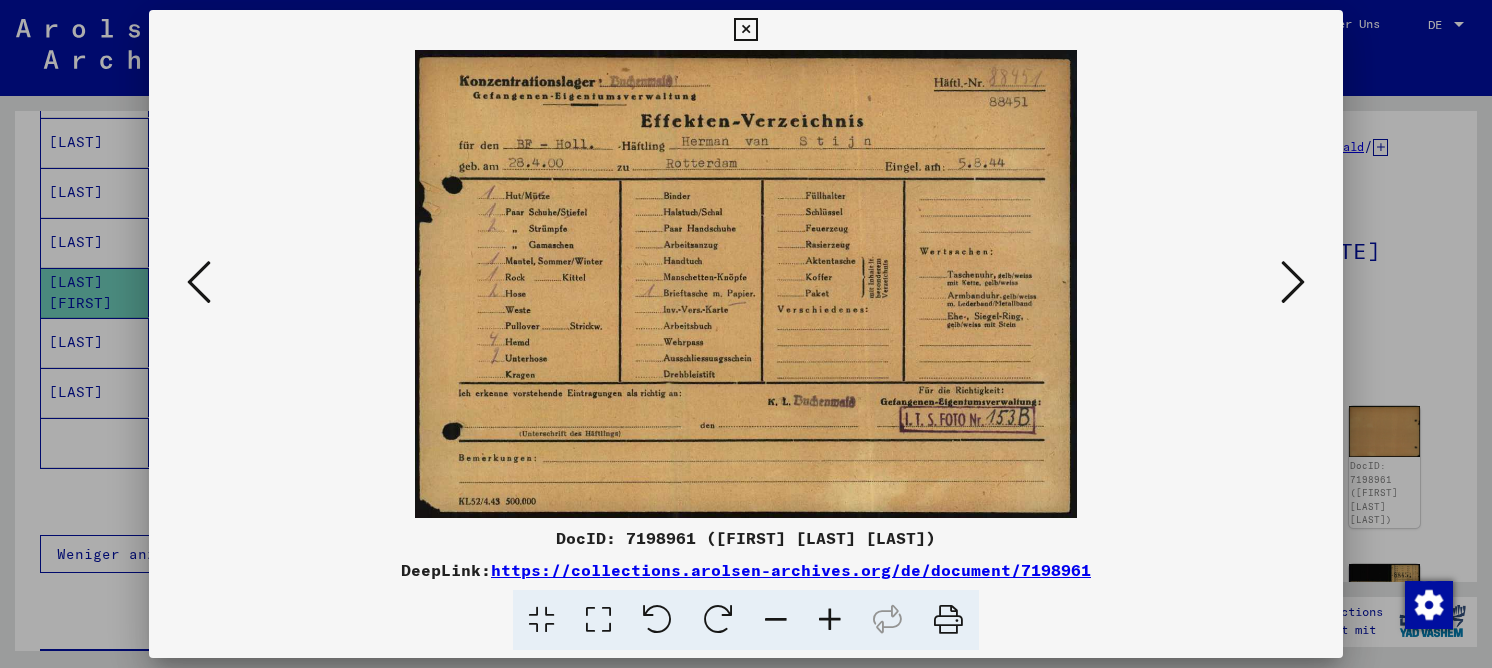 click at bounding box center [1293, 282] 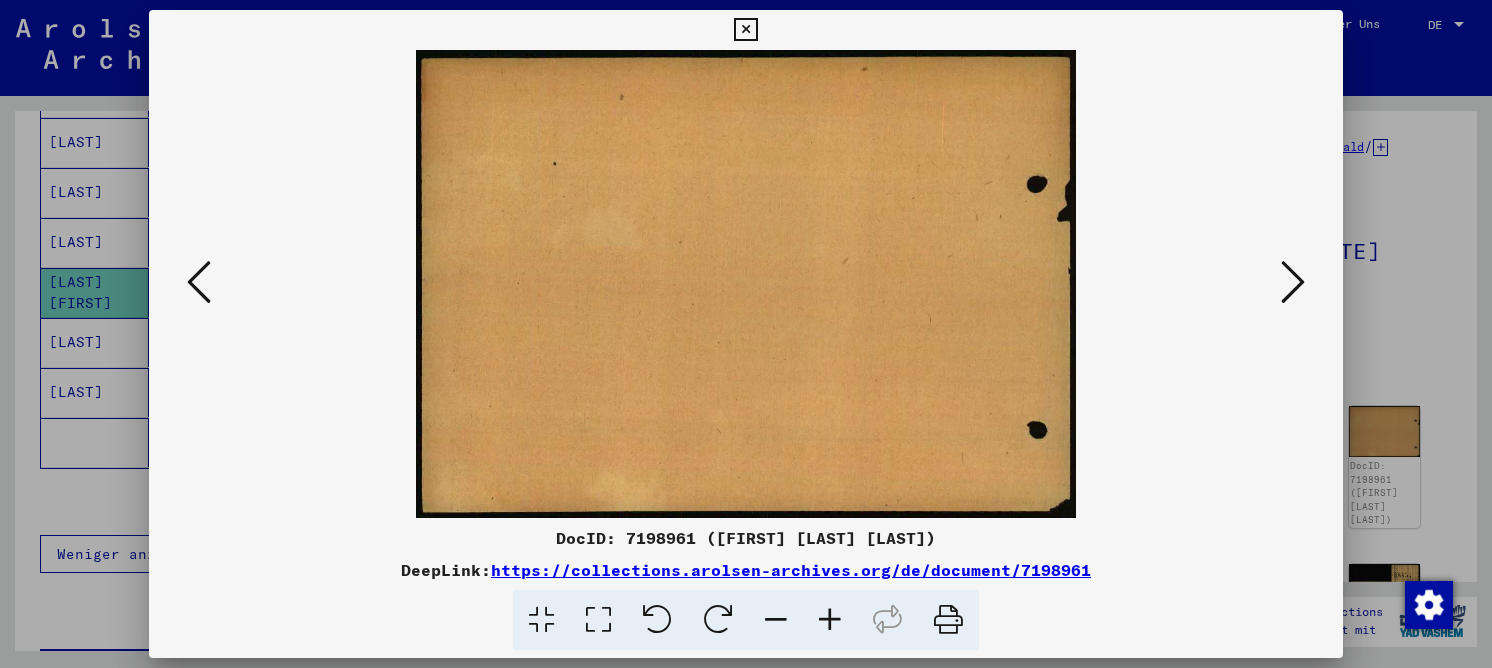click at bounding box center (1293, 282) 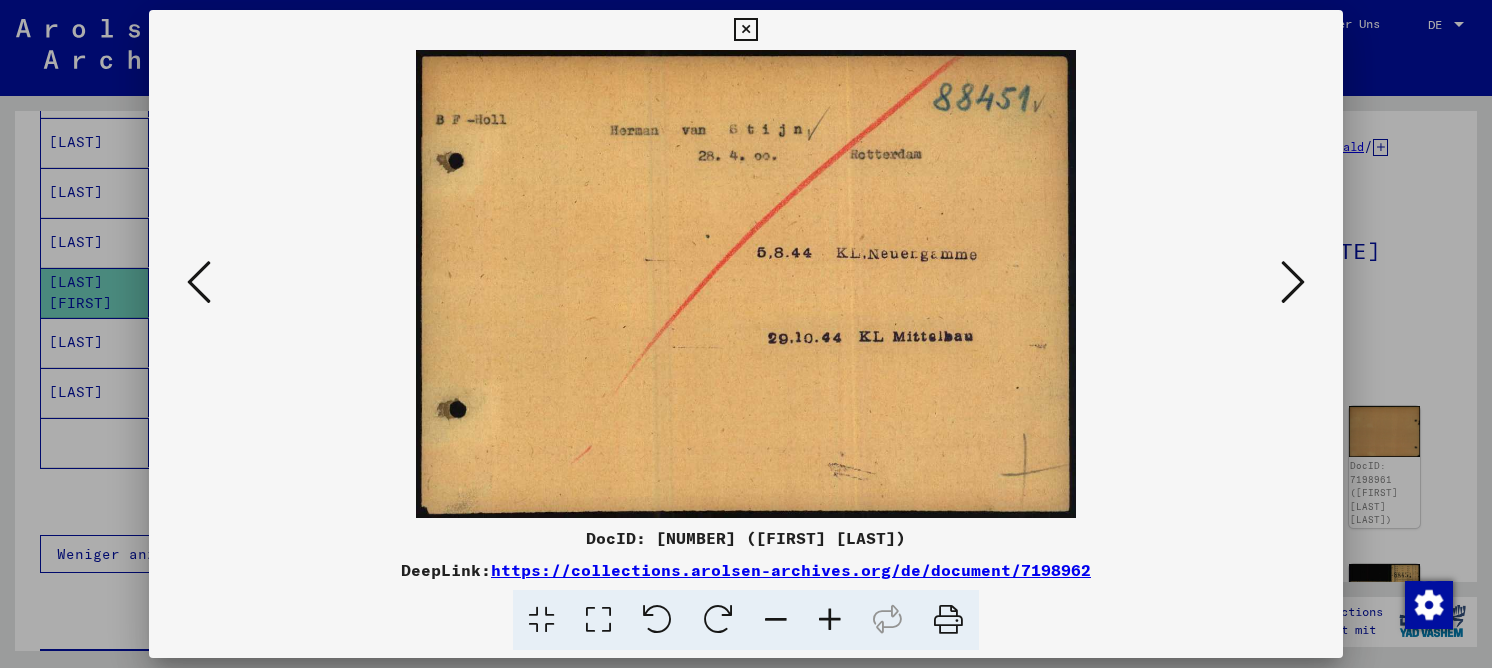 click at bounding box center (1293, 282) 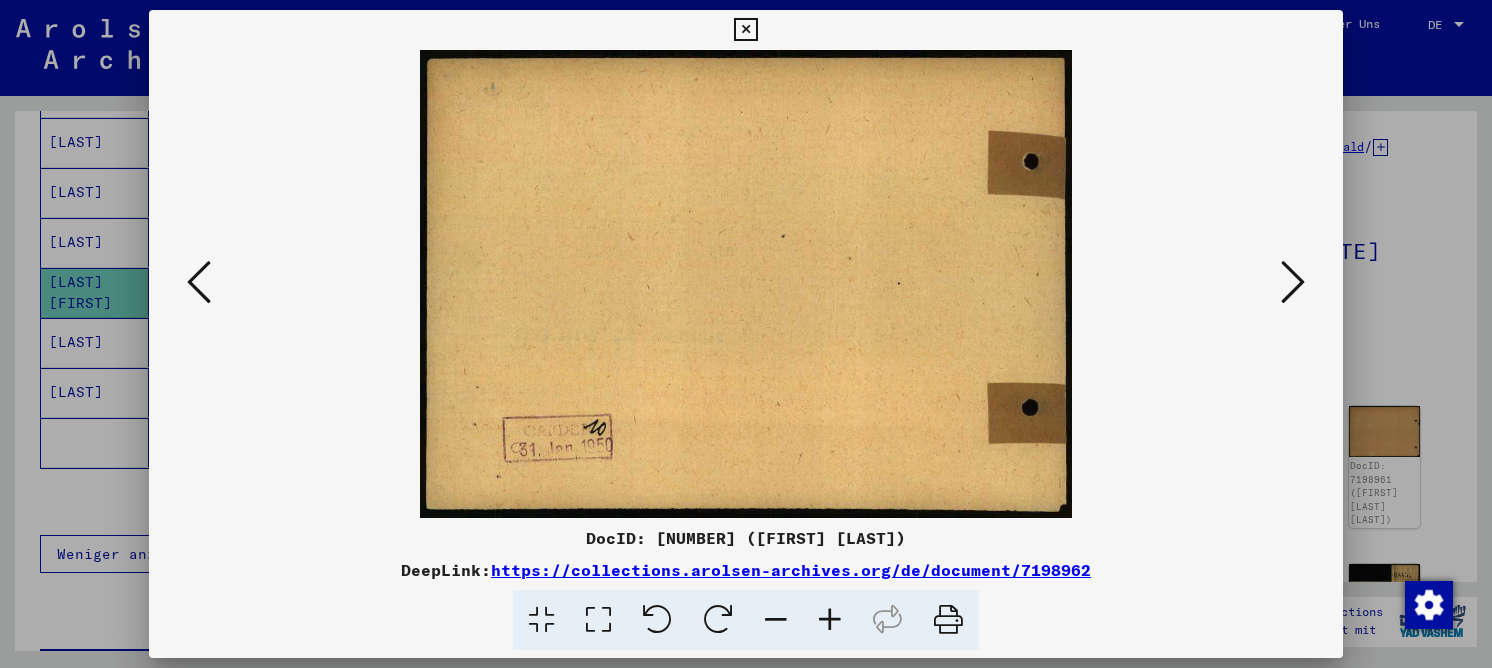 click at bounding box center [1293, 282] 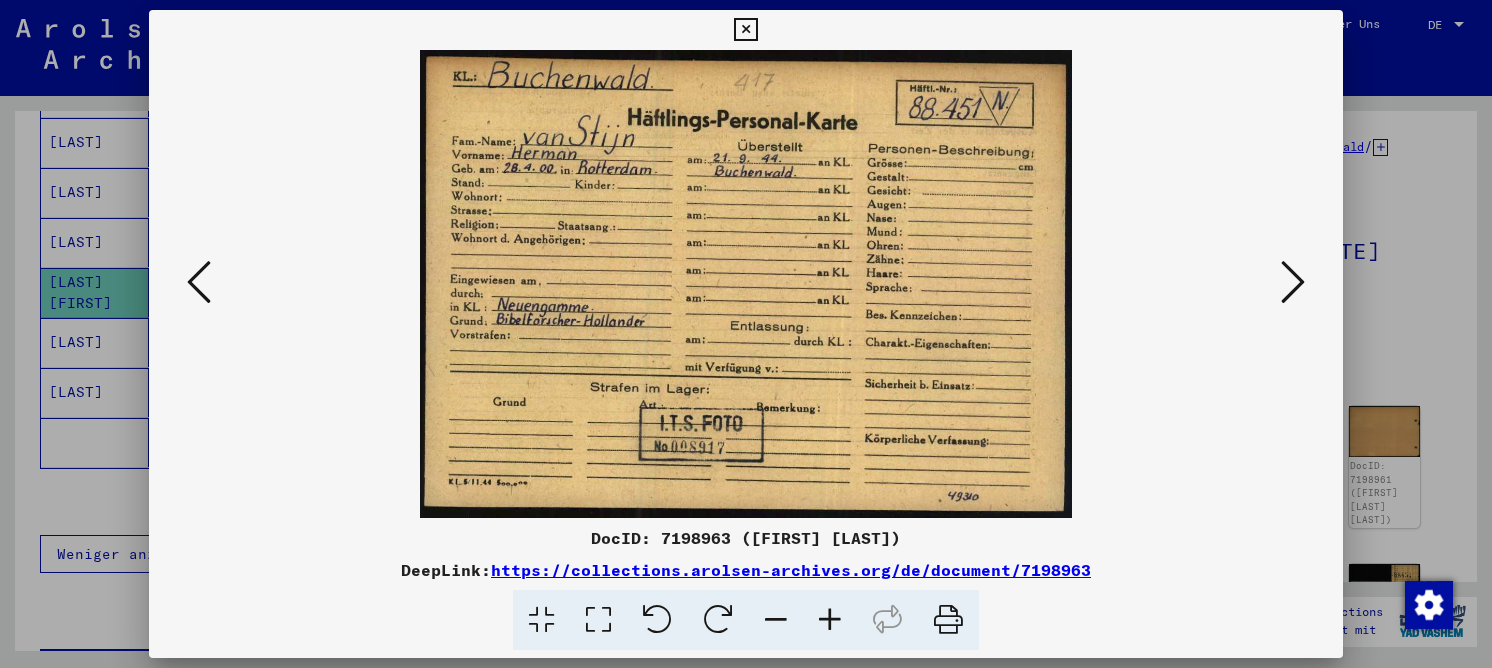 click at bounding box center (1293, 282) 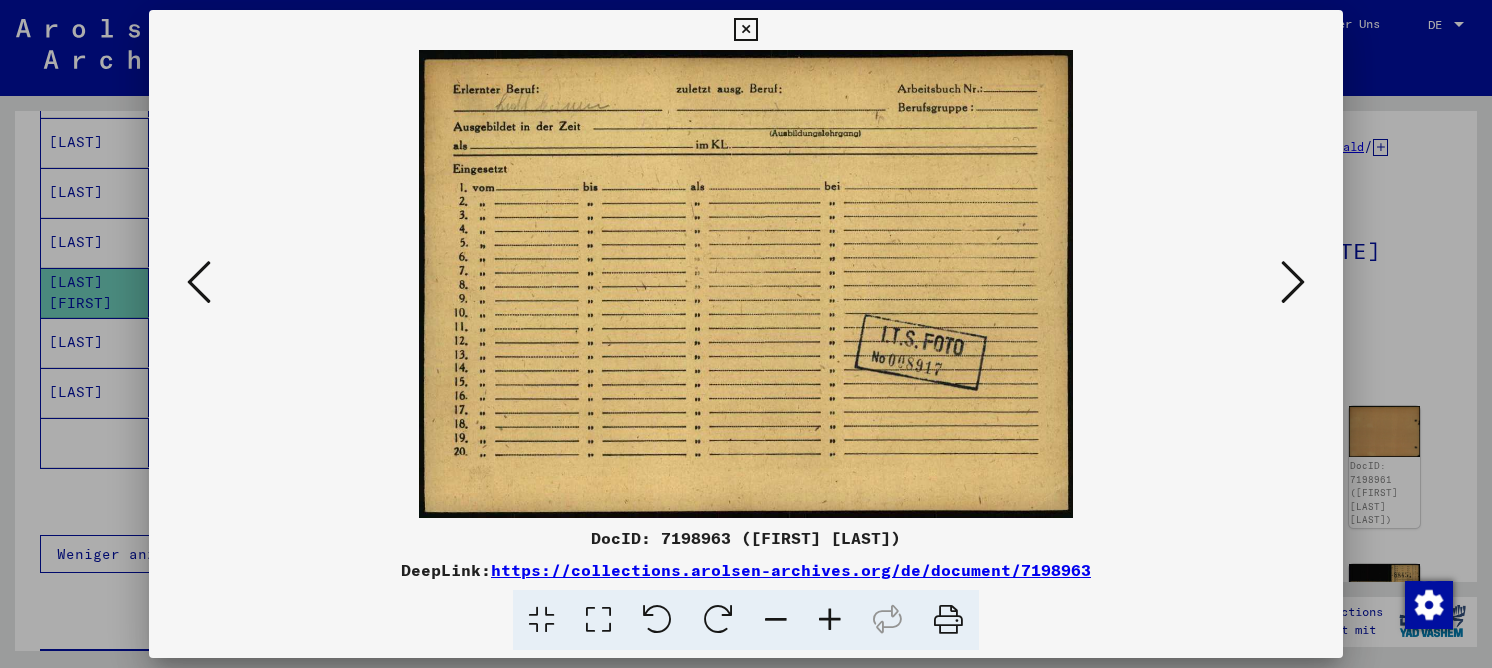 click at bounding box center (1293, 282) 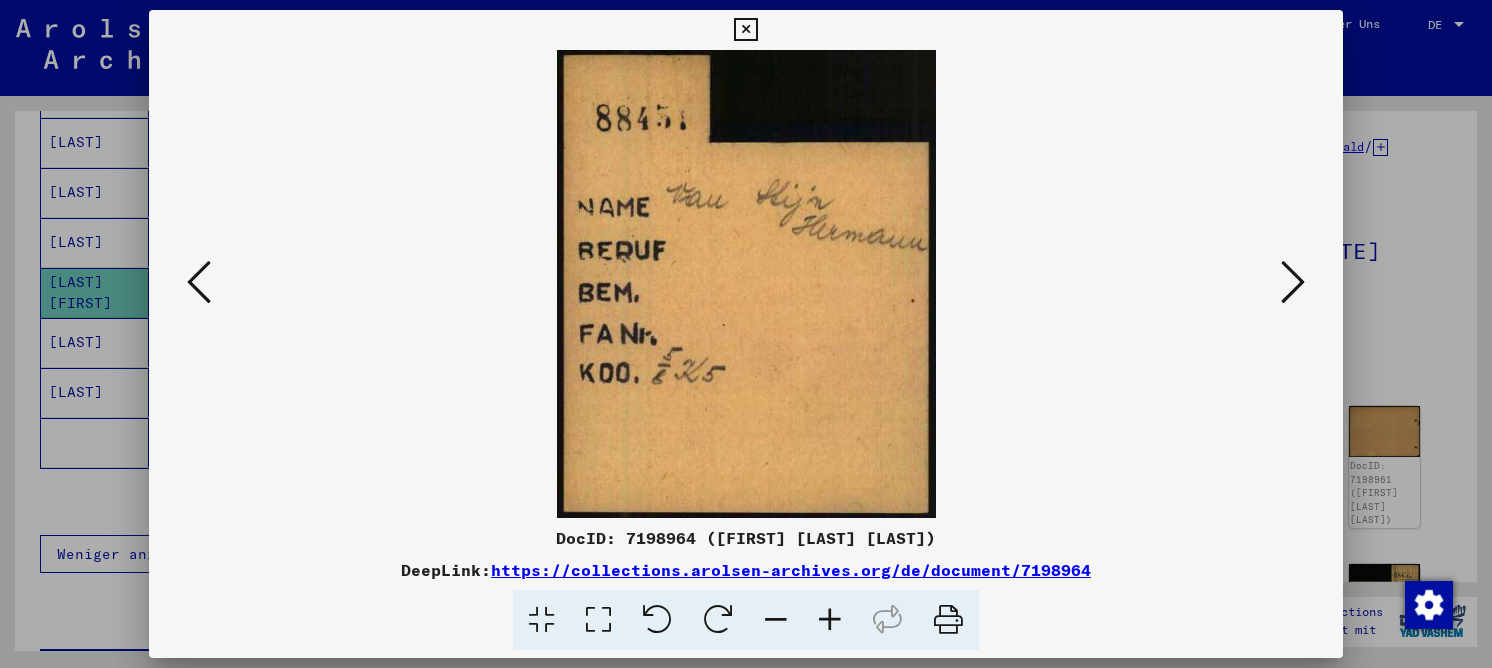 click at bounding box center [199, 282] 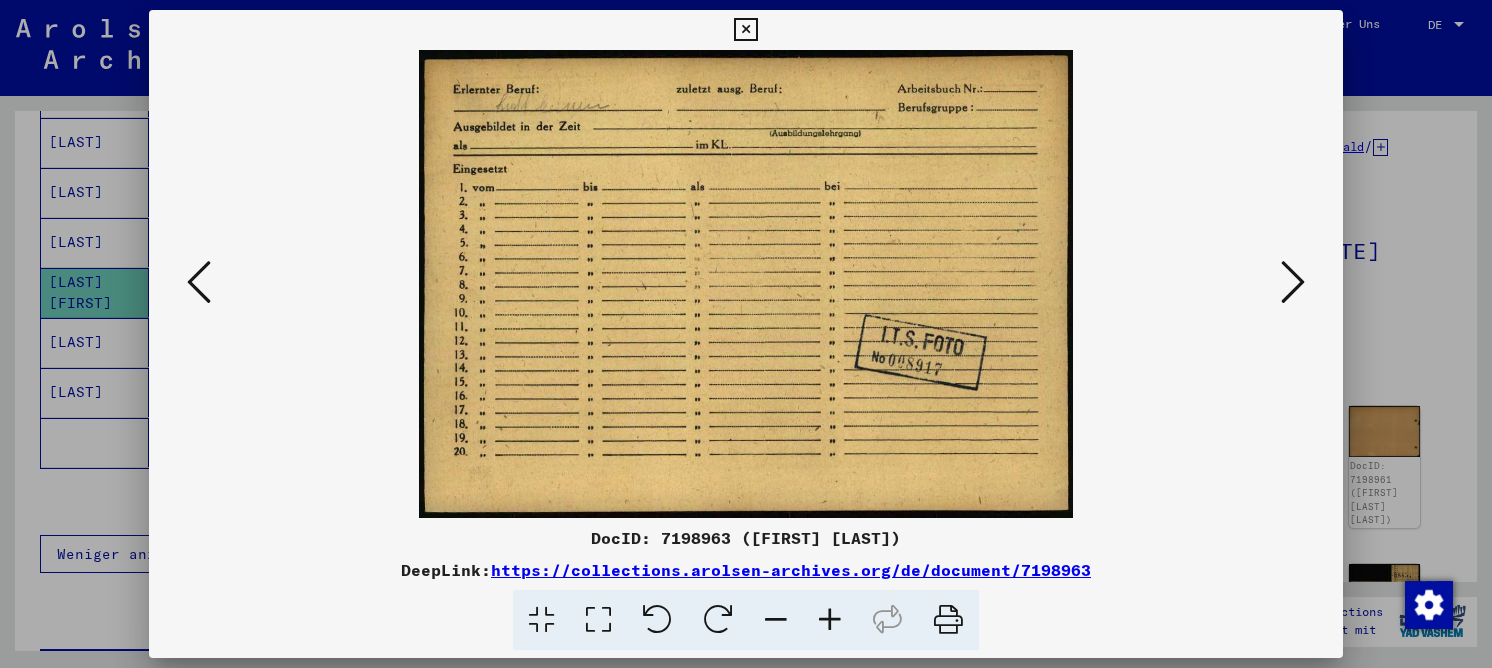 click at bounding box center [598, 620] 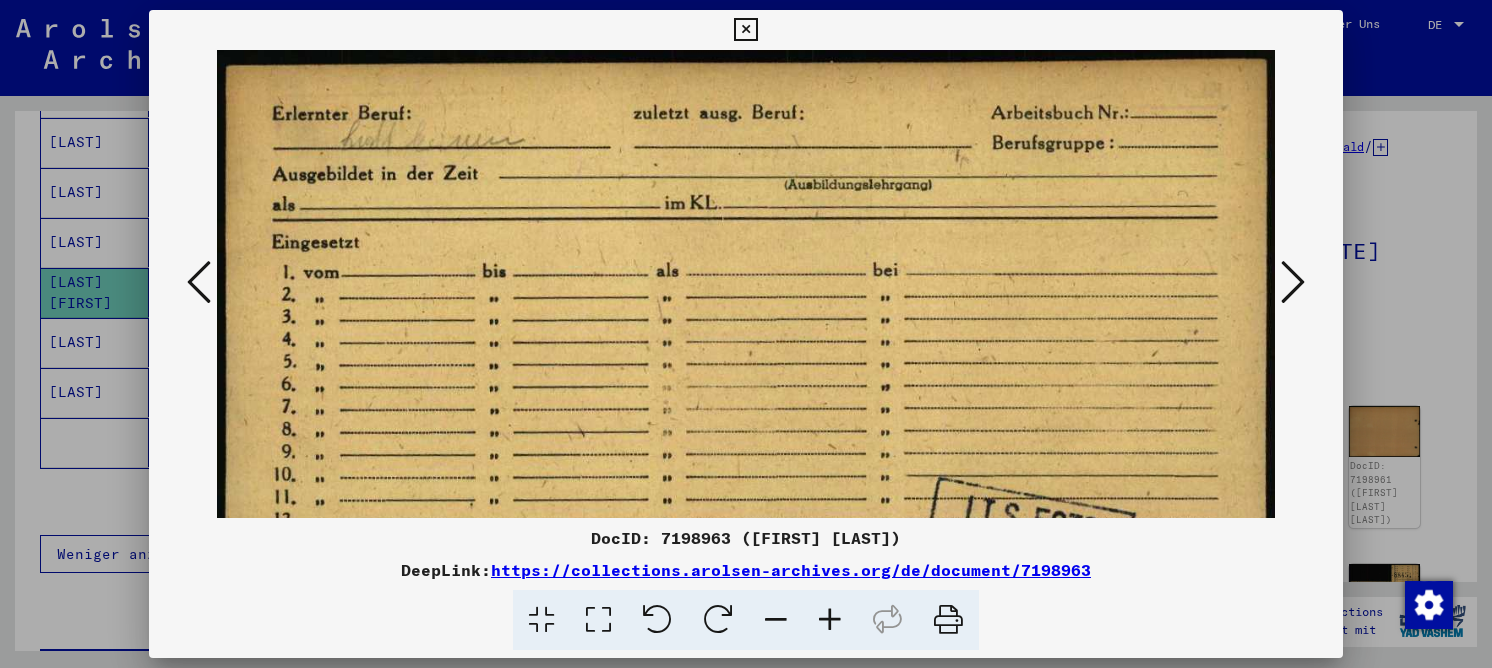 click at bounding box center (1293, 282) 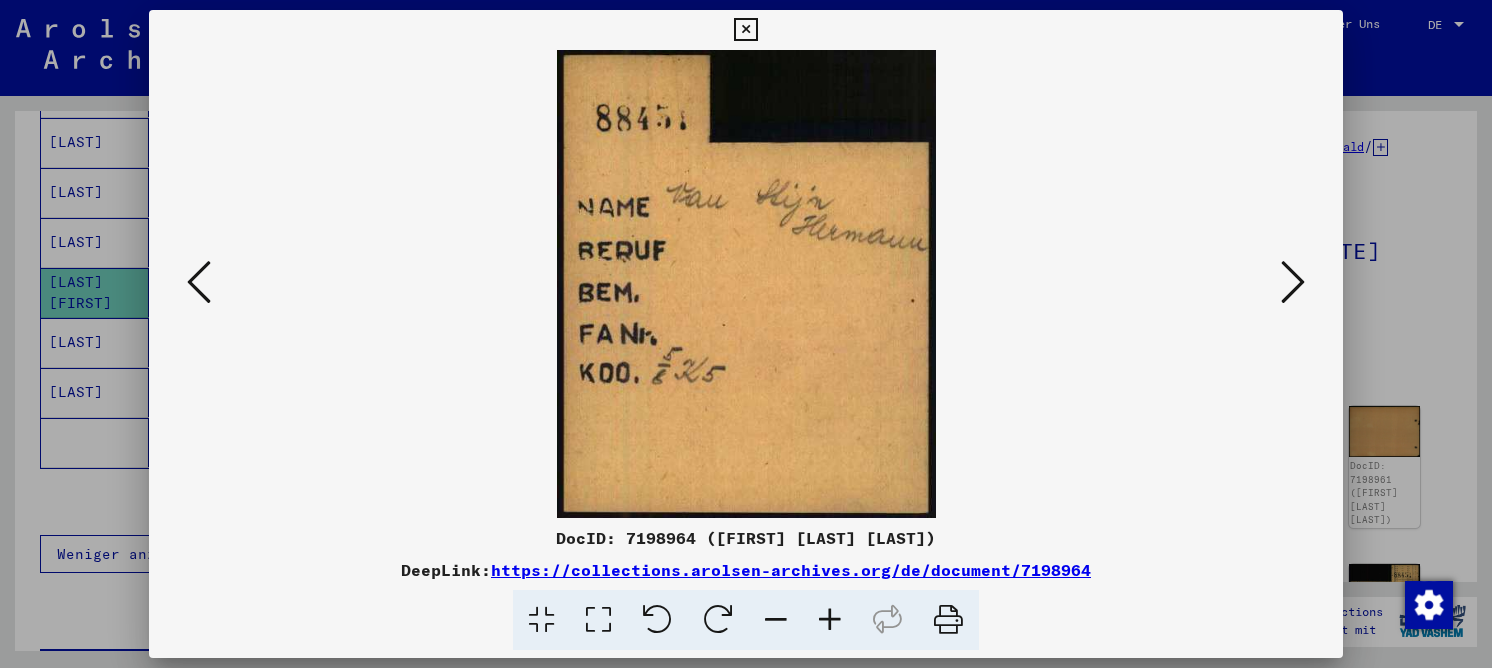 click at bounding box center [1293, 282] 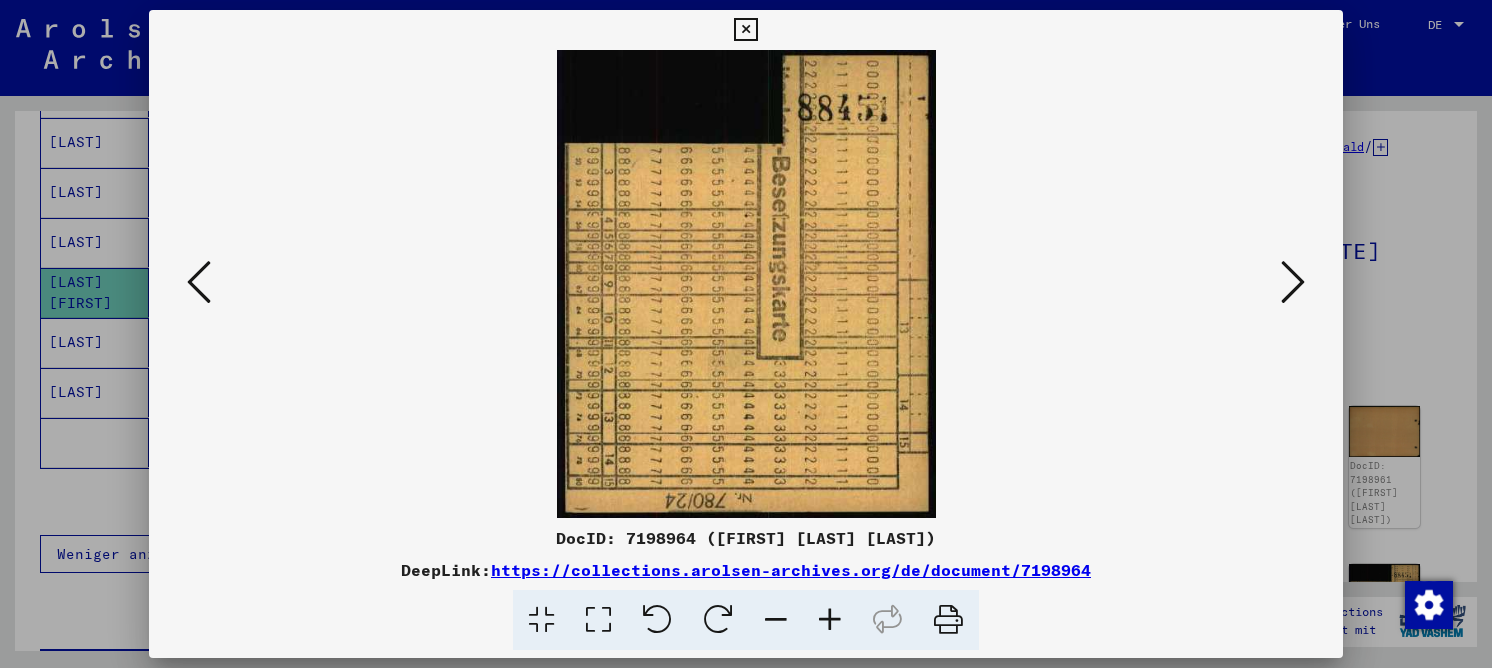 click at bounding box center (1293, 282) 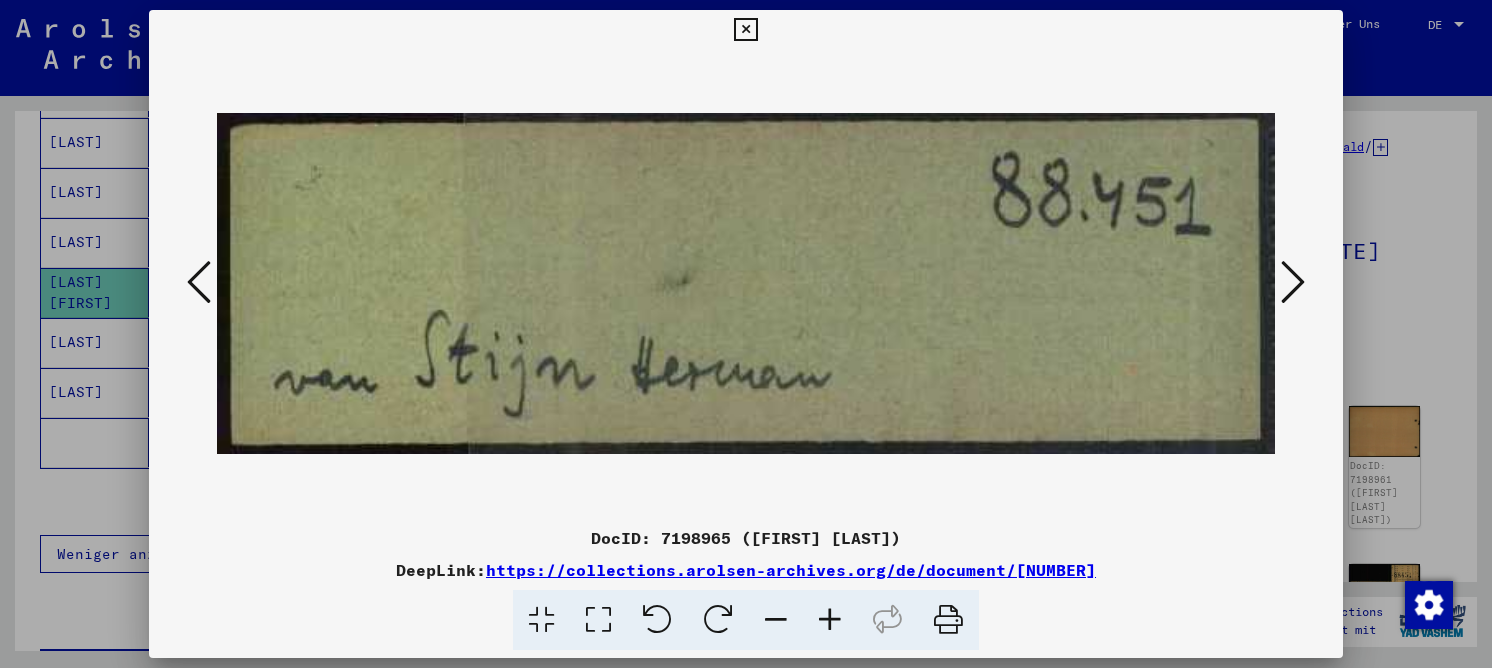 click at bounding box center (1293, 282) 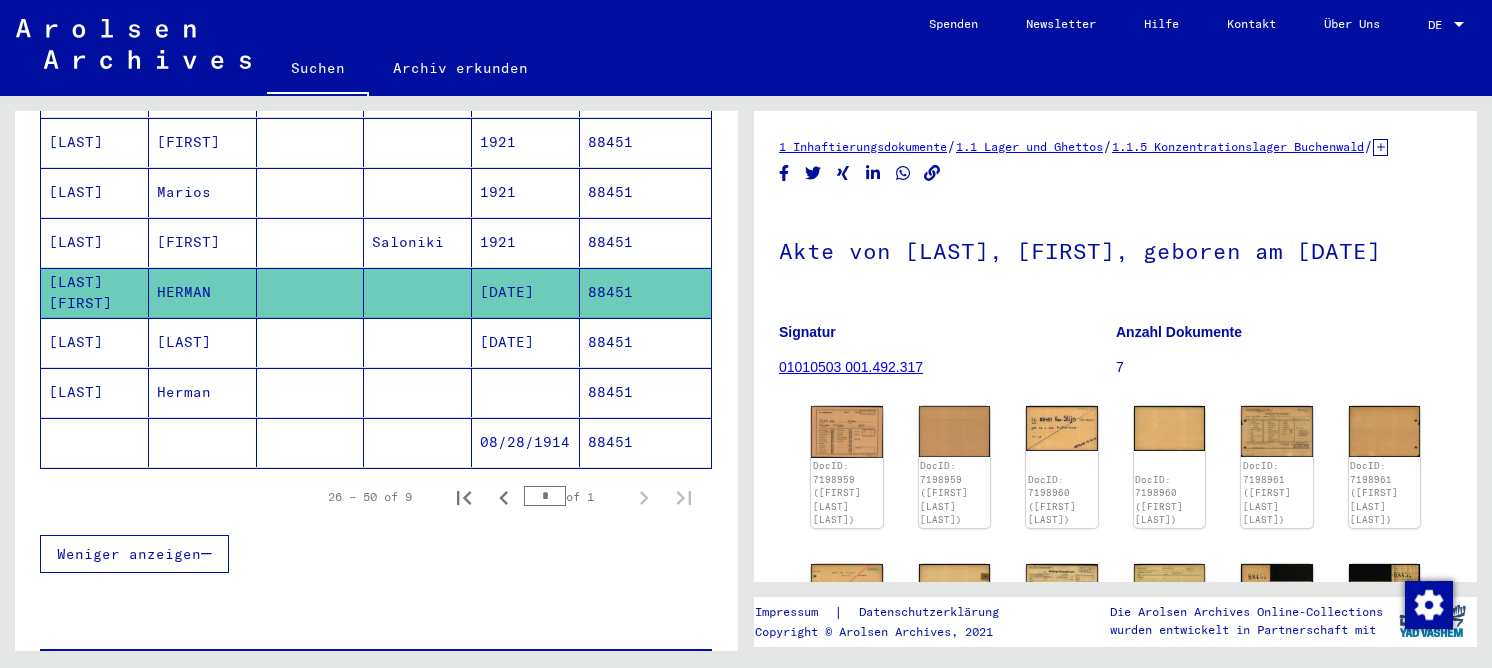 click on "Herman" at bounding box center [203, 442] 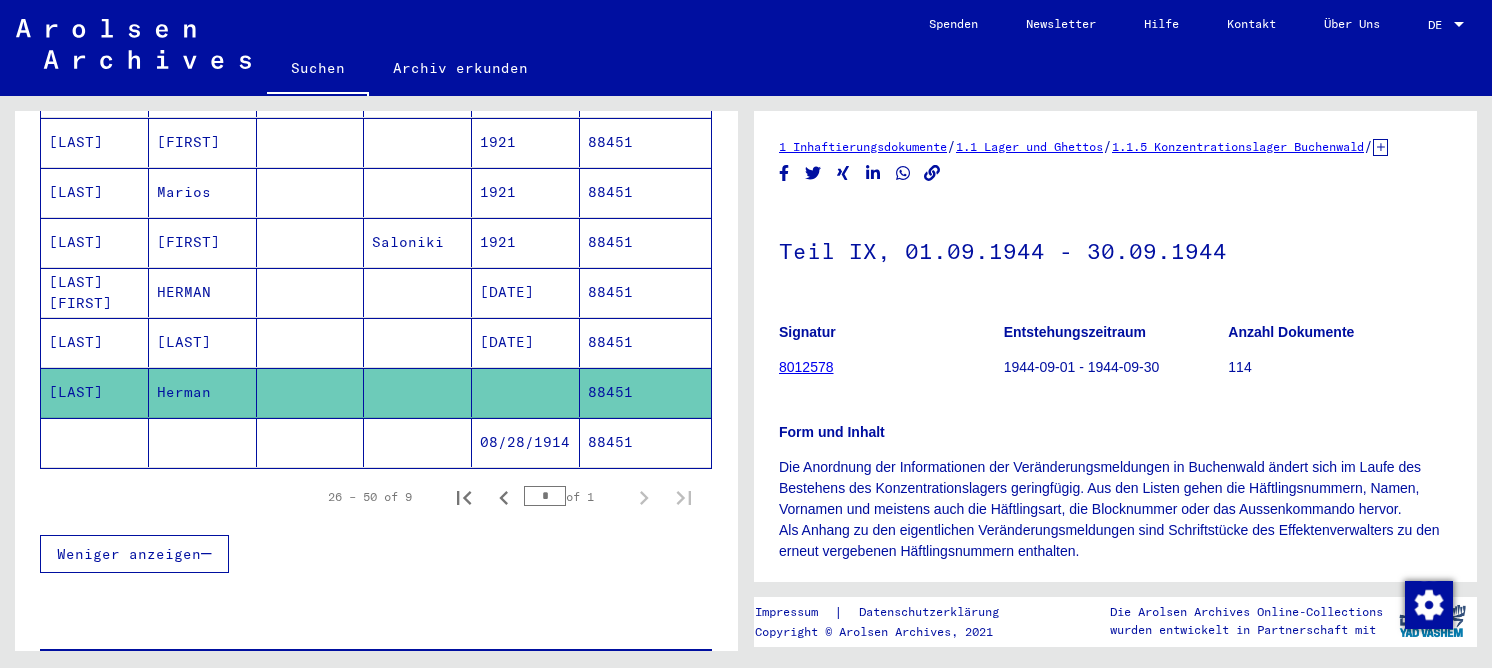 scroll, scrollTop: 0, scrollLeft: 0, axis: both 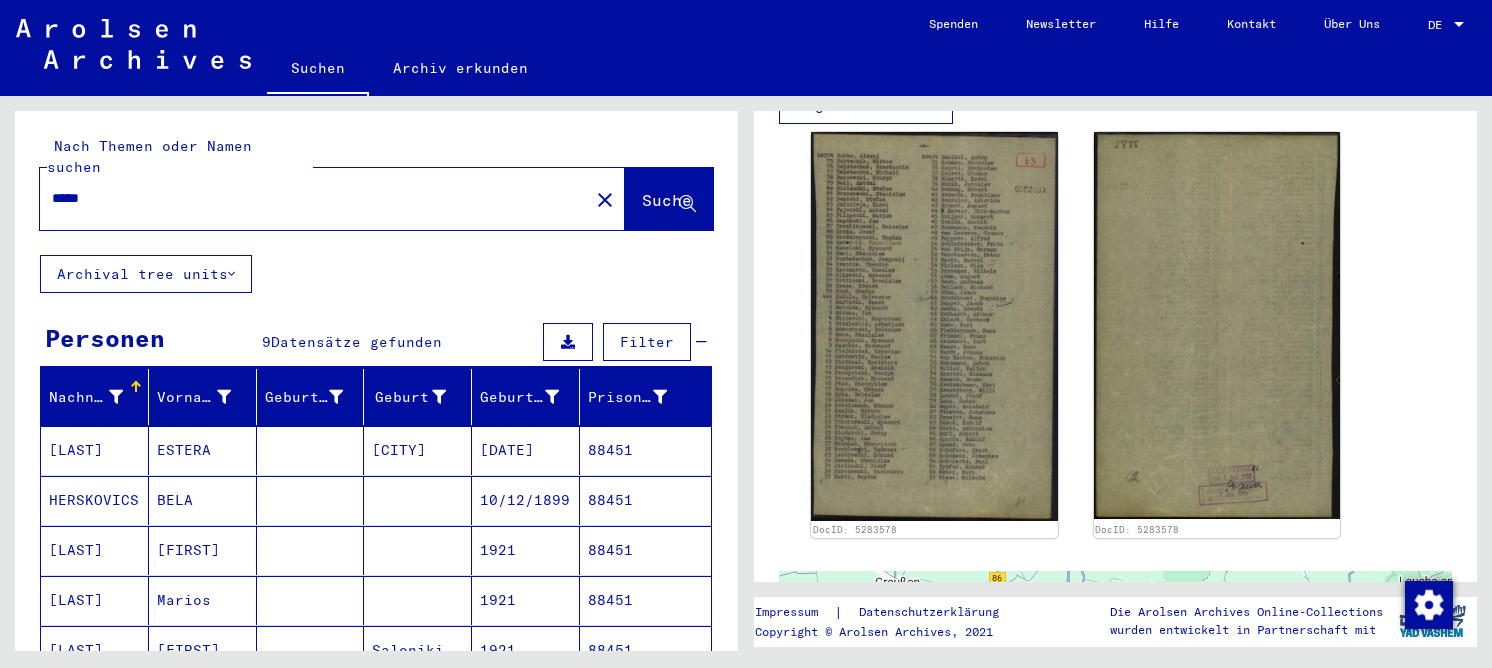 drag, startPoint x: 172, startPoint y: 185, endPoint x: 59, endPoint y: 175, distance: 113.44161 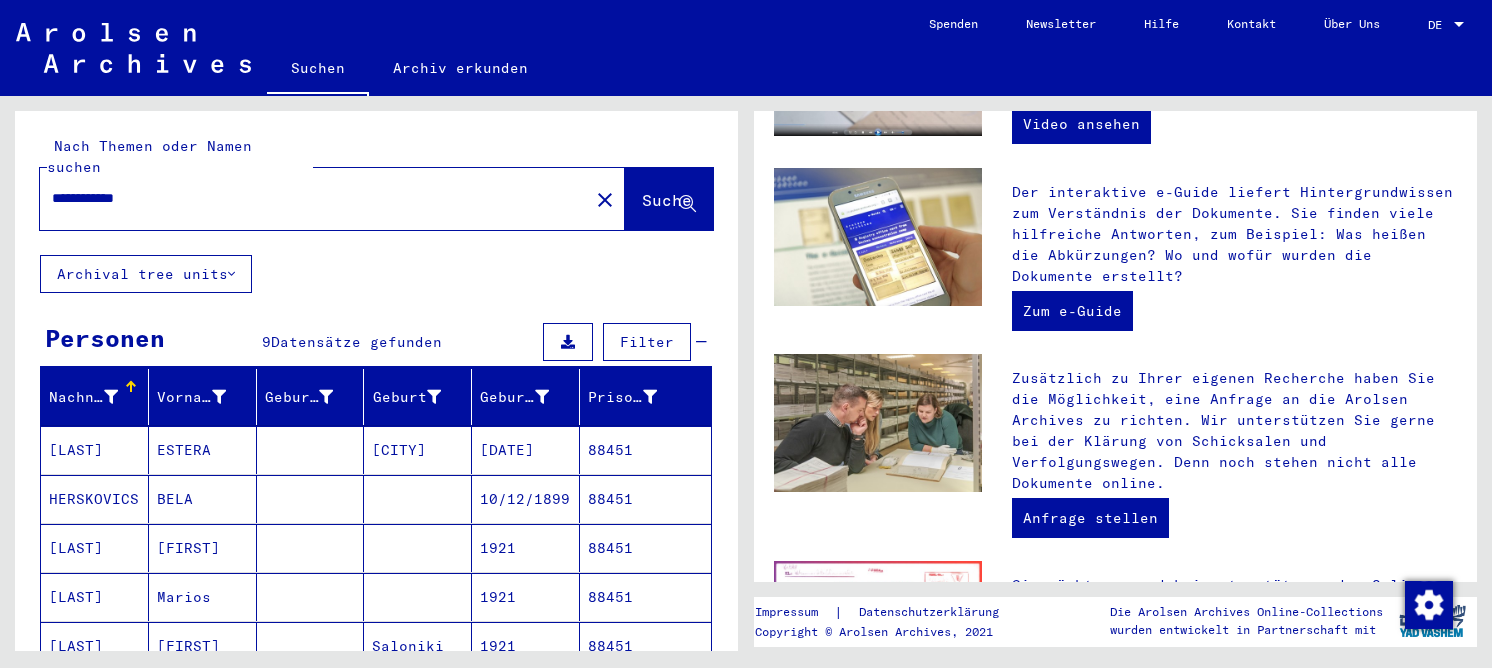 scroll, scrollTop: 0, scrollLeft: 0, axis: both 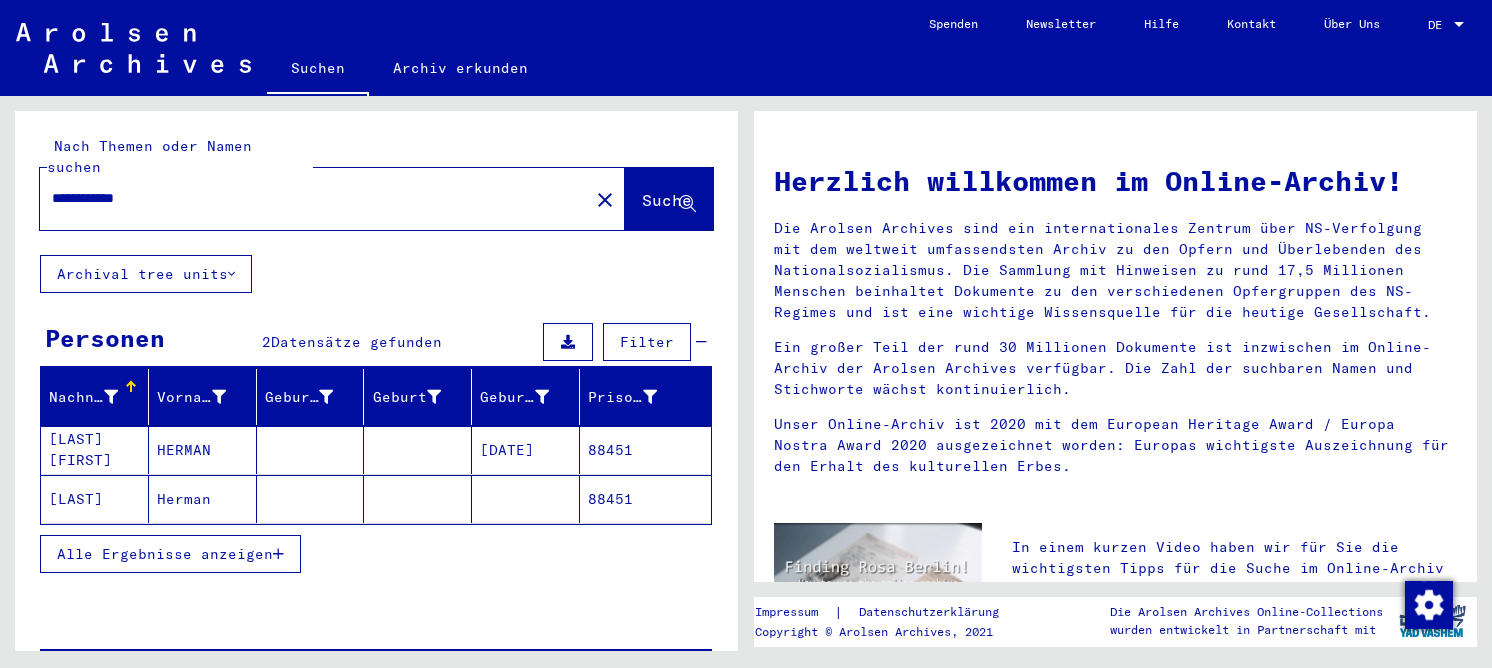 click on "**********" at bounding box center [308, 198] 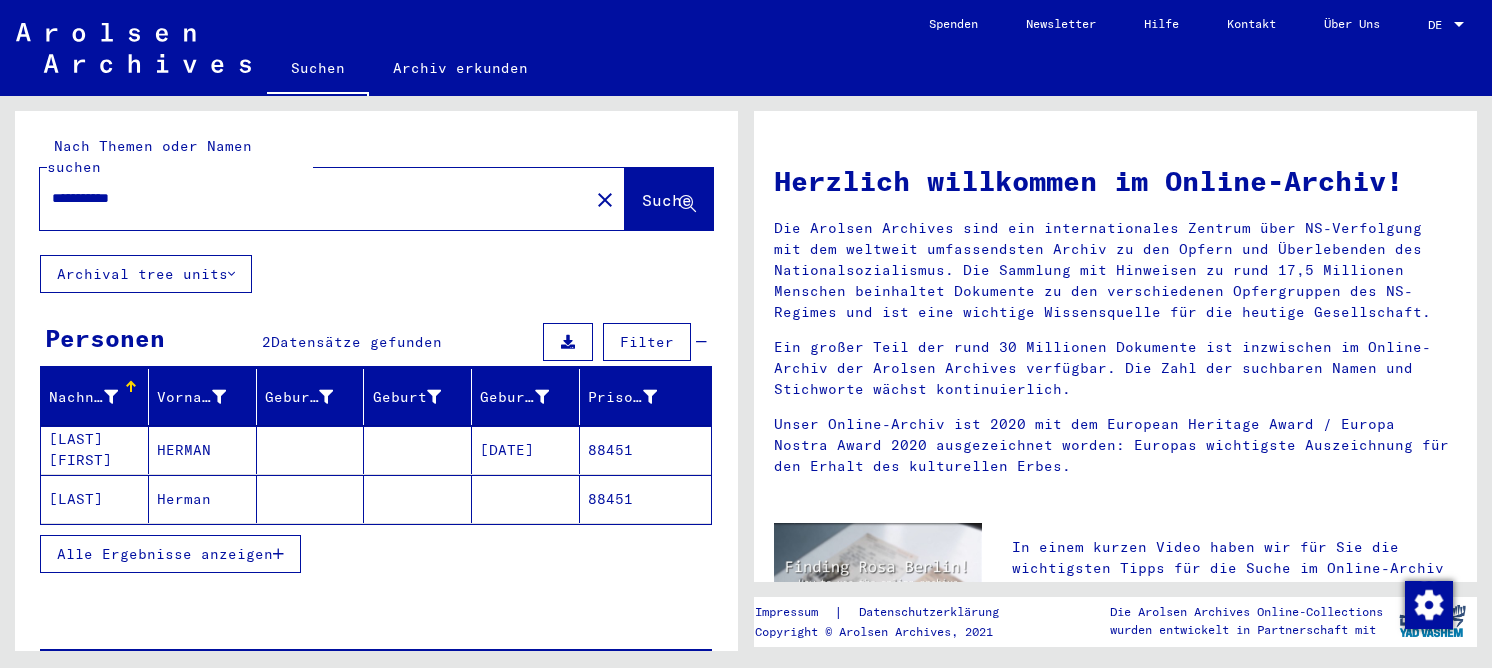 type on "**********" 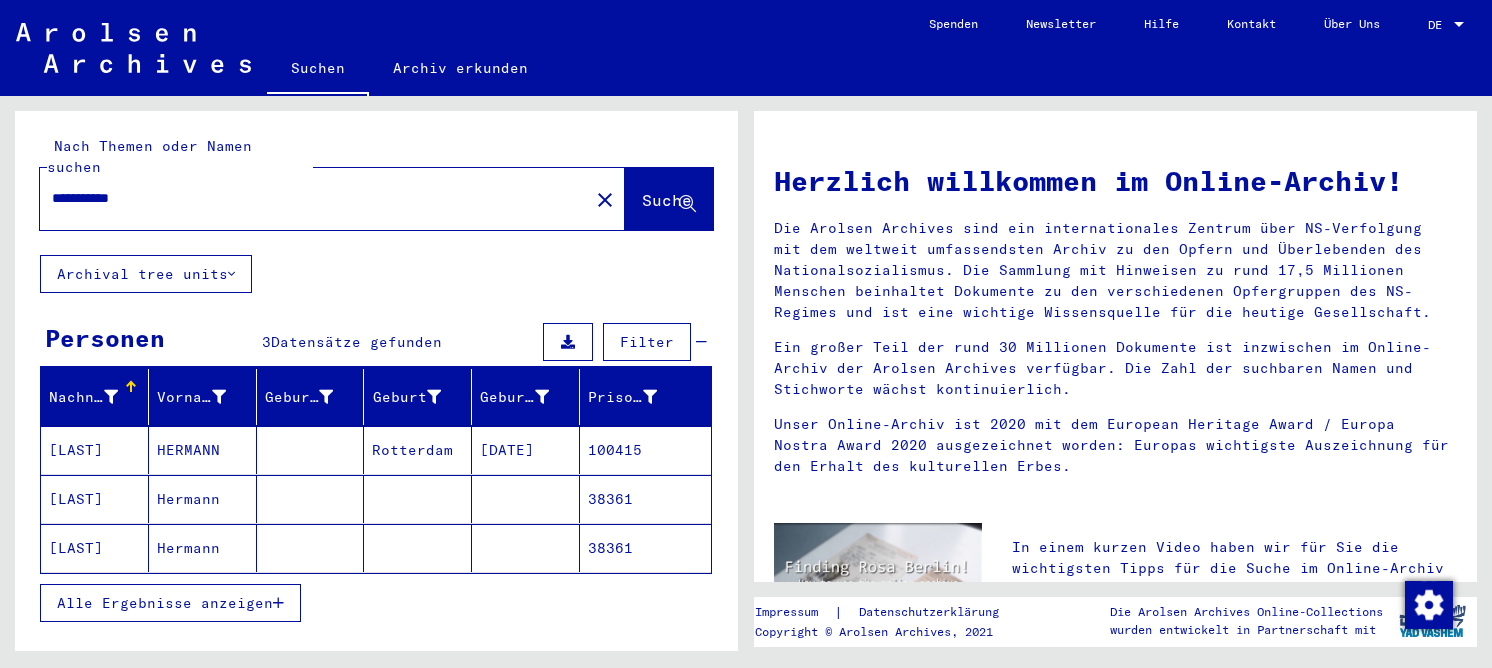 click on "HERMANN" at bounding box center (203, 499) 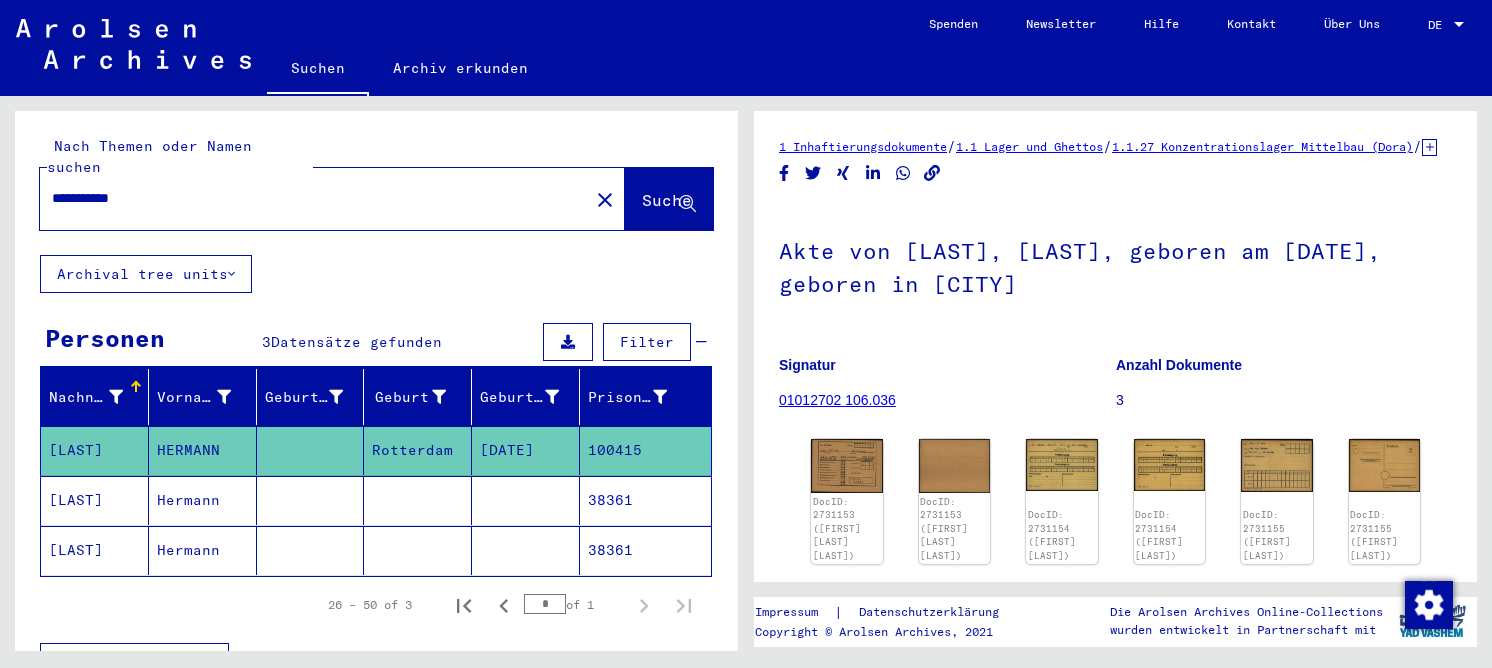 scroll, scrollTop: 0, scrollLeft: 0, axis: both 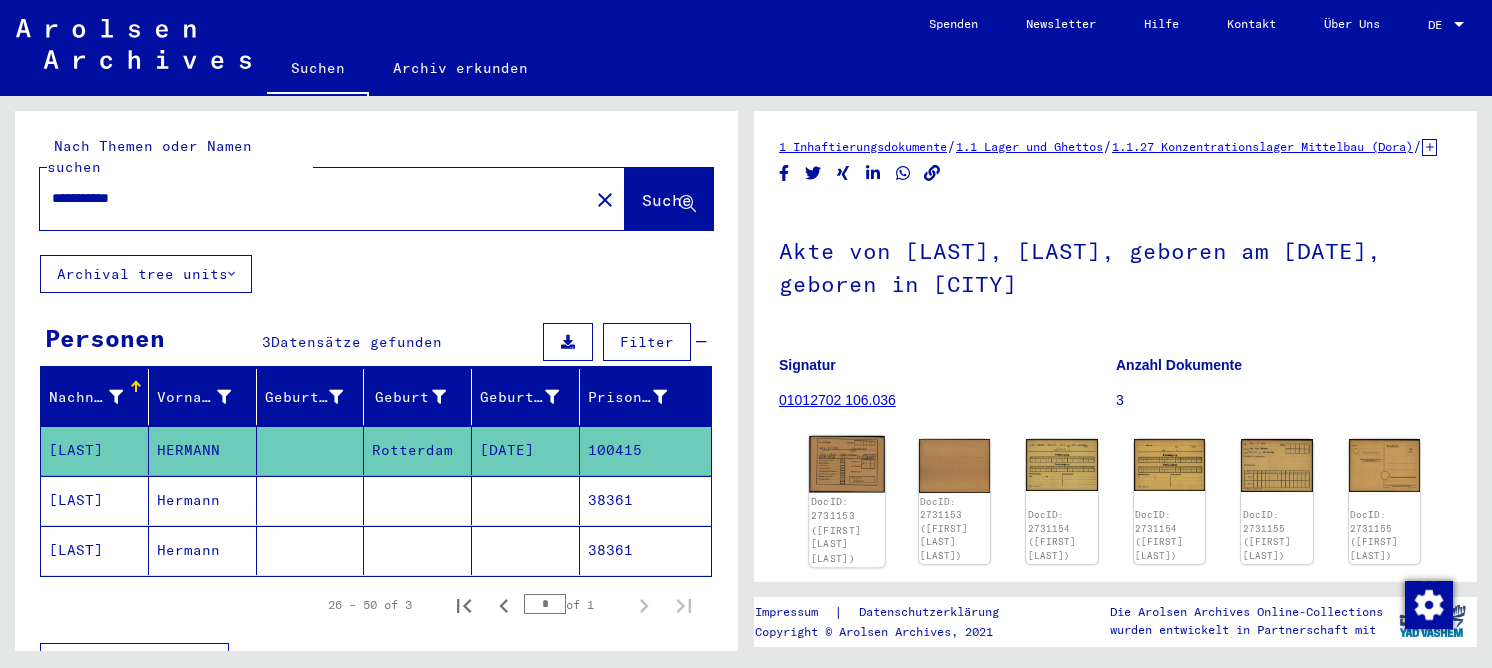 click 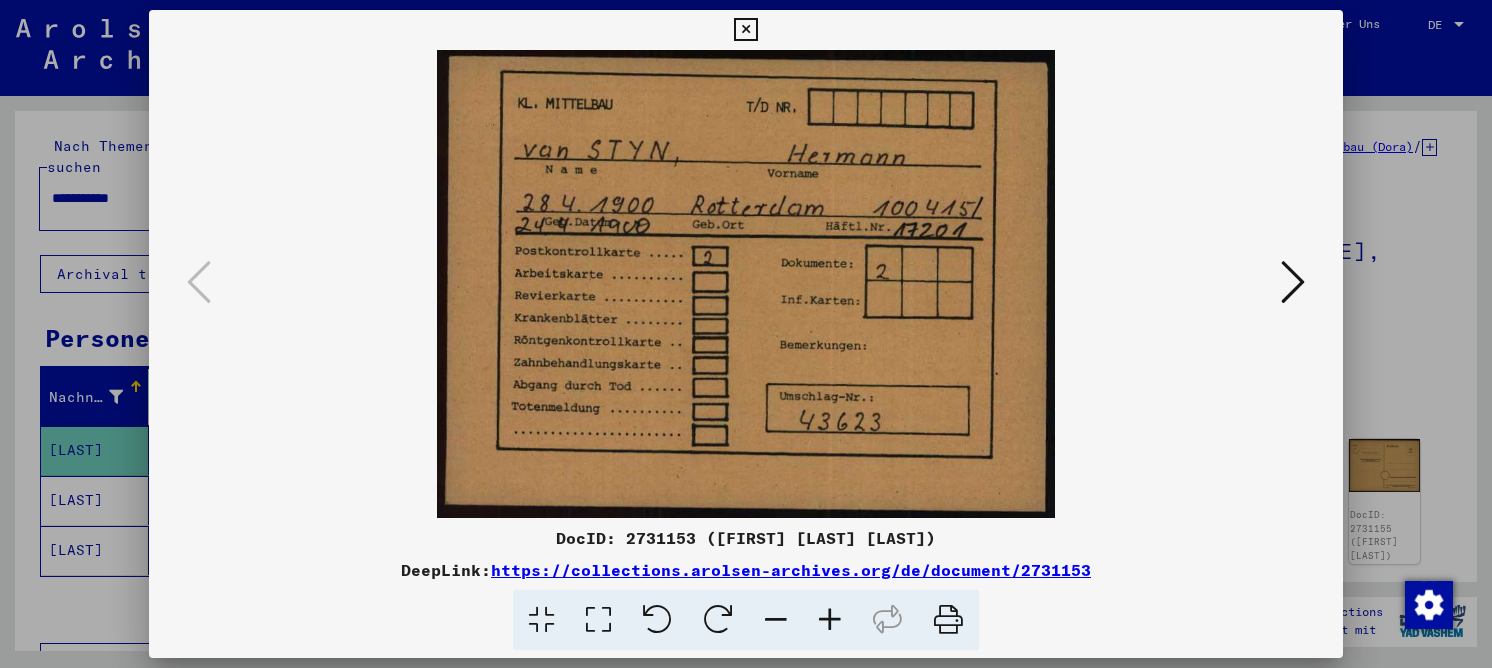 click at bounding box center [1293, 282] 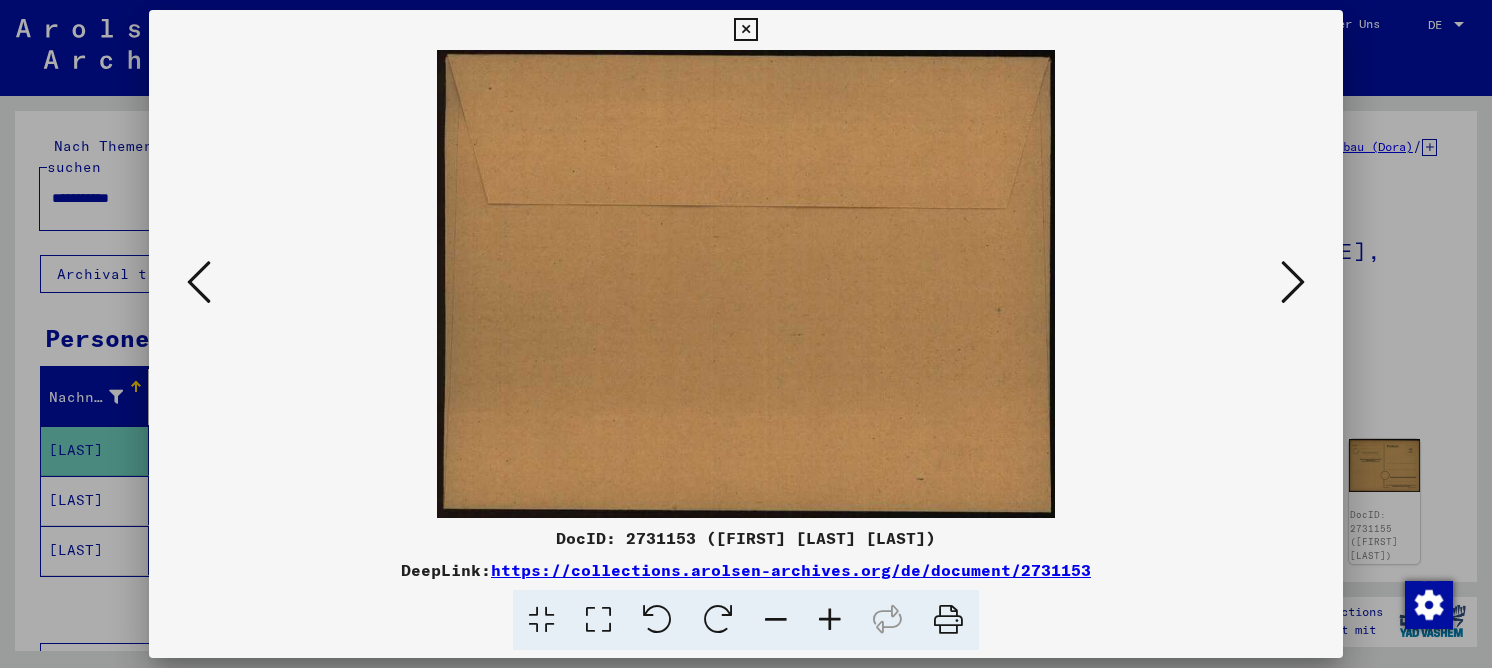 click at bounding box center (1293, 282) 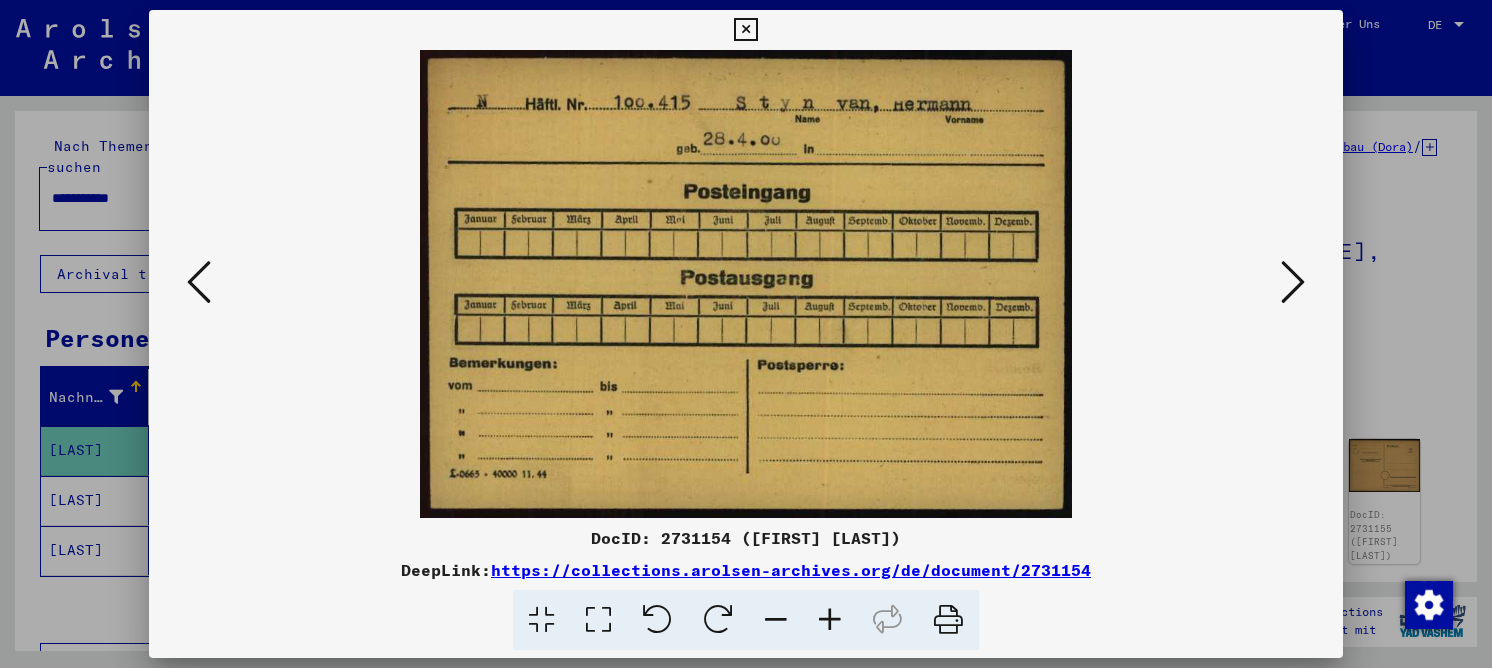 click at bounding box center [1293, 282] 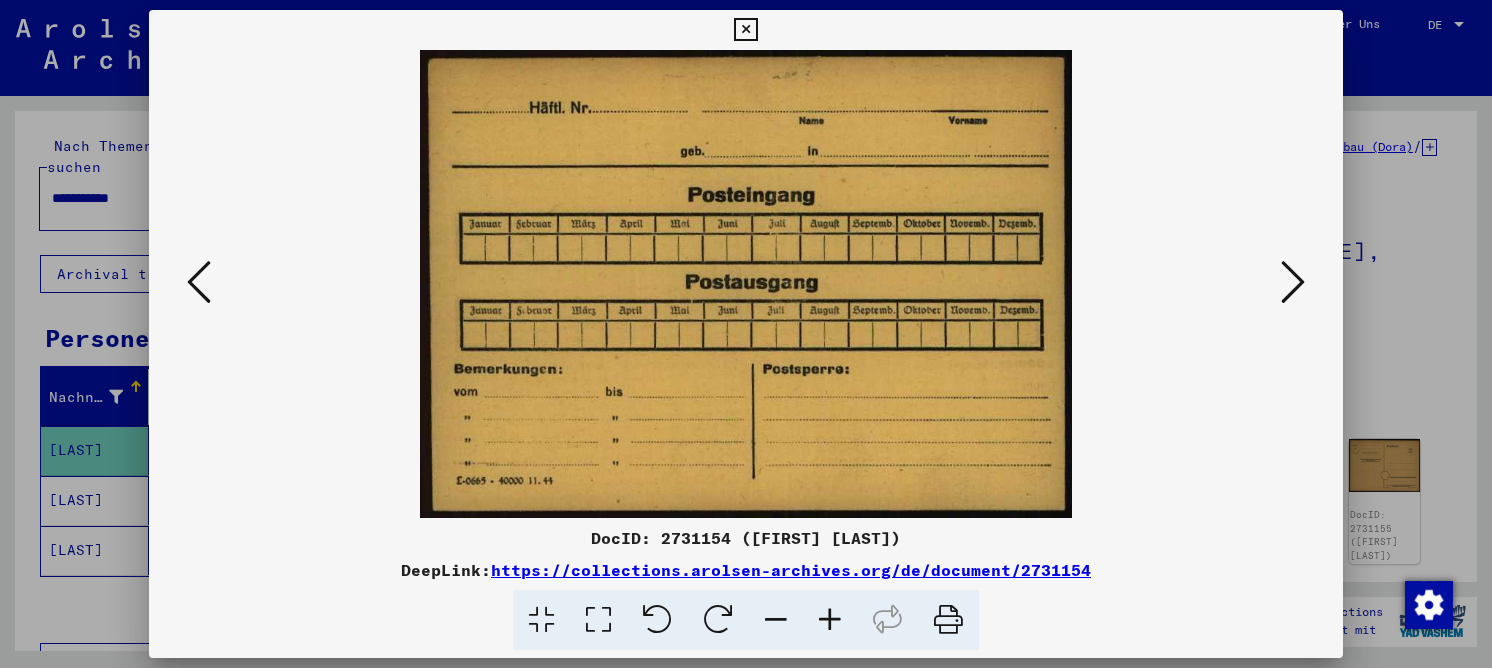 click at bounding box center (1293, 282) 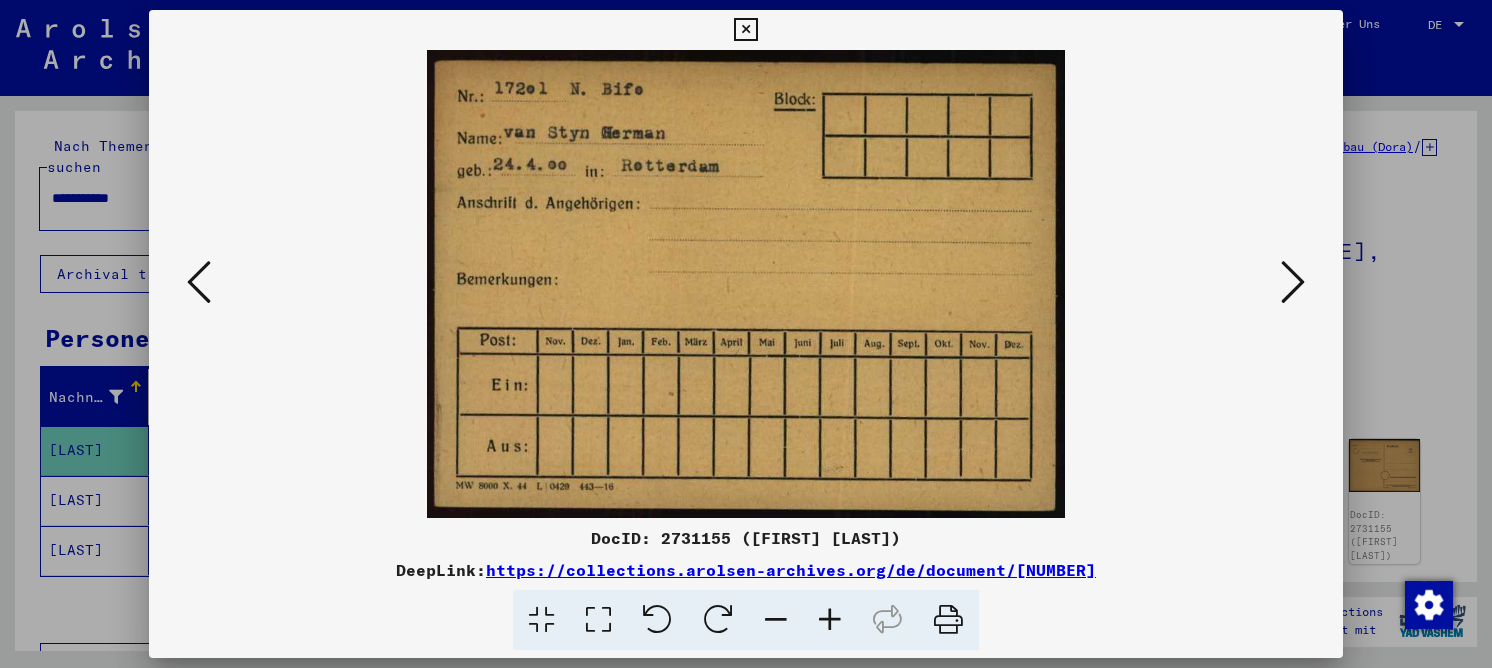 type 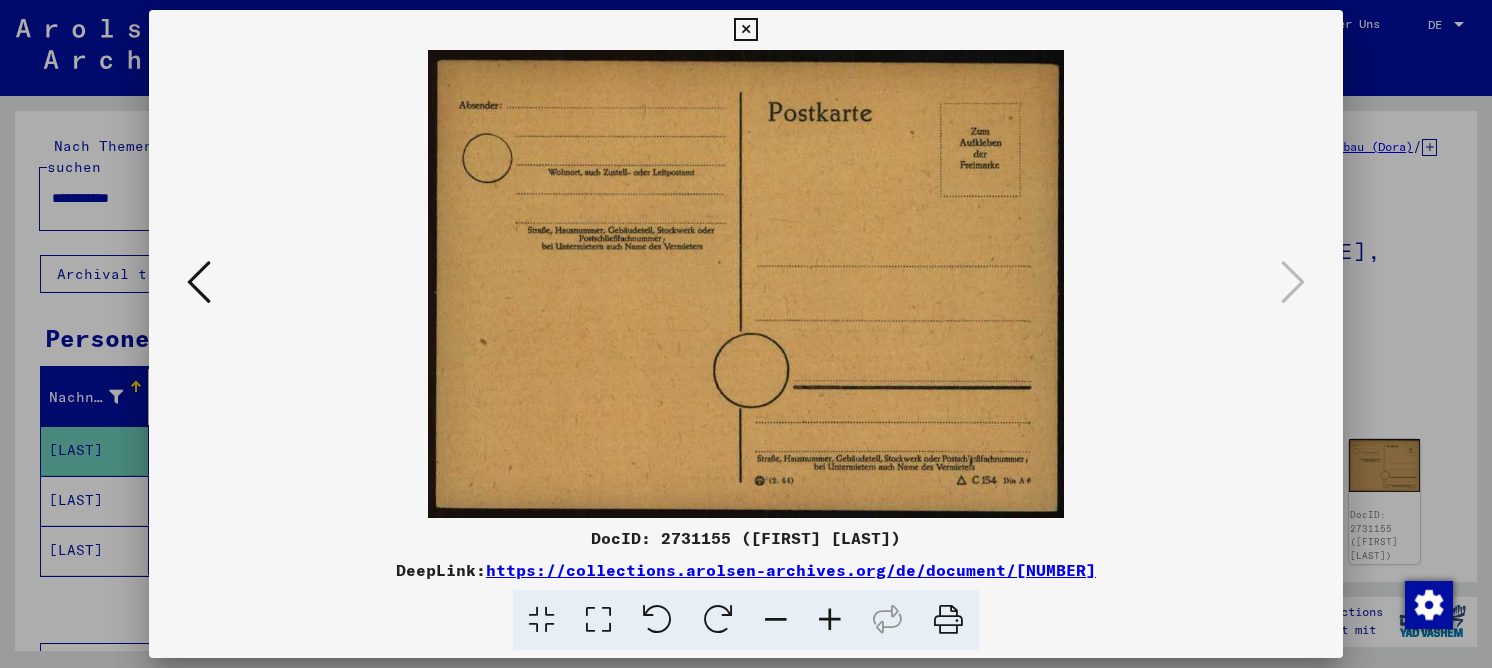click at bounding box center [199, 282] 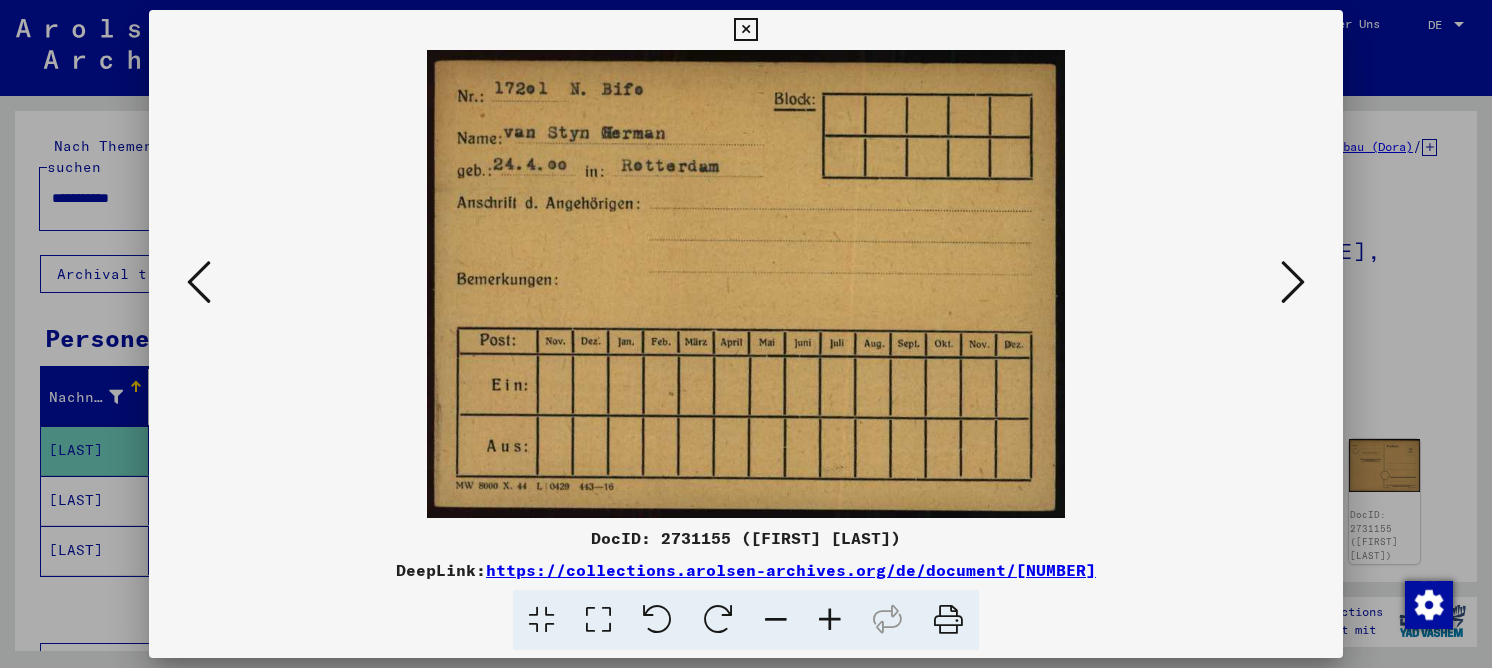 click at bounding box center [199, 282] 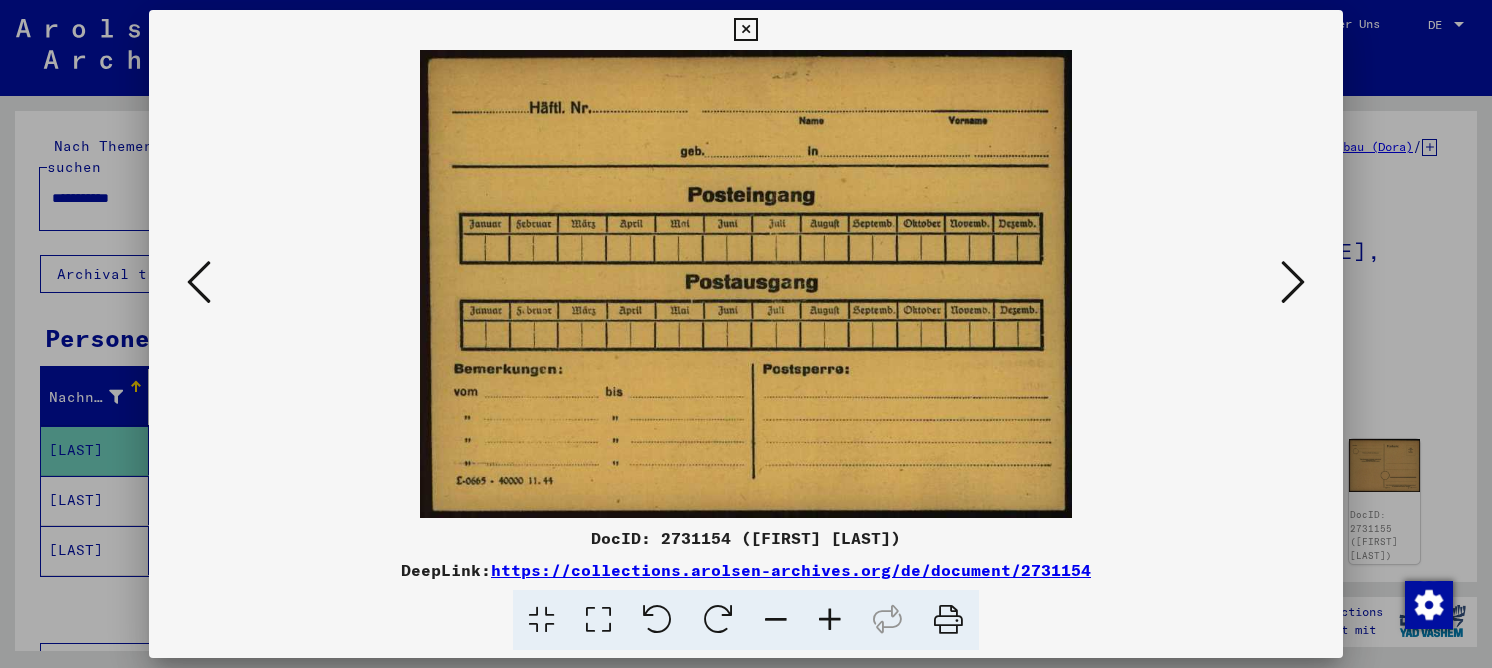 click at bounding box center (199, 282) 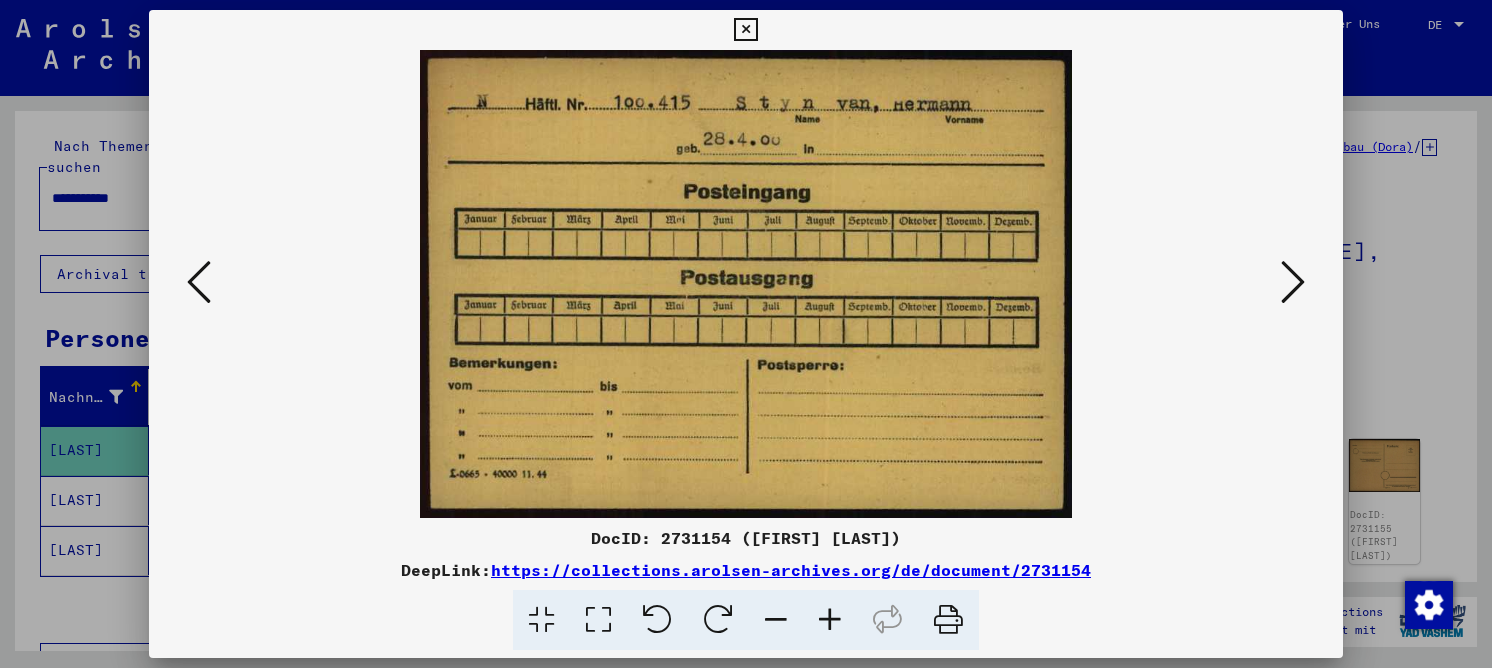 click at bounding box center [199, 282] 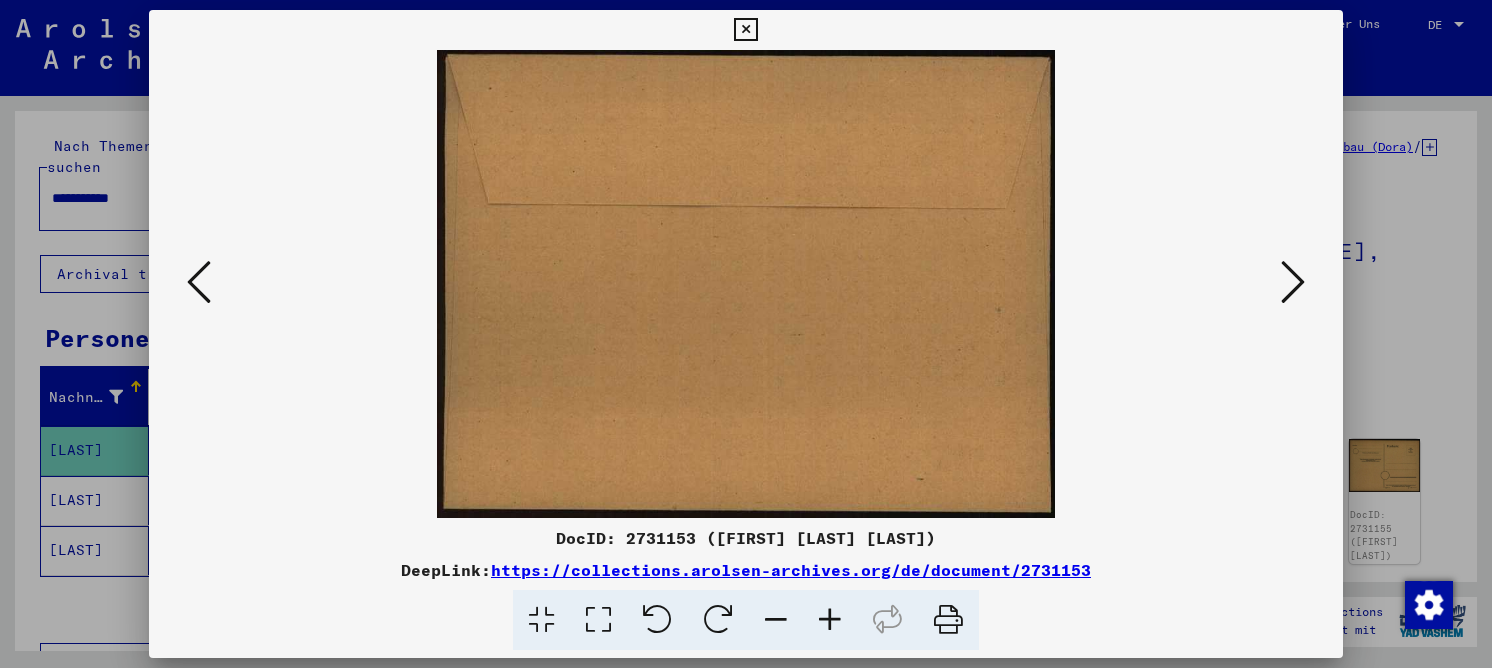 click at bounding box center [199, 282] 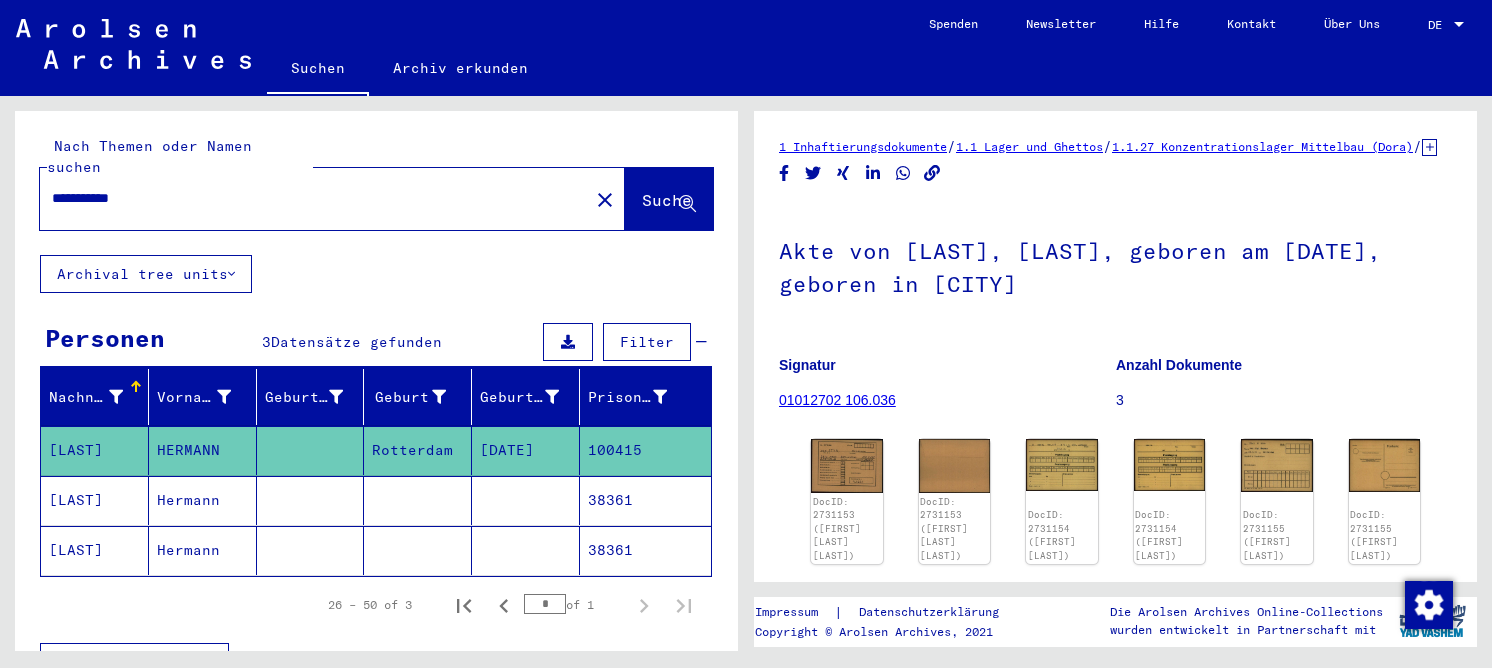 click at bounding box center (418, 550) 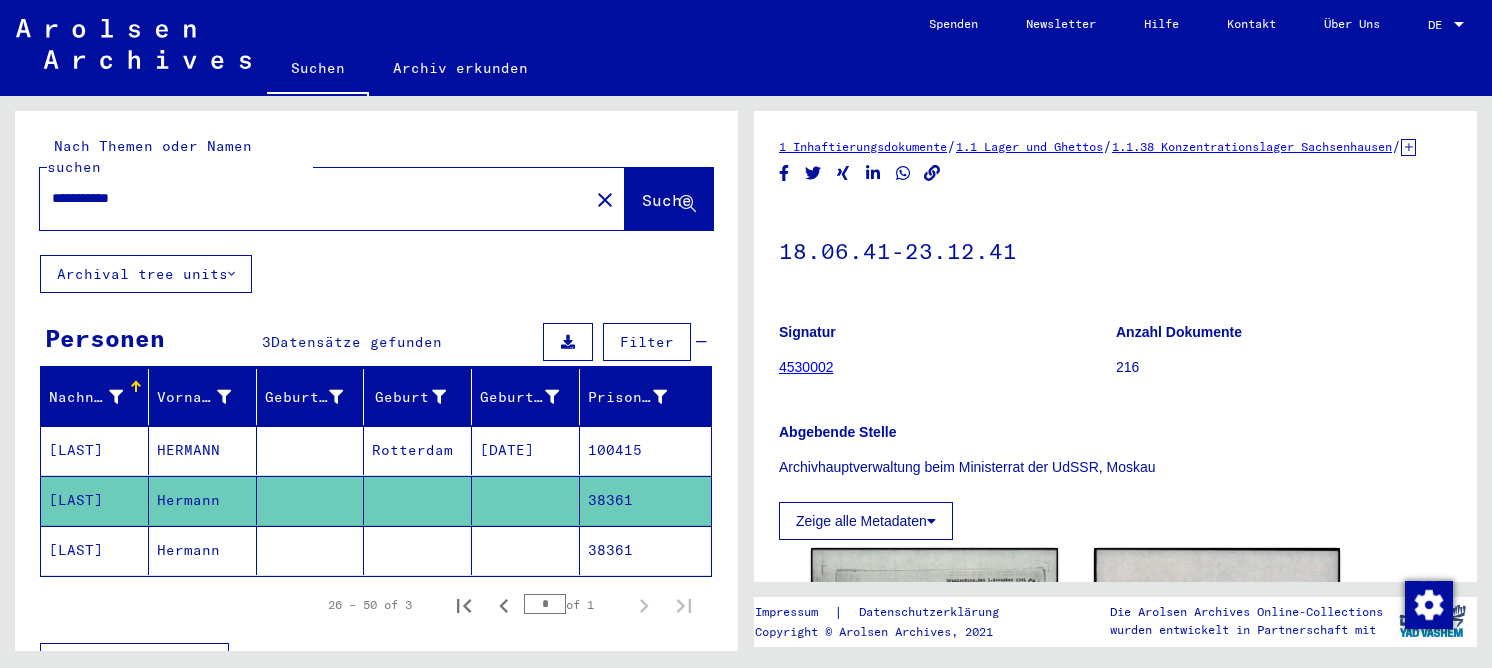 scroll, scrollTop: 335, scrollLeft: 0, axis: vertical 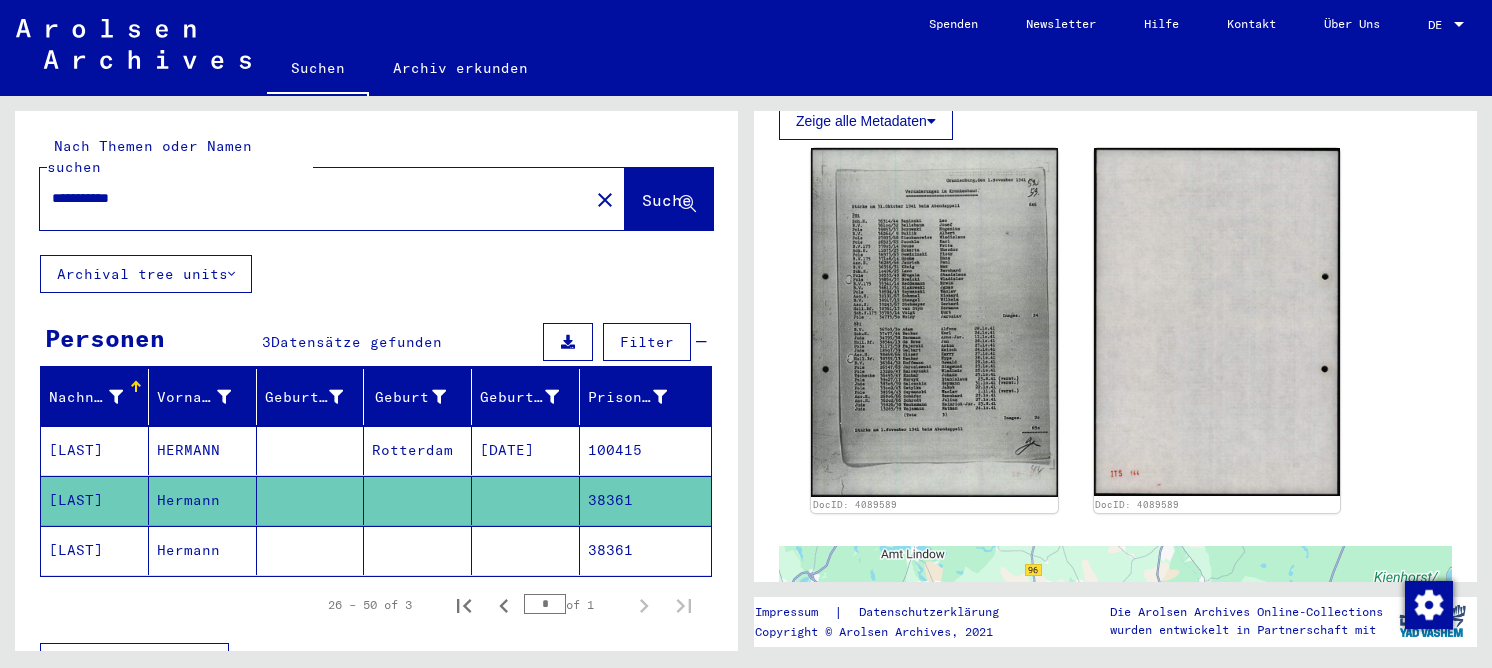 click 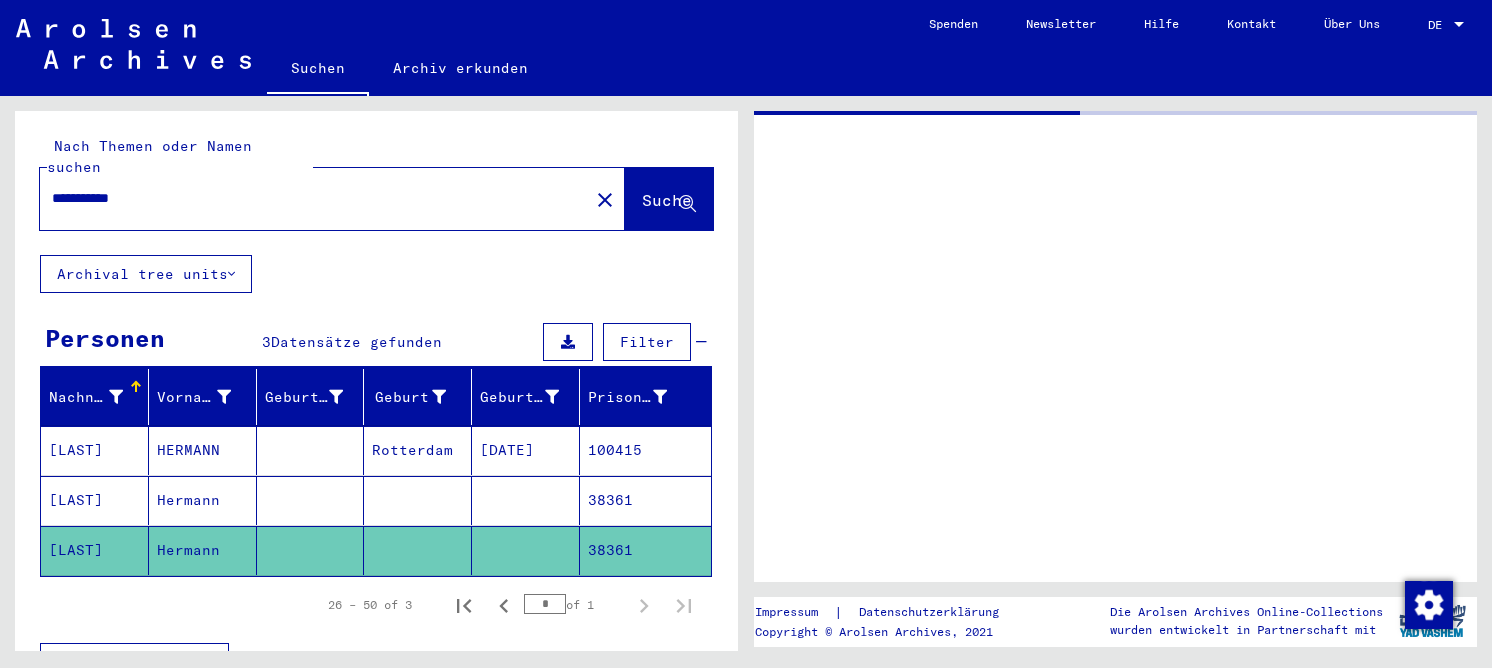 scroll, scrollTop: 0, scrollLeft: 0, axis: both 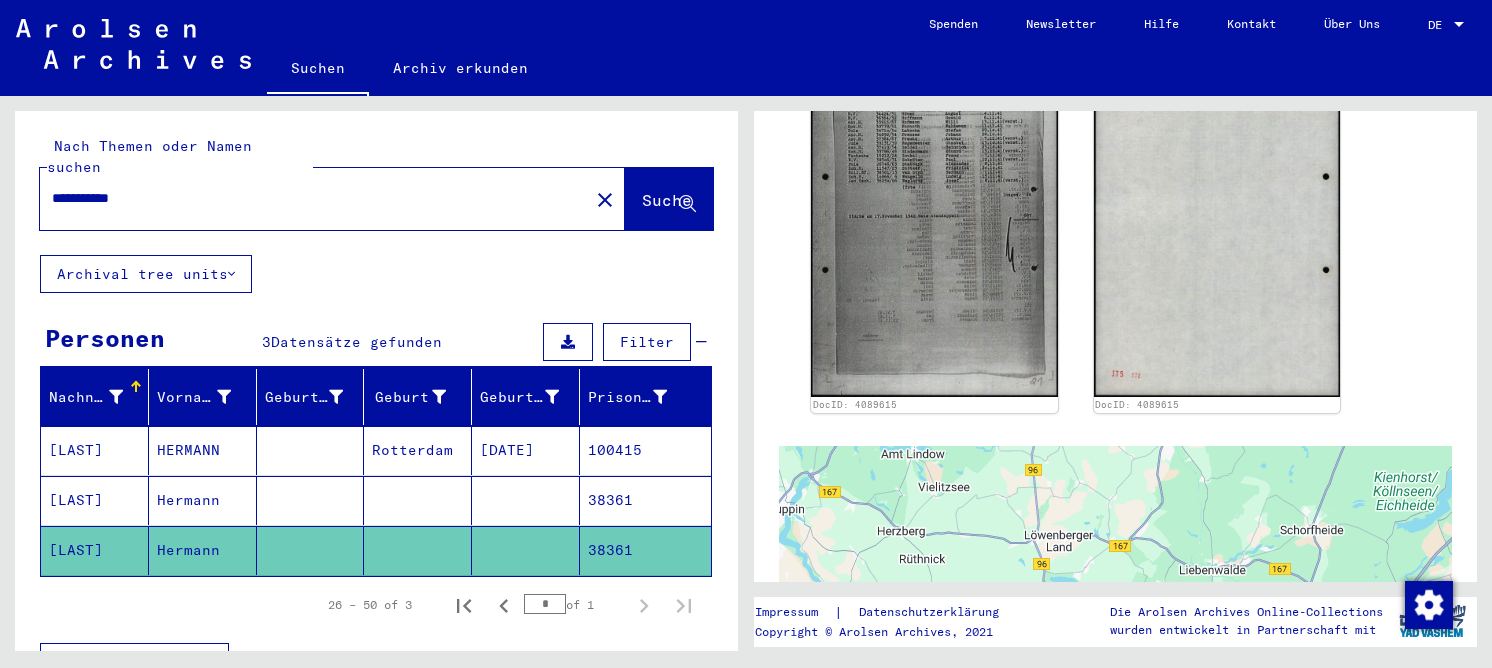 click on "Rotterdam" at bounding box center (418, 500) 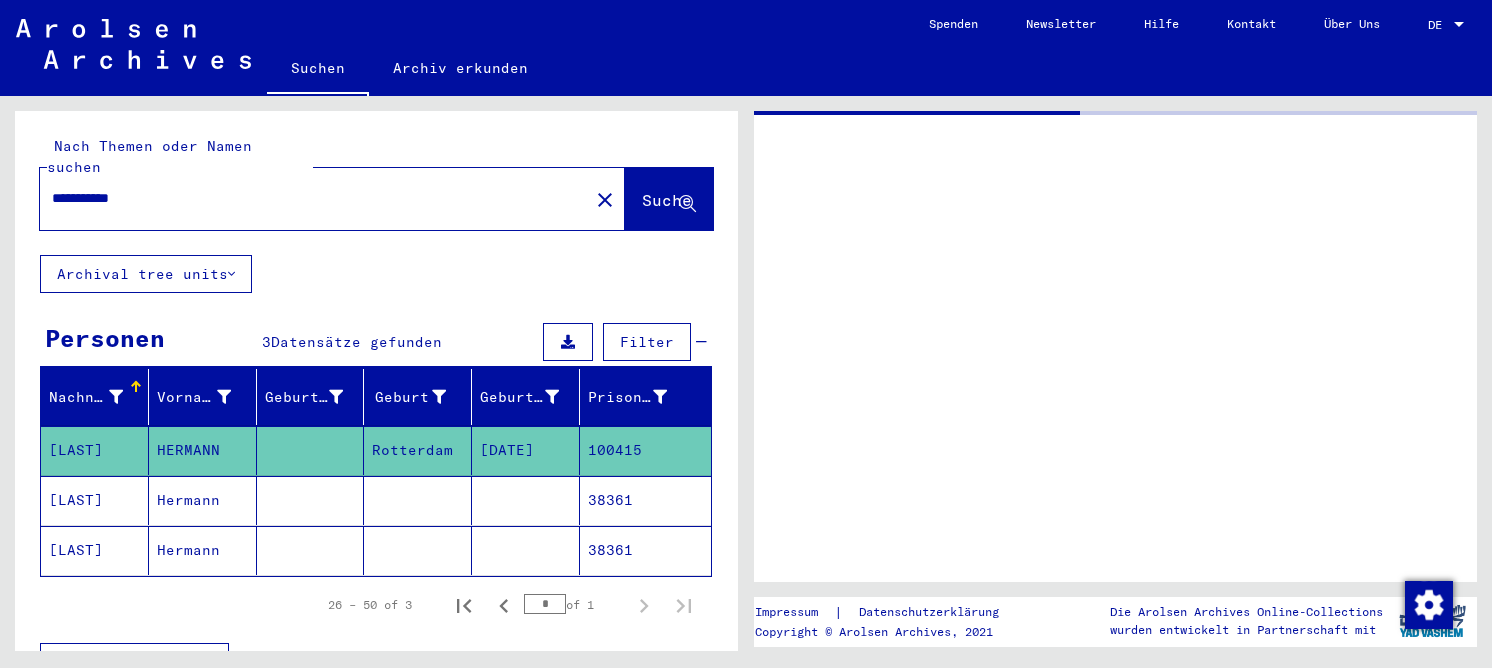 scroll, scrollTop: 0, scrollLeft: 0, axis: both 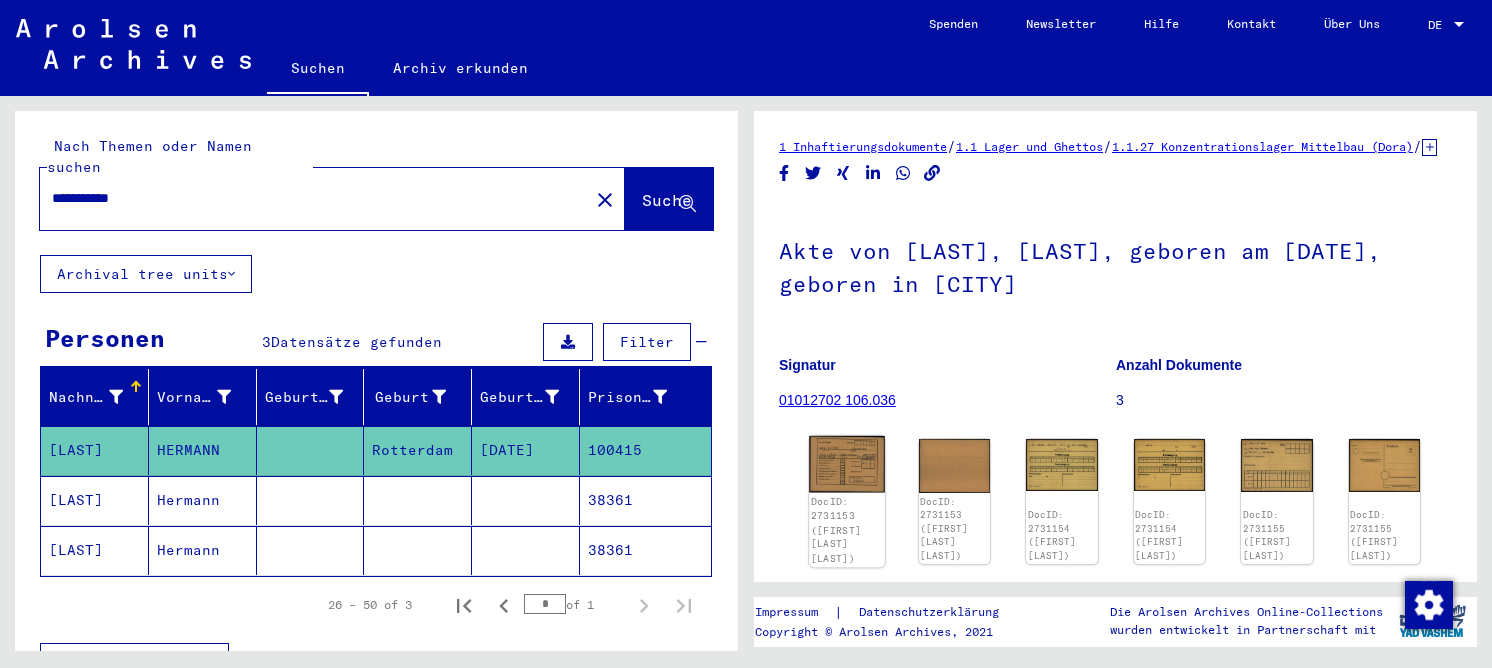click 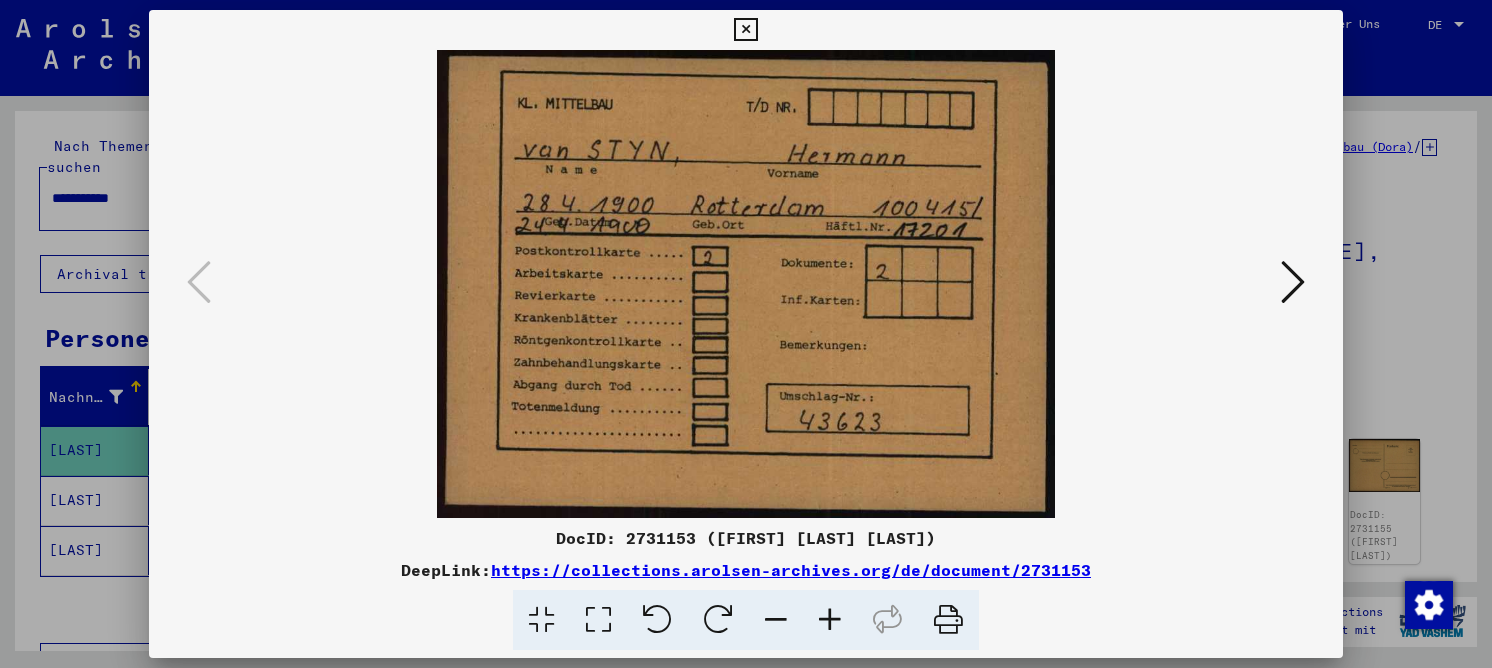 click at bounding box center (1293, 282) 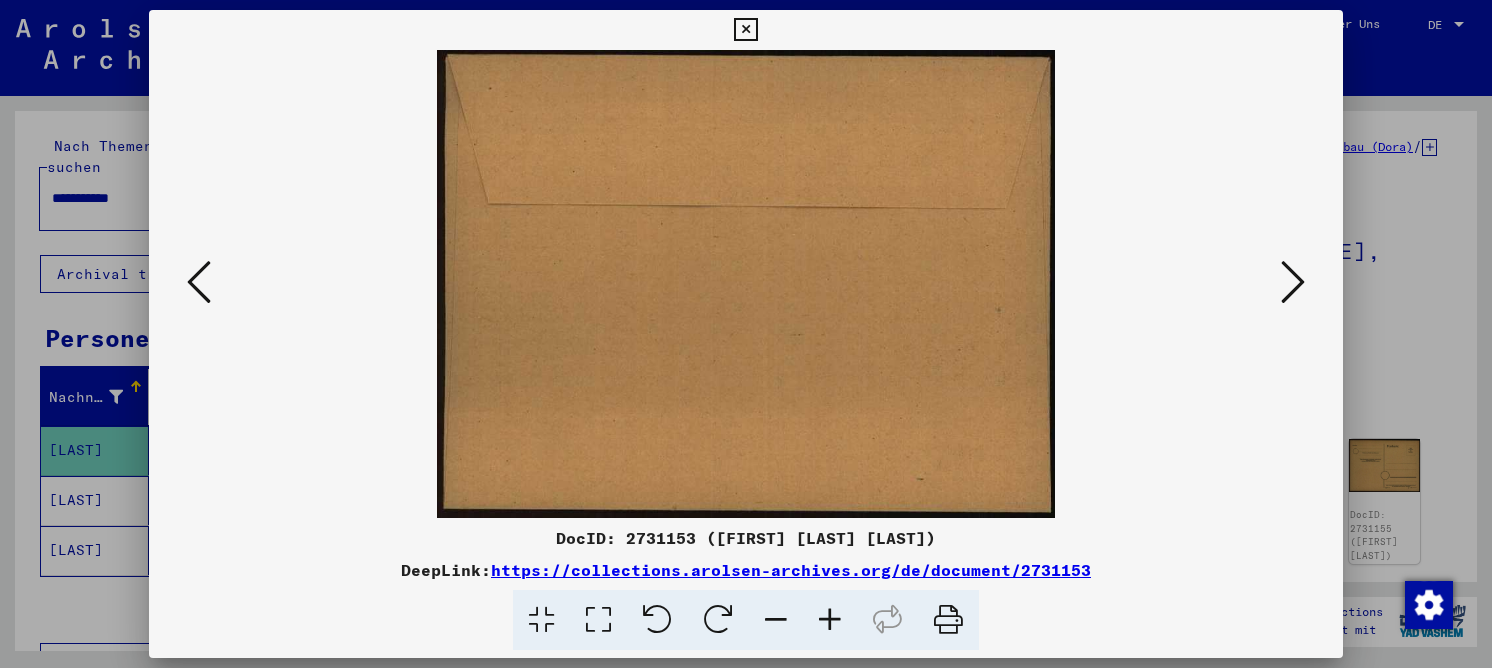 click at bounding box center [1293, 282] 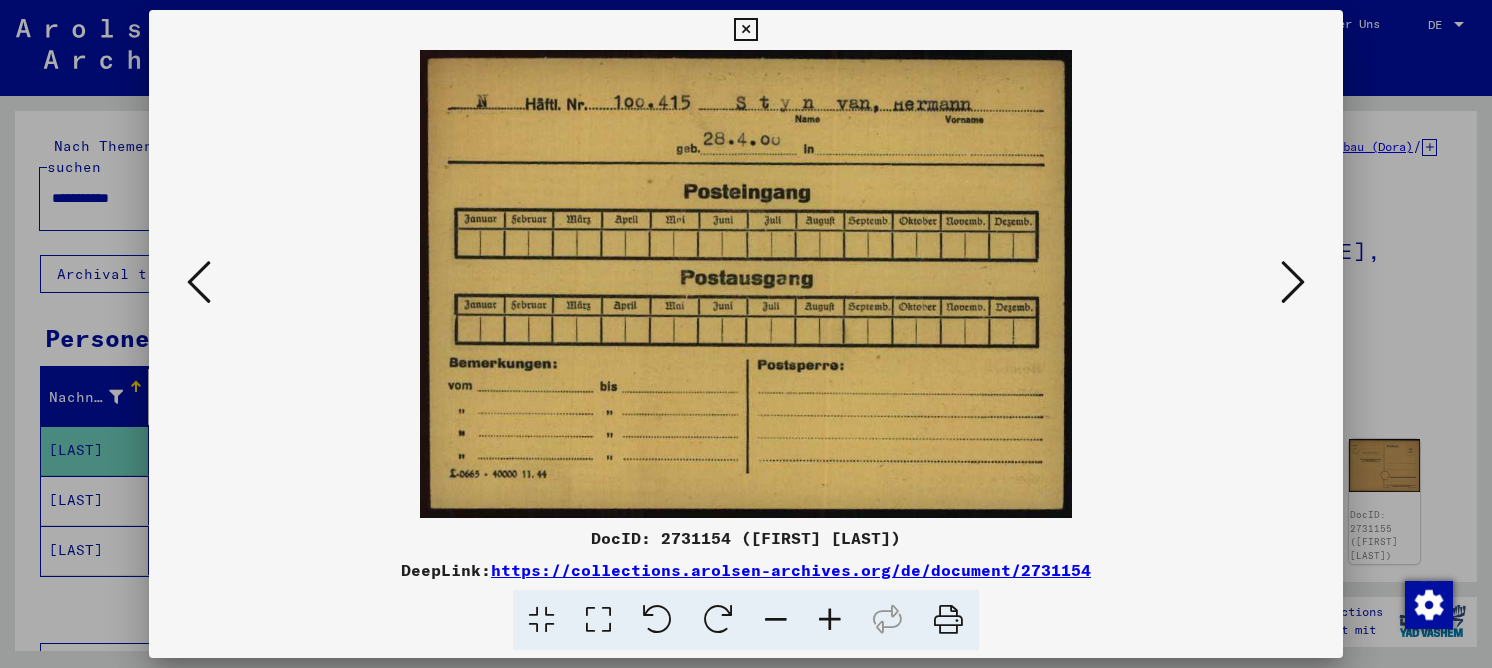 click at bounding box center [1293, 282] 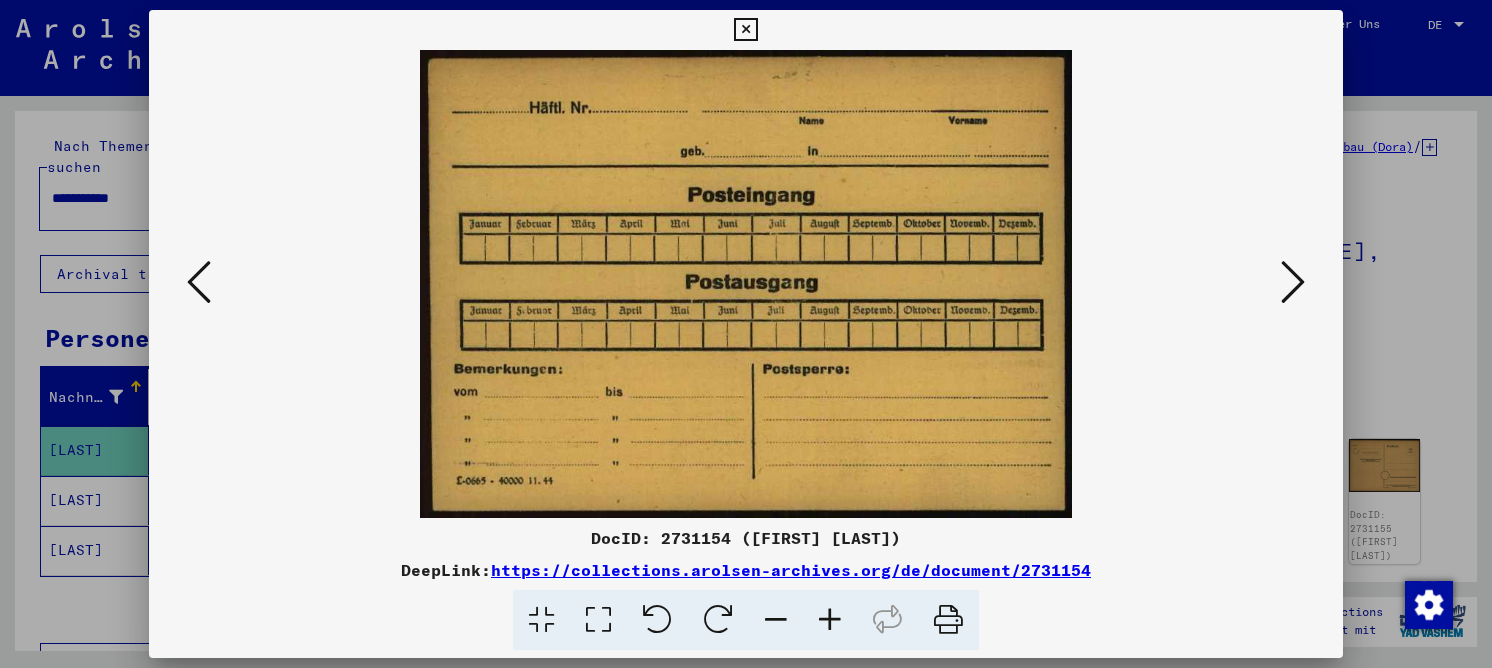 click at bounding box center (1293, 282) 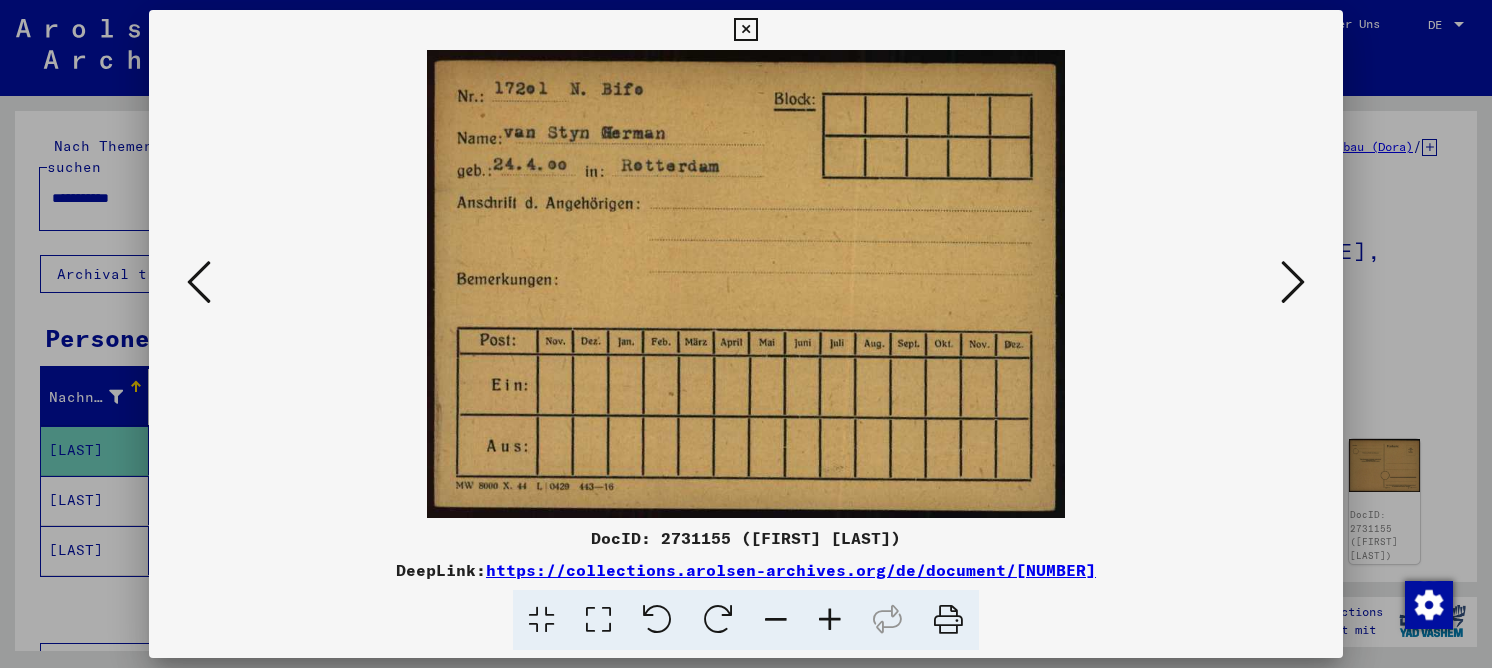 type 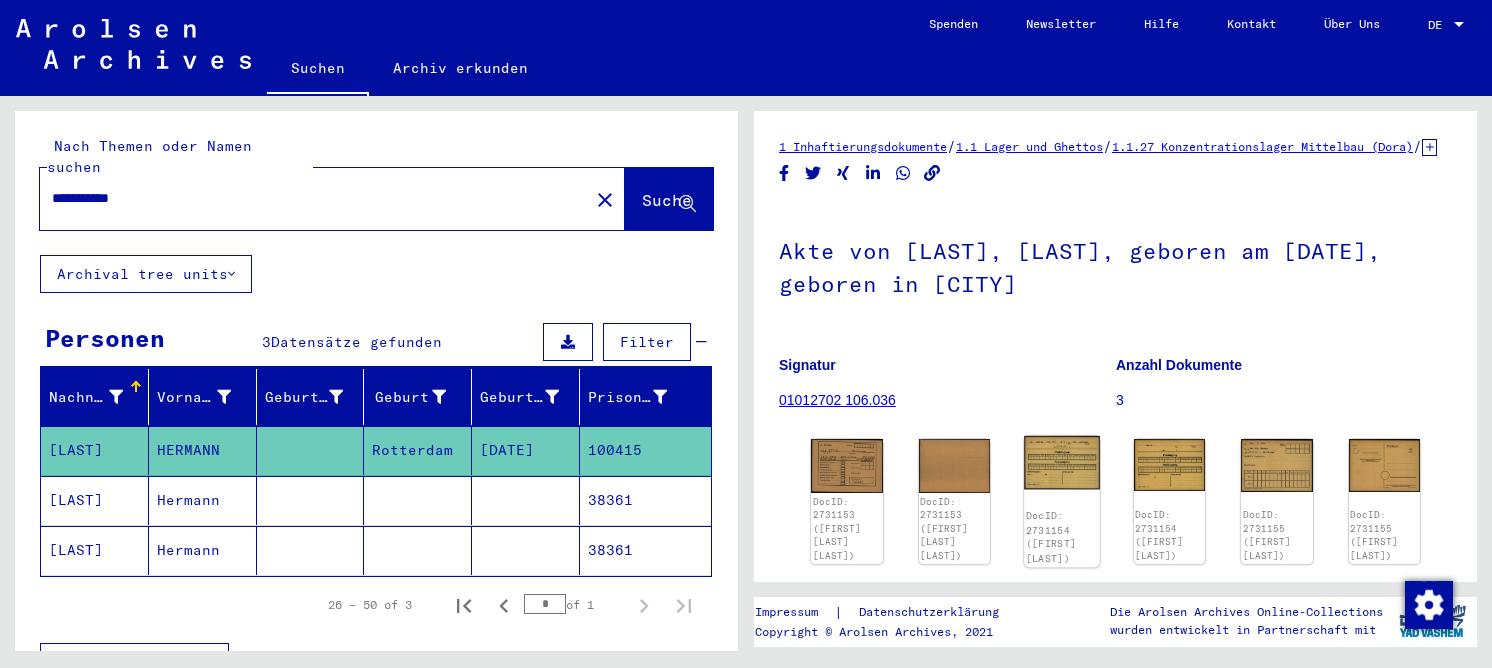 click 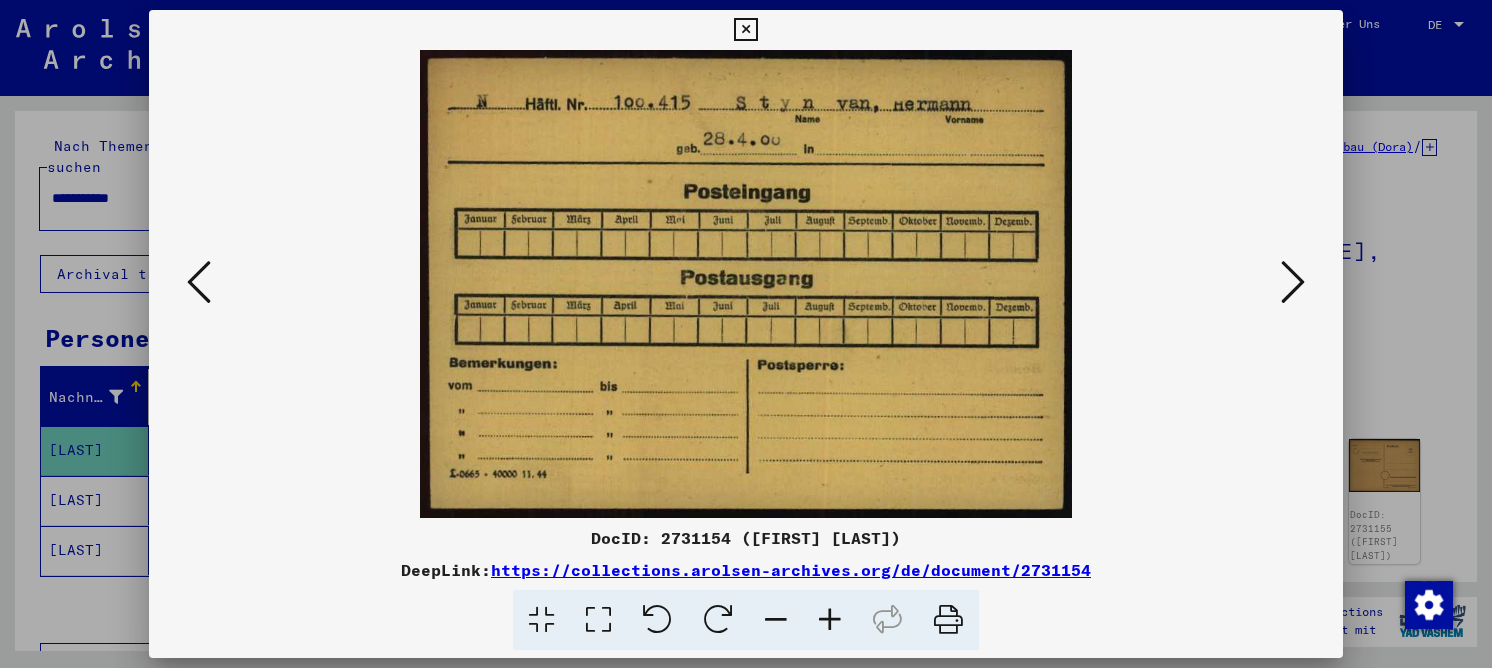 click at bounding box center (1293, 282) 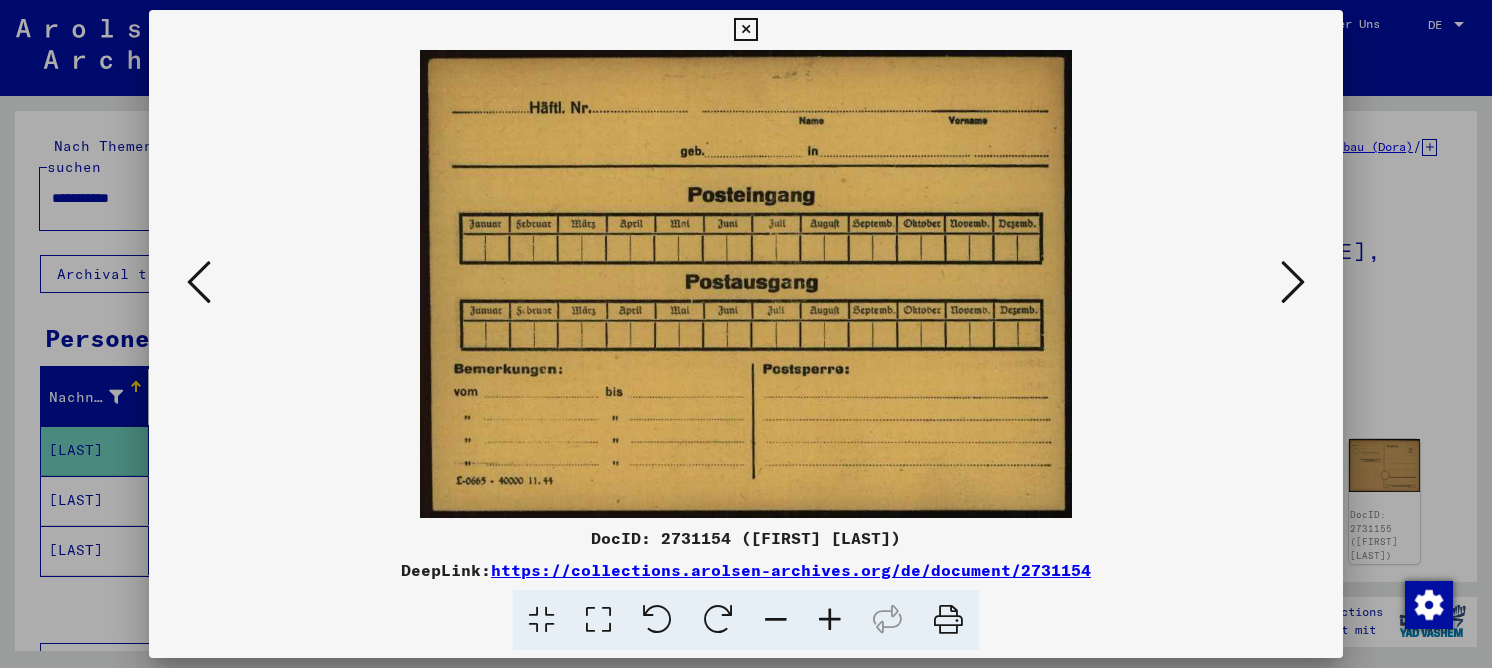 click at bounding box center (1293, 282) 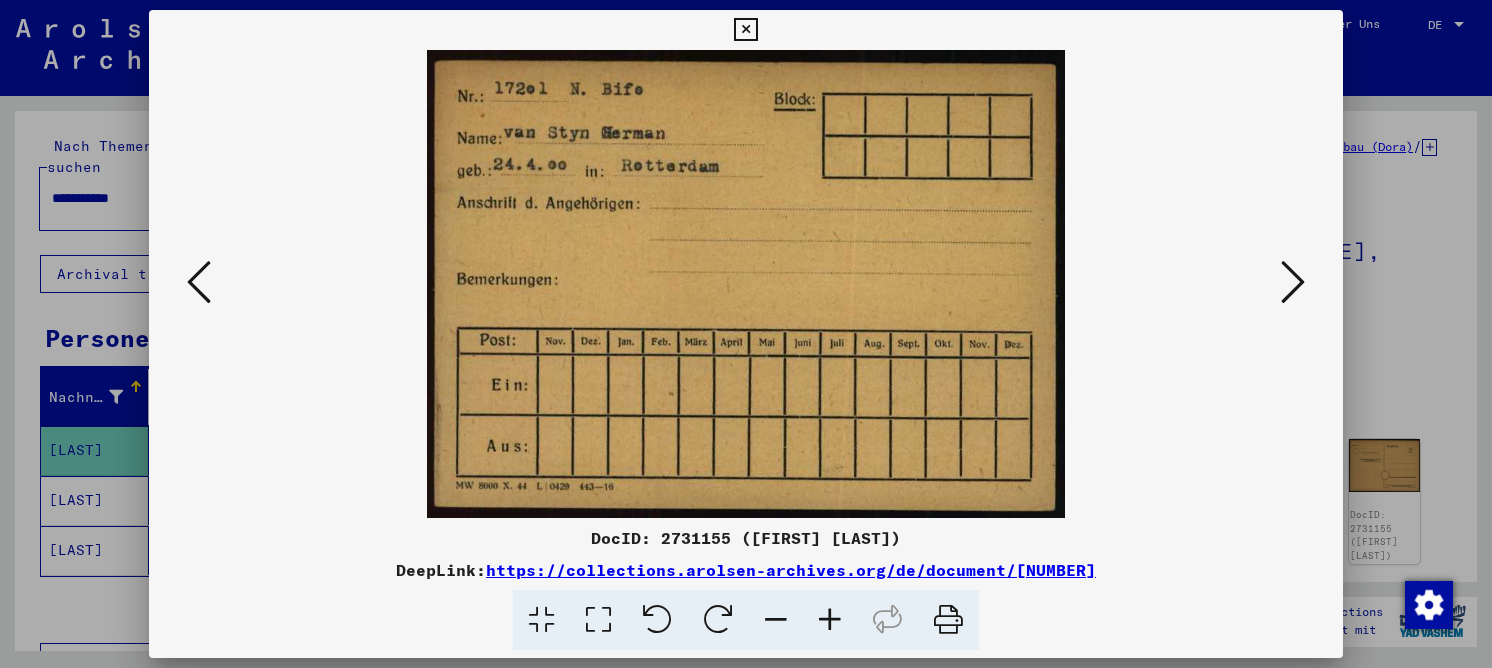 click at bounding box center (1293, 283) 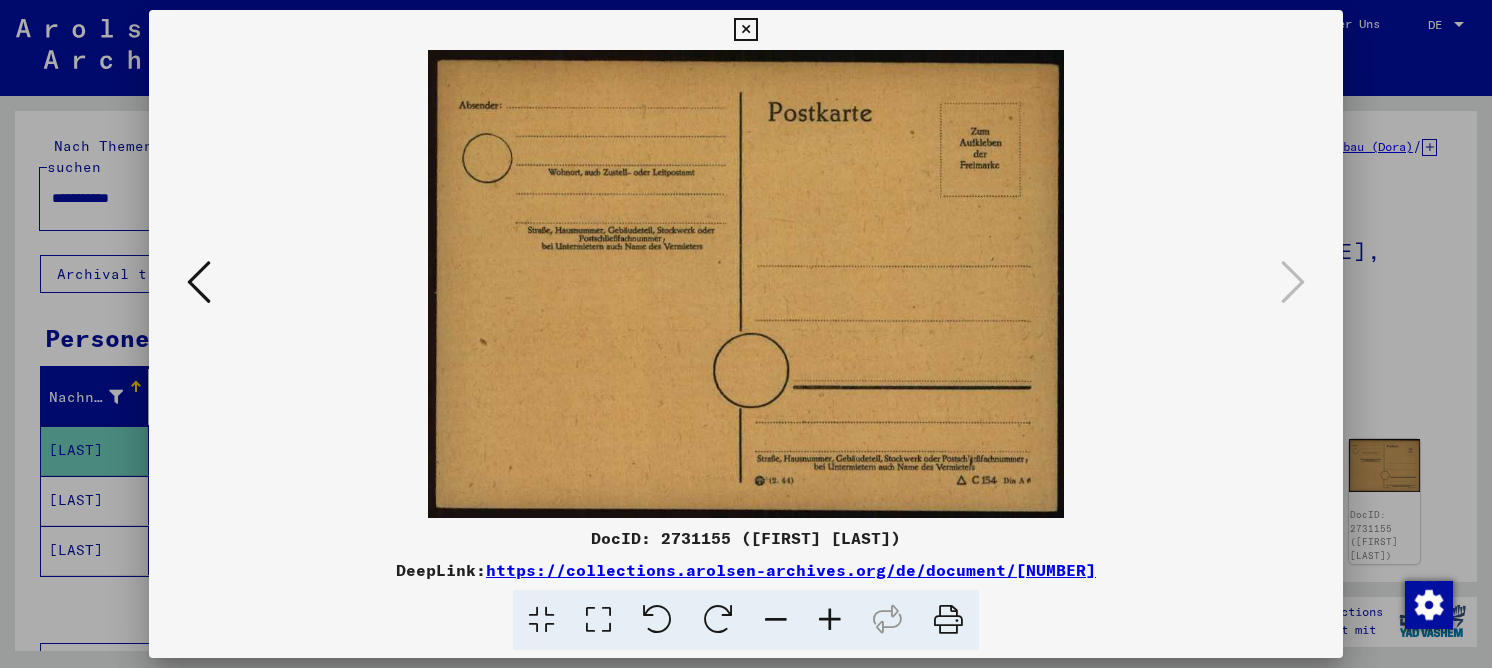 click at bounding box center [199, 282] 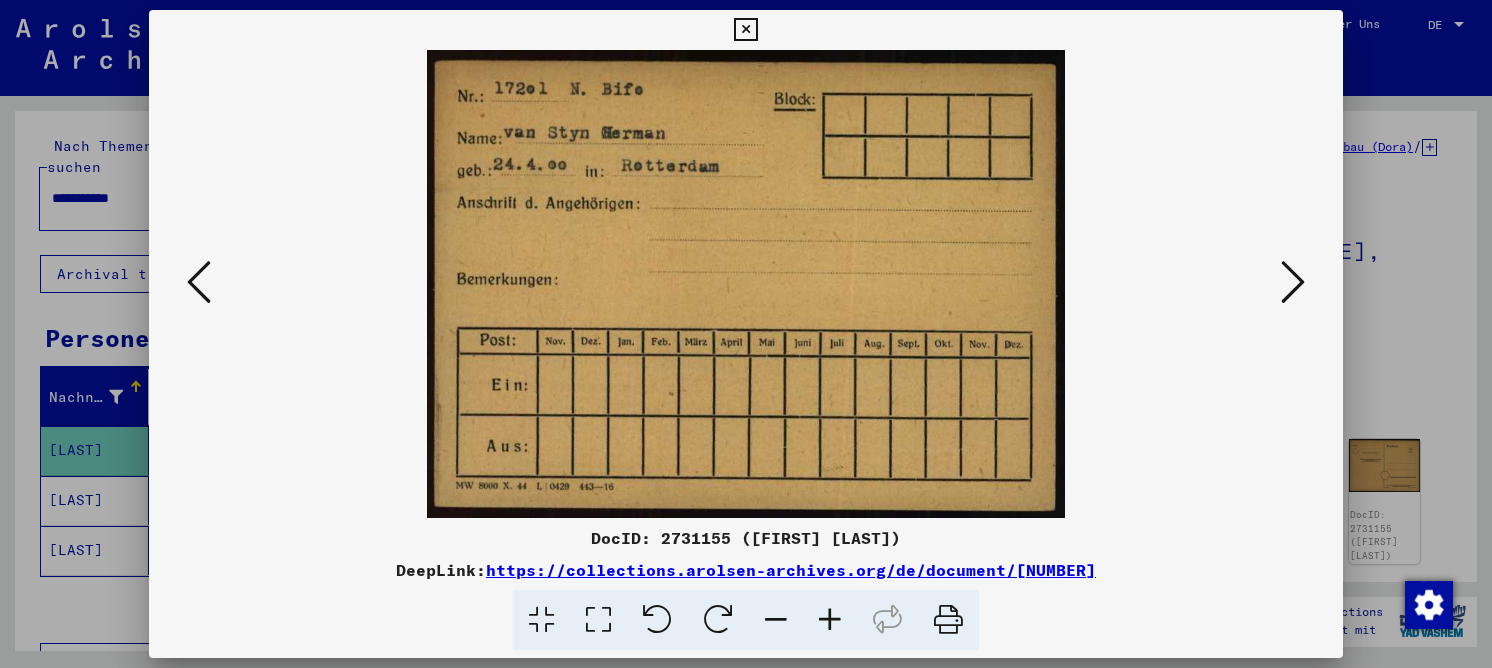 click at bounding box center (199, 282) 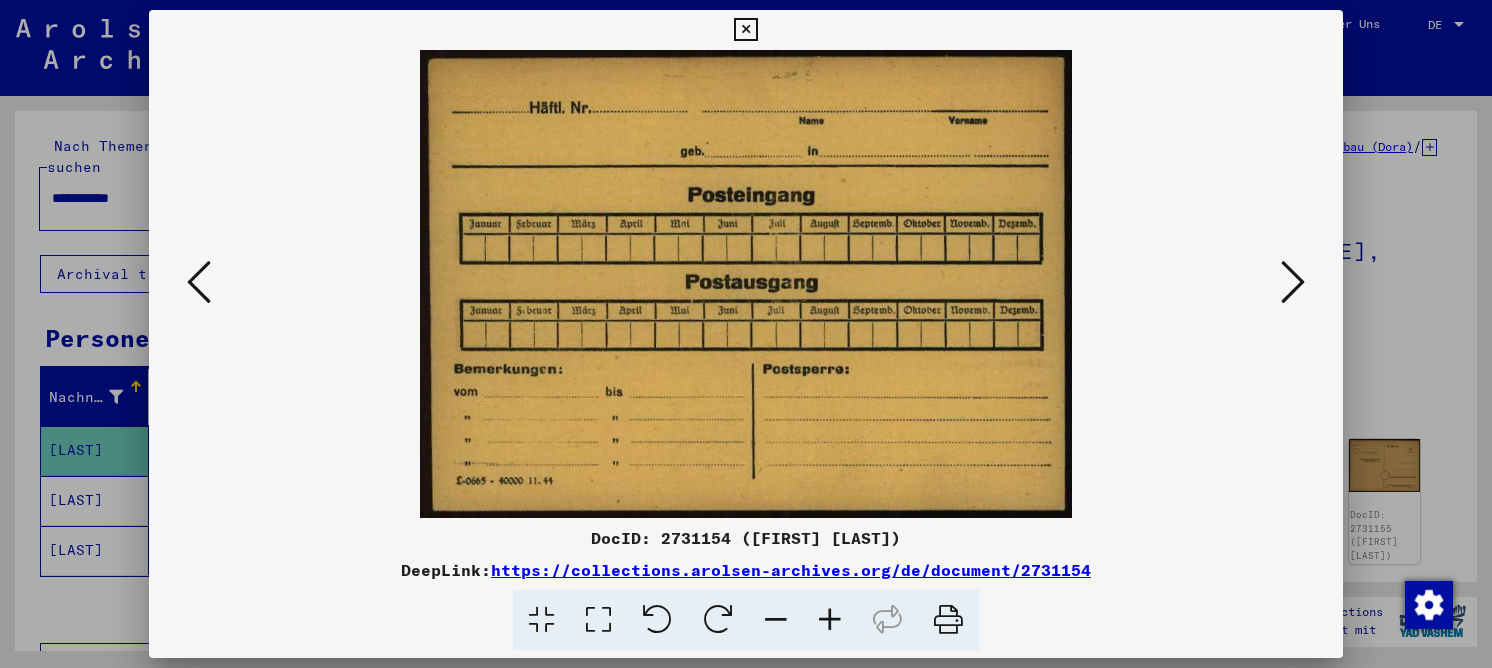 click at bounding box center [199, 282] 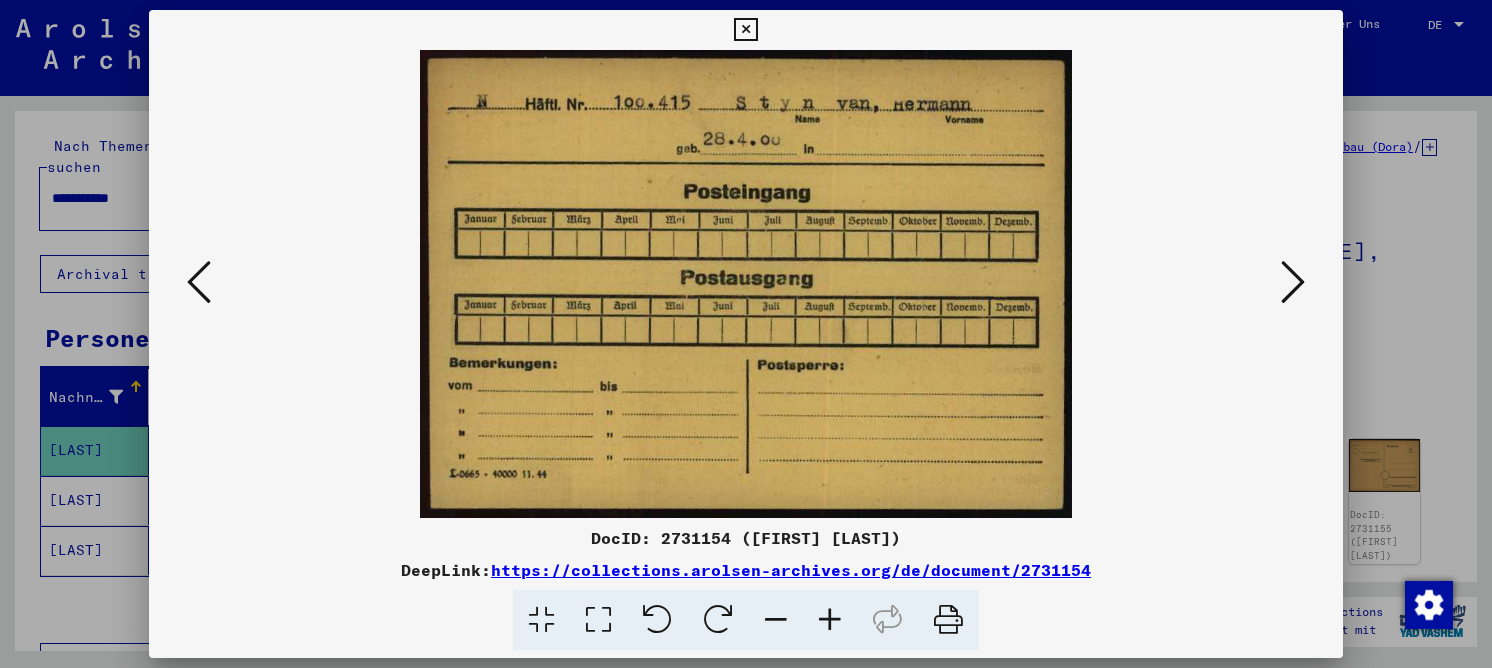 click at bounding box center [199, 282] 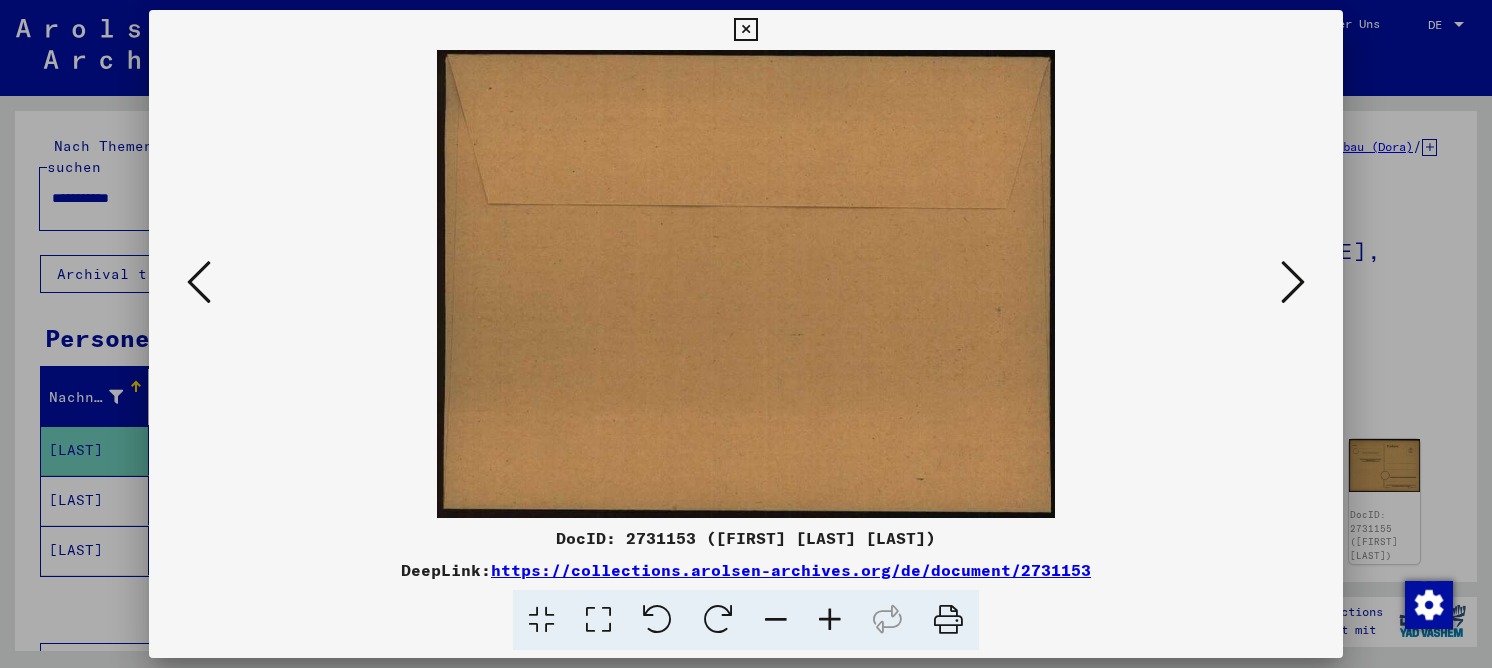 click at bounding box center [199, 282] 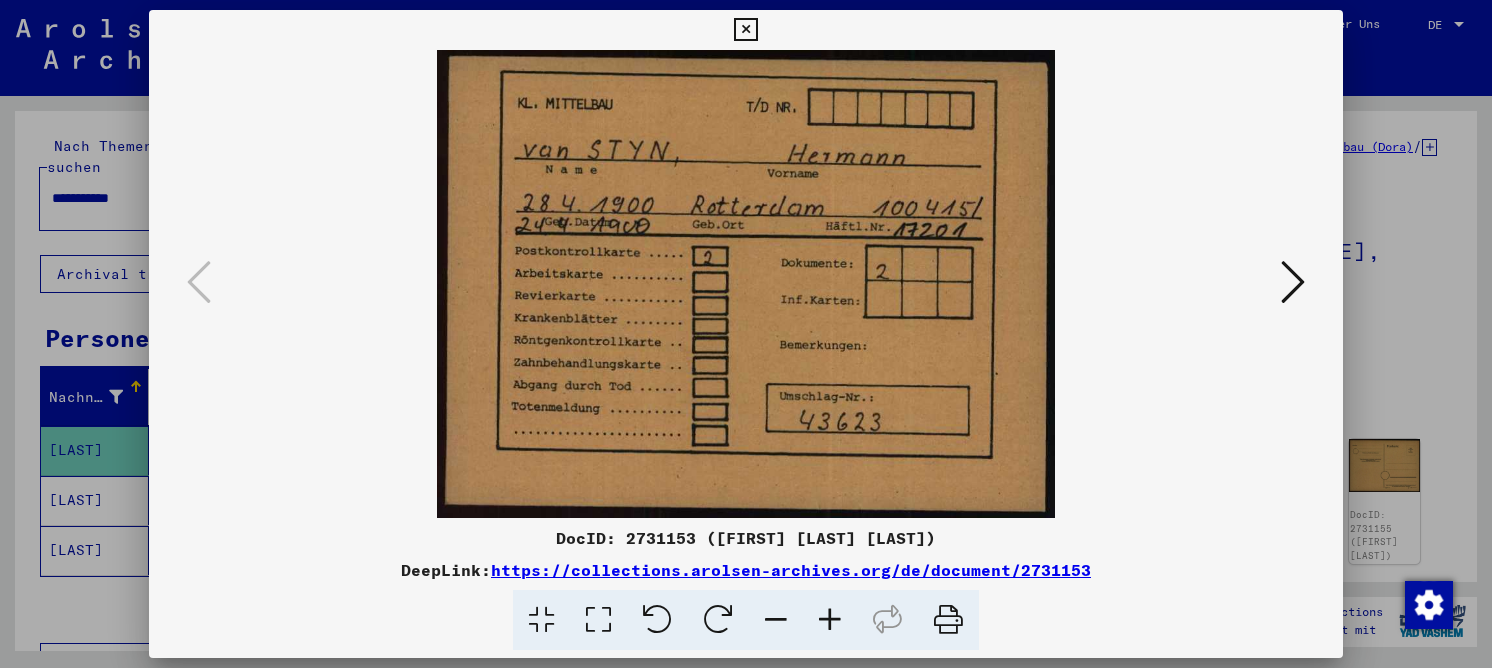 click at bounding box center [745, 30] 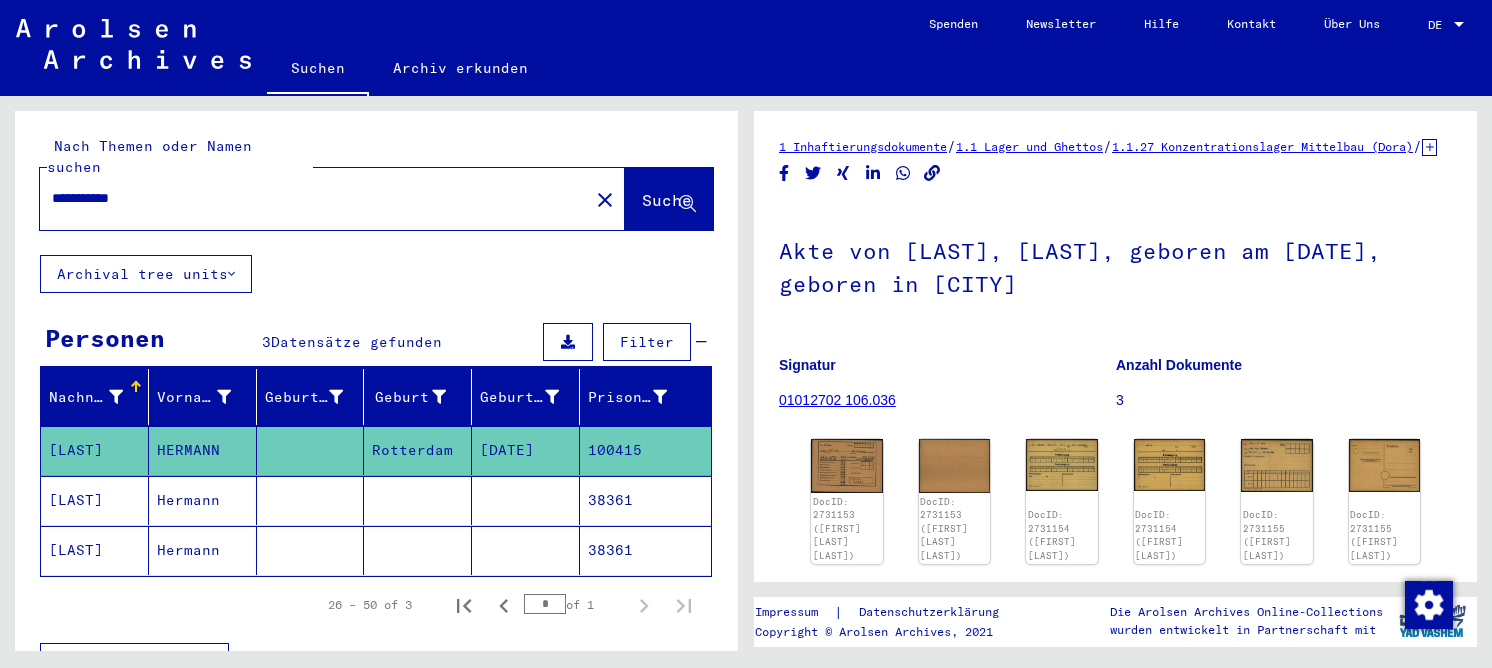 drag, startPoint x: 160, startPoint y: 185, endPoint x: -34, endPoint y: 189, distance: 194.04123 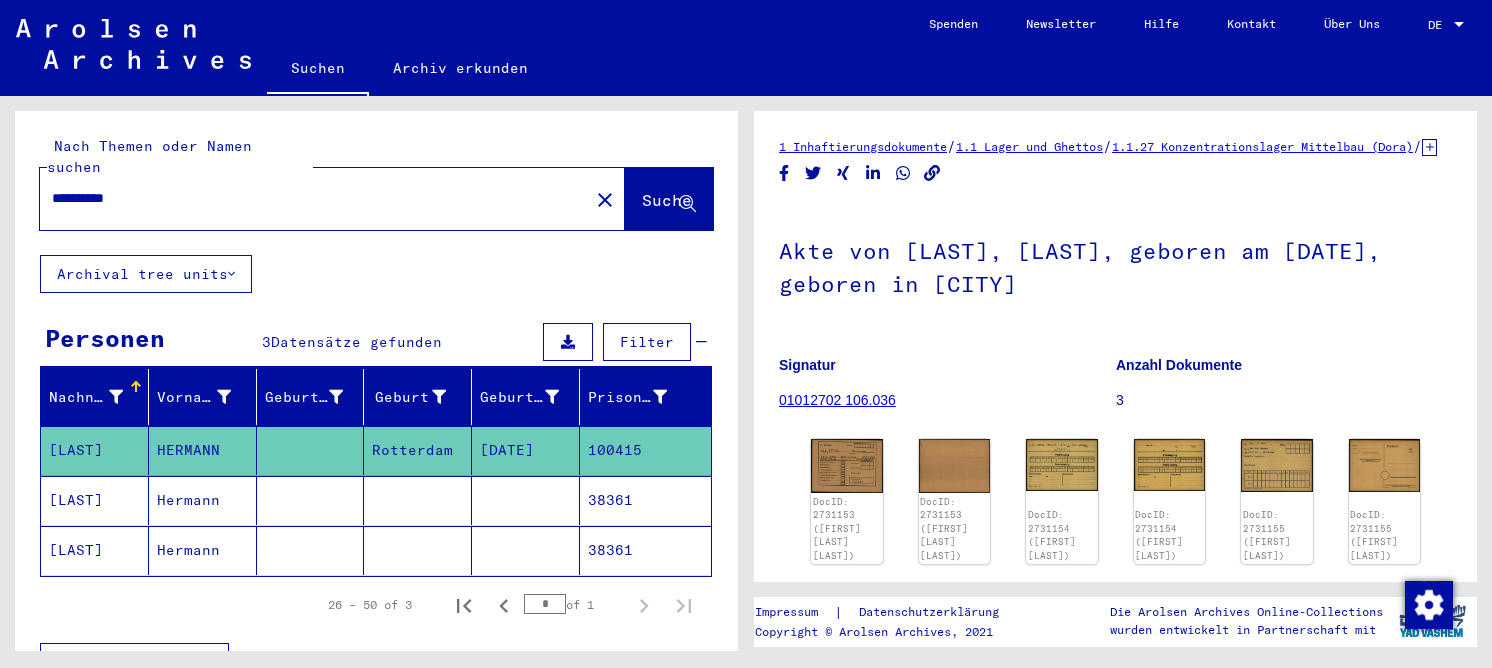 type on "**********" 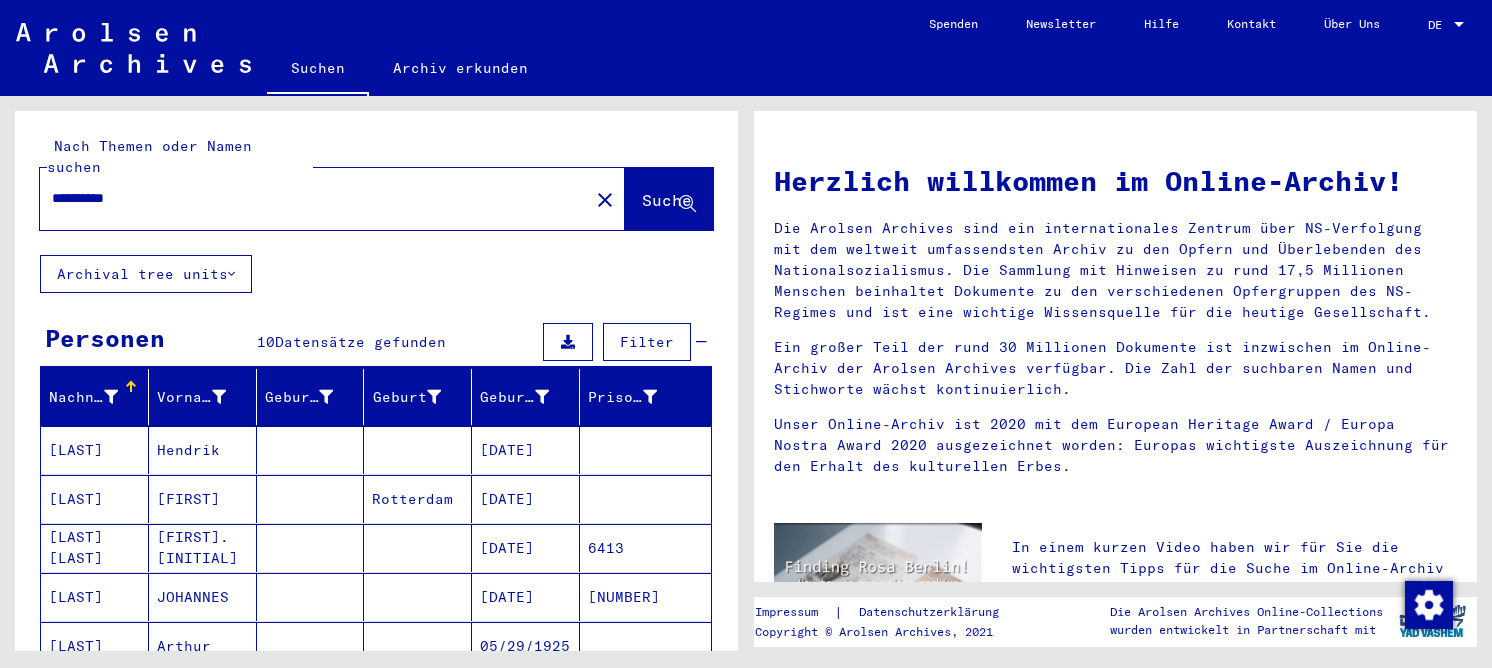 click on "[LAST]" at bounding box center (95, 646) 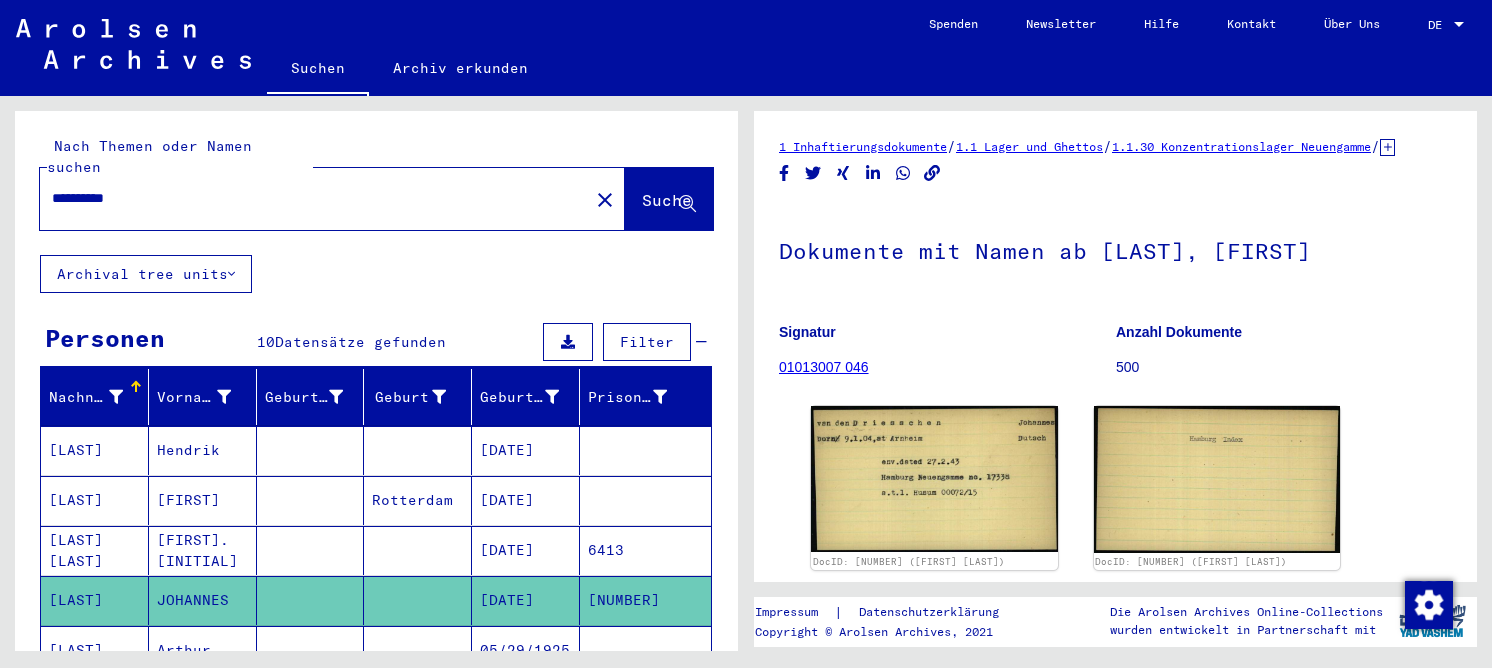 scroll, scrollTop: 0, scrollLeft: 0, axis: both 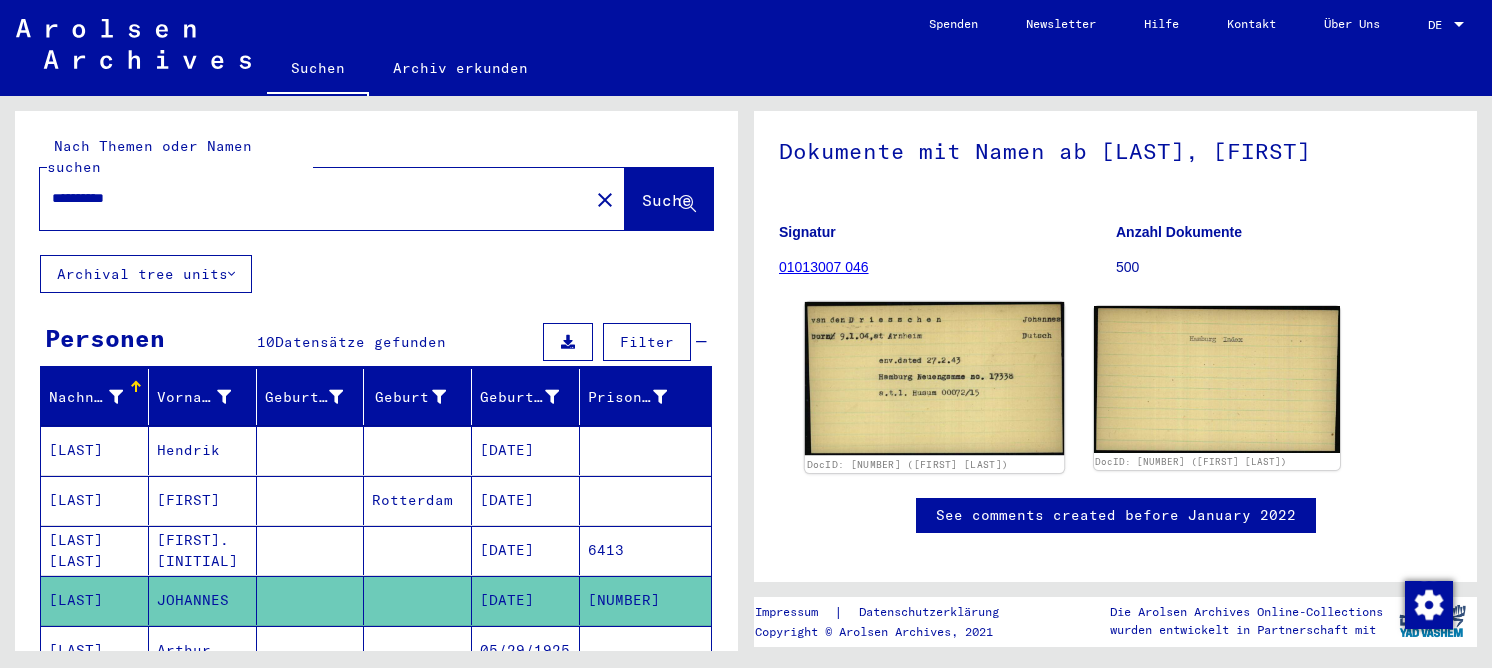 click 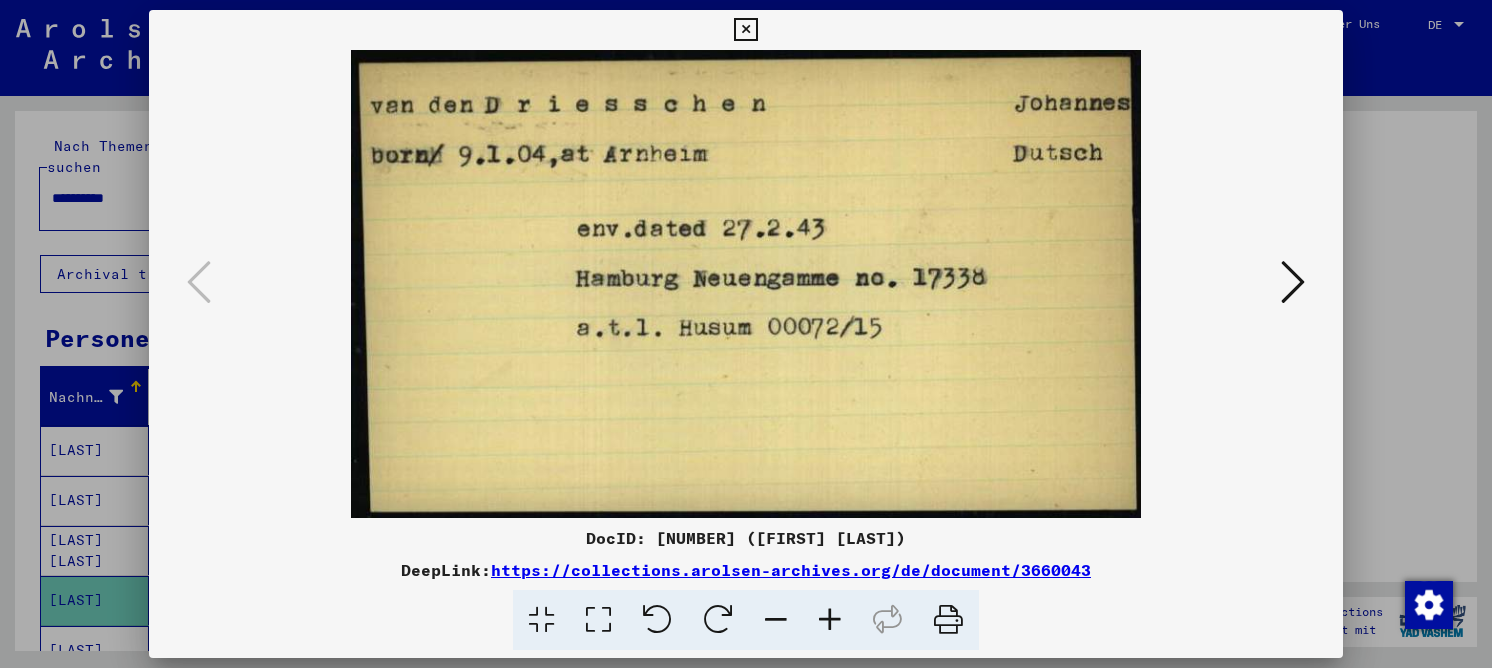 type 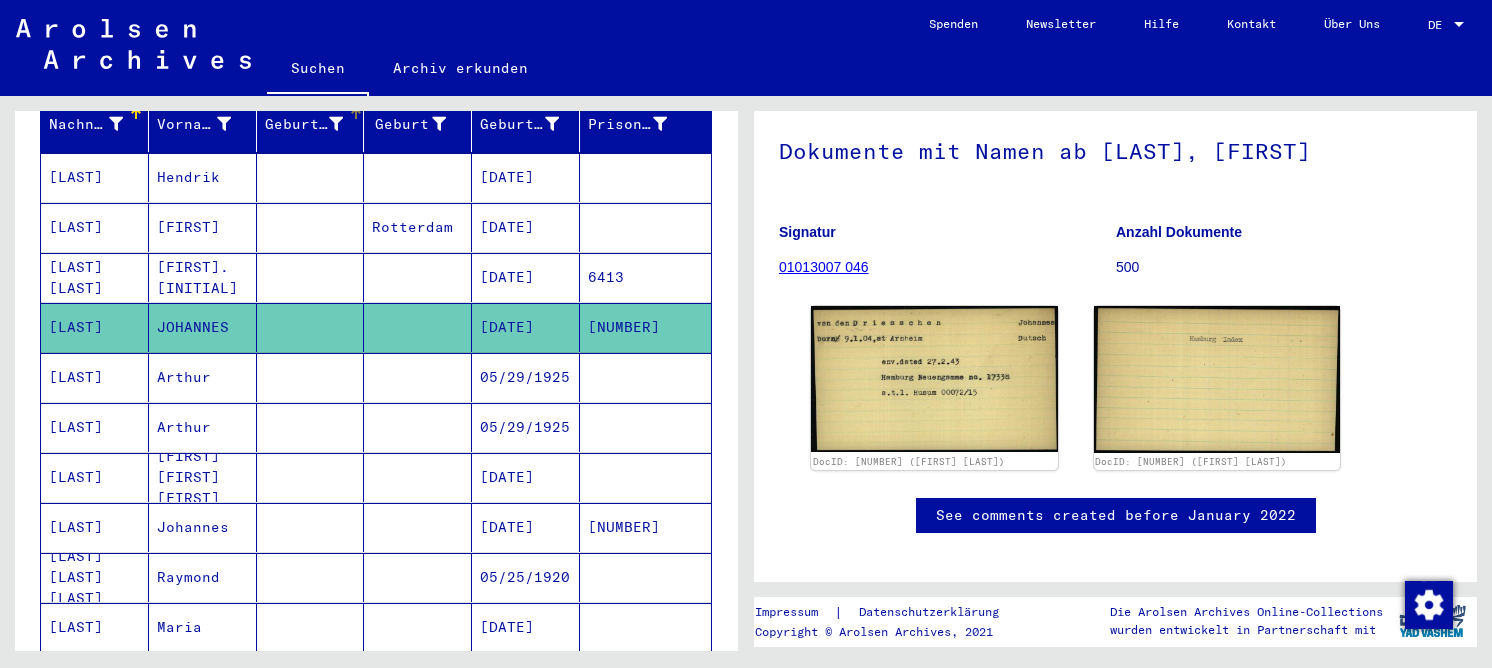 scroll, scrollTop: 300, scrollLeft: 0, axis: vertical 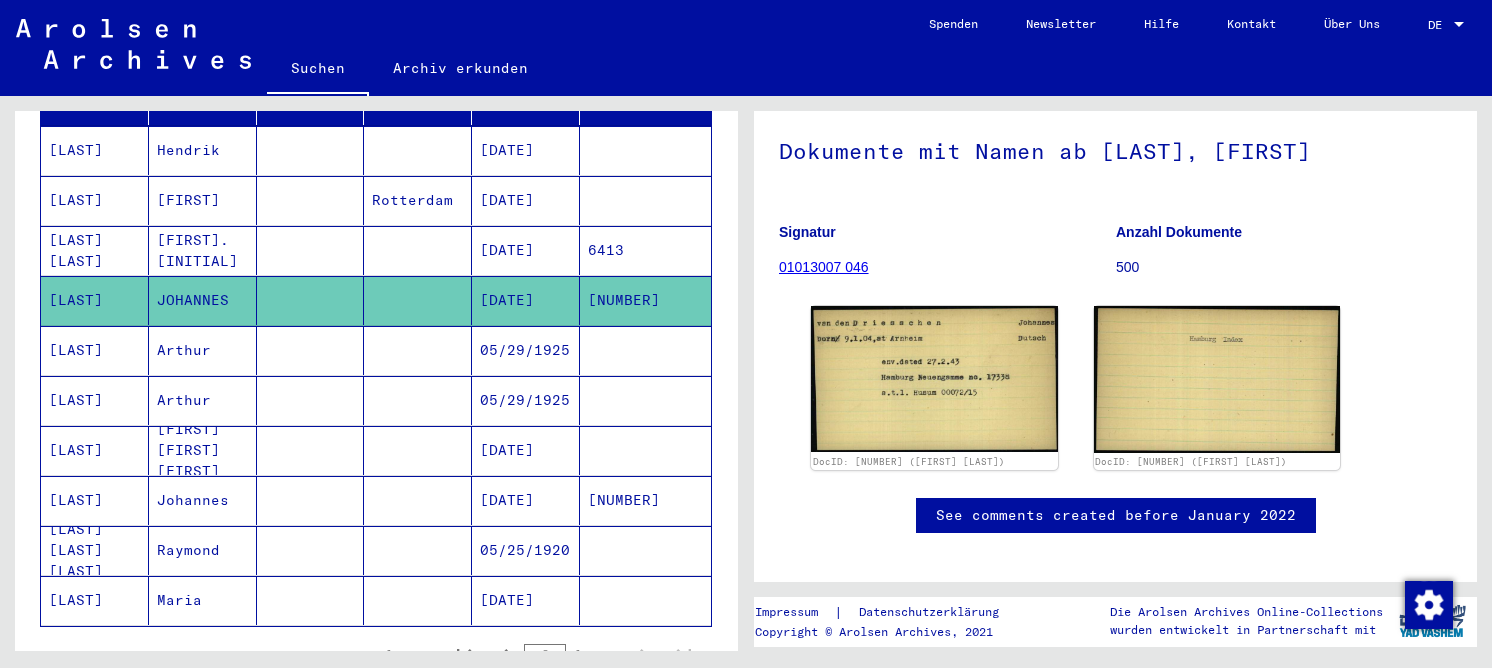 click on "Johannes" at bounding box center [203, 550] 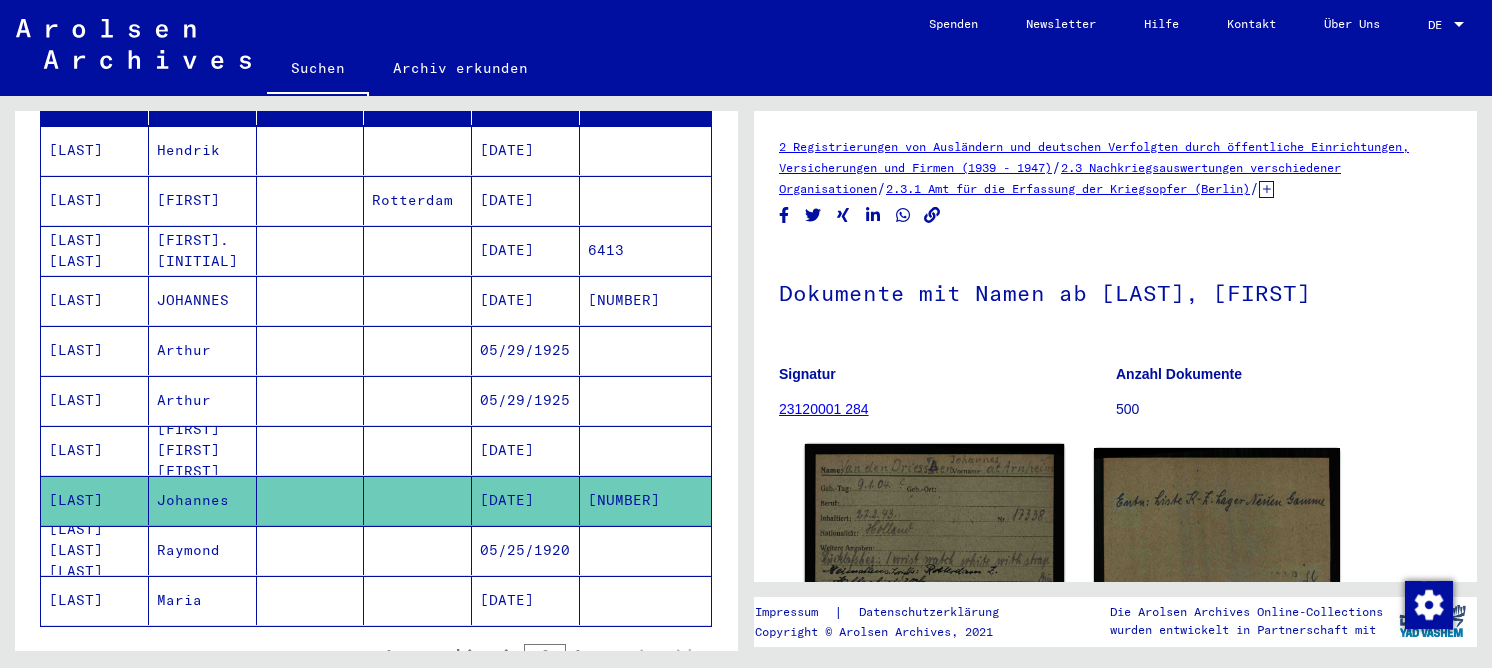 scroll, scrollTop: 0, scrollLeft: 0, axis: both 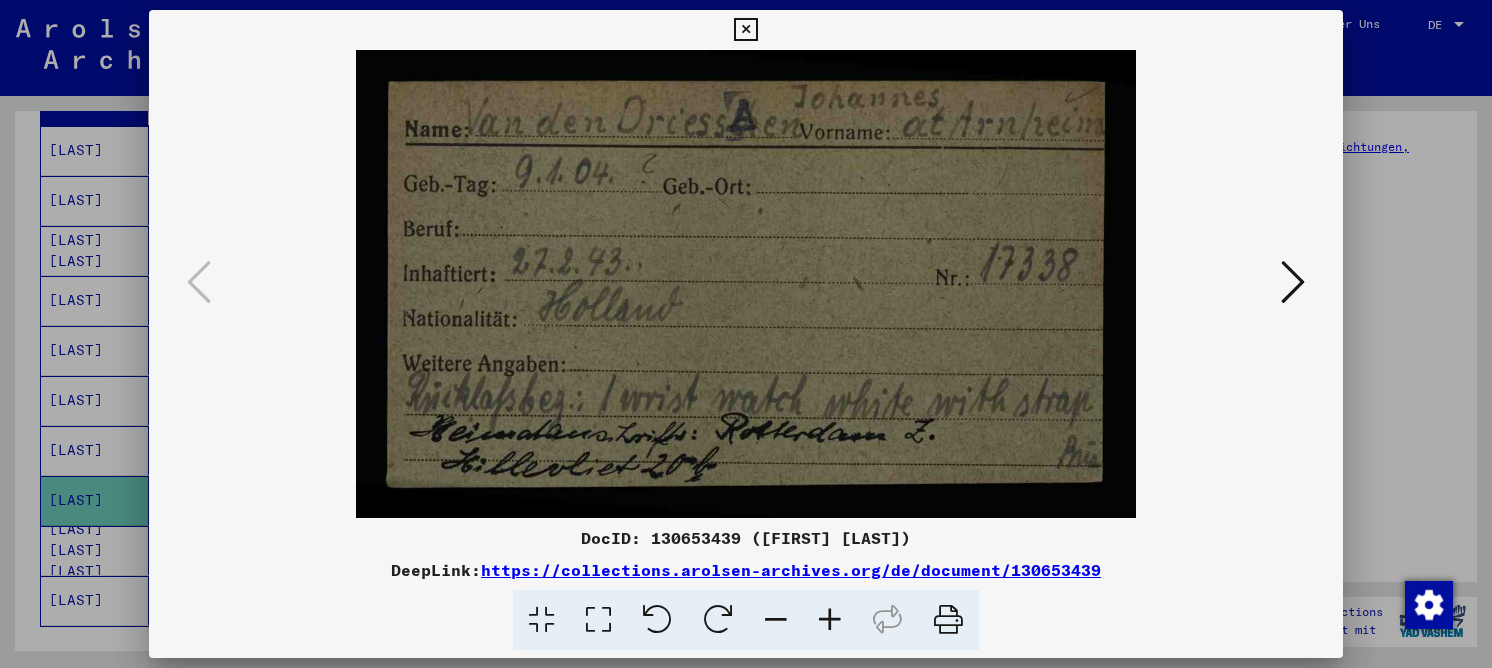 click at bounding box center (598, 620) 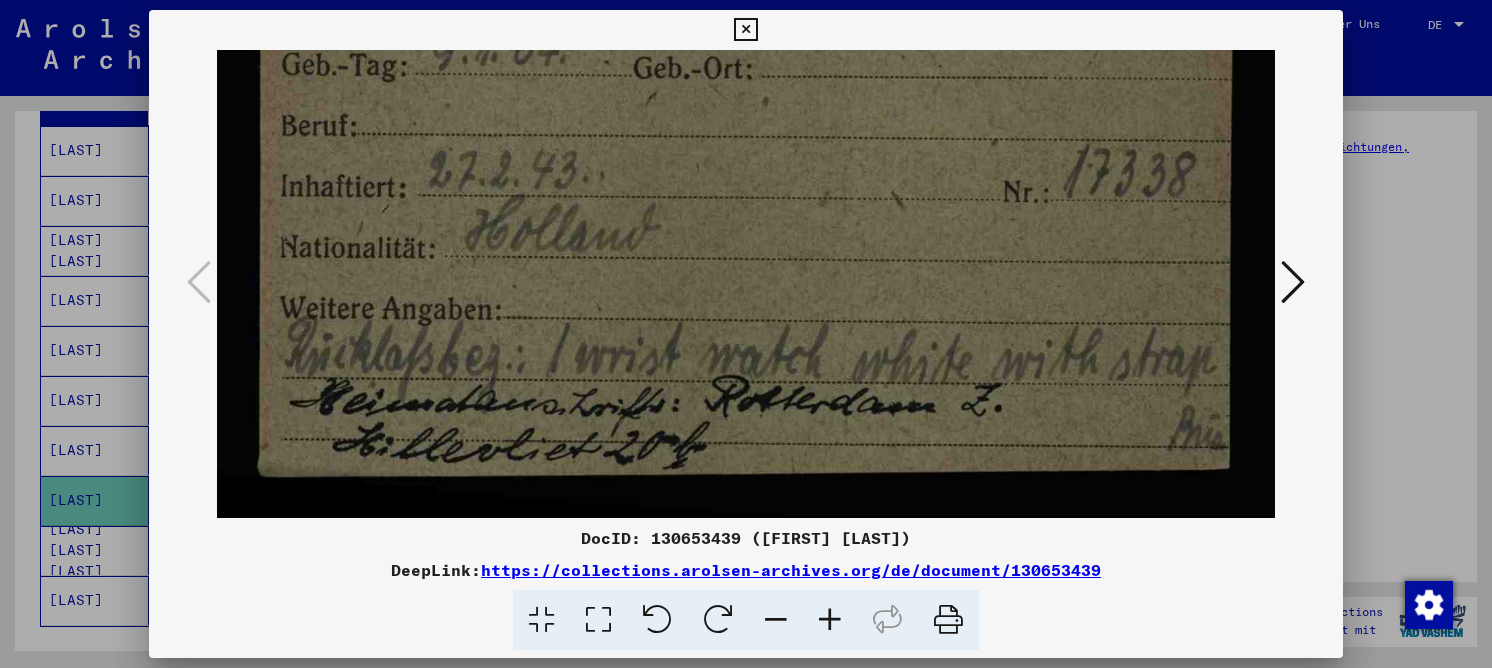 drag, startPoint x: 582, startPoint y: 396, endPoint x: 631, endPoint y: 193, distance: 208.83008 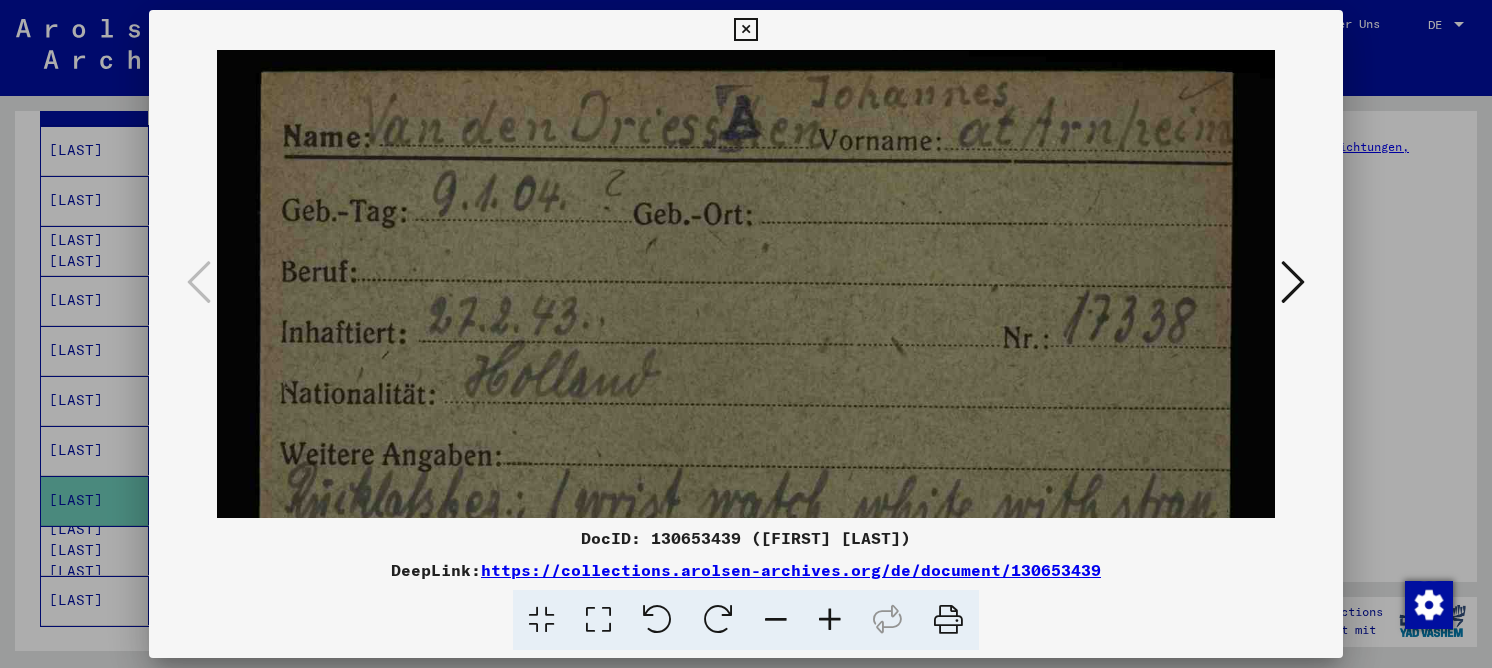drag, startPoint x: 789, startPoint y: 210, endPoint x: 807, endPoint y: 349, distance: 140.16063 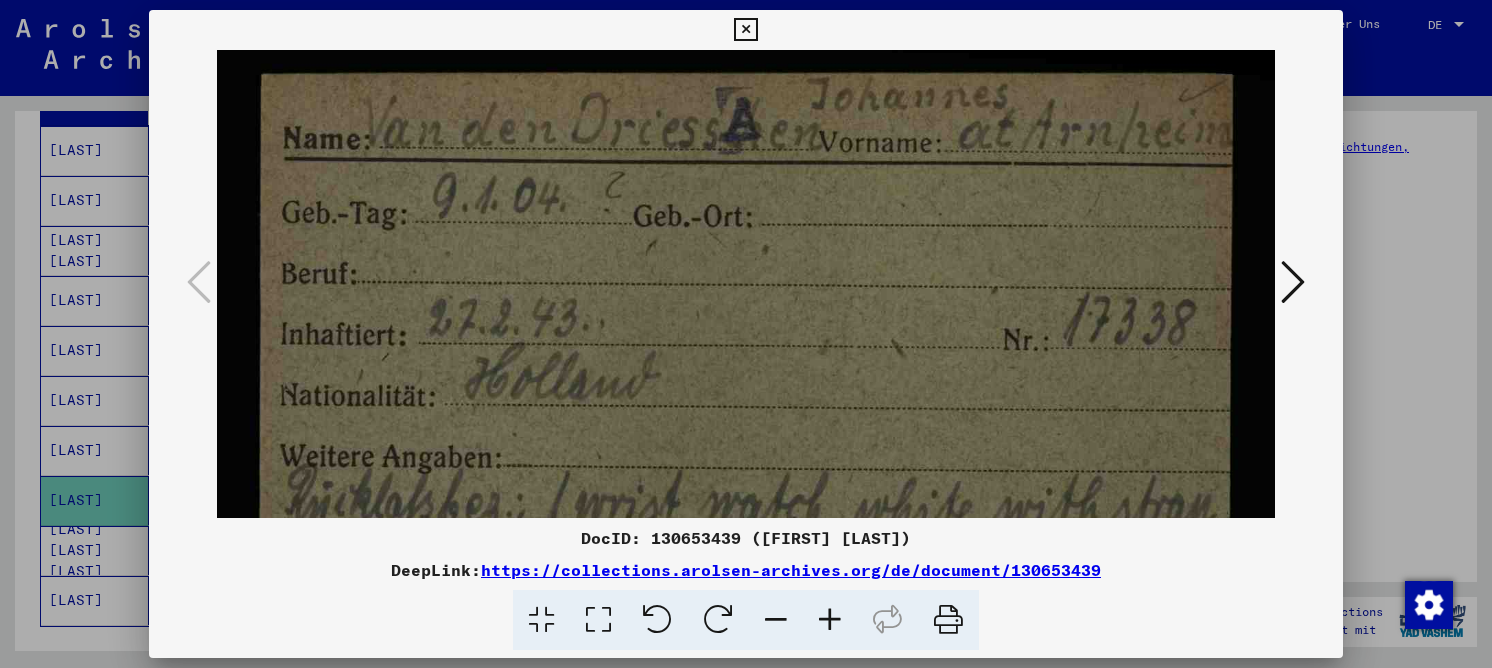 click at bounding box center (1293, 282) 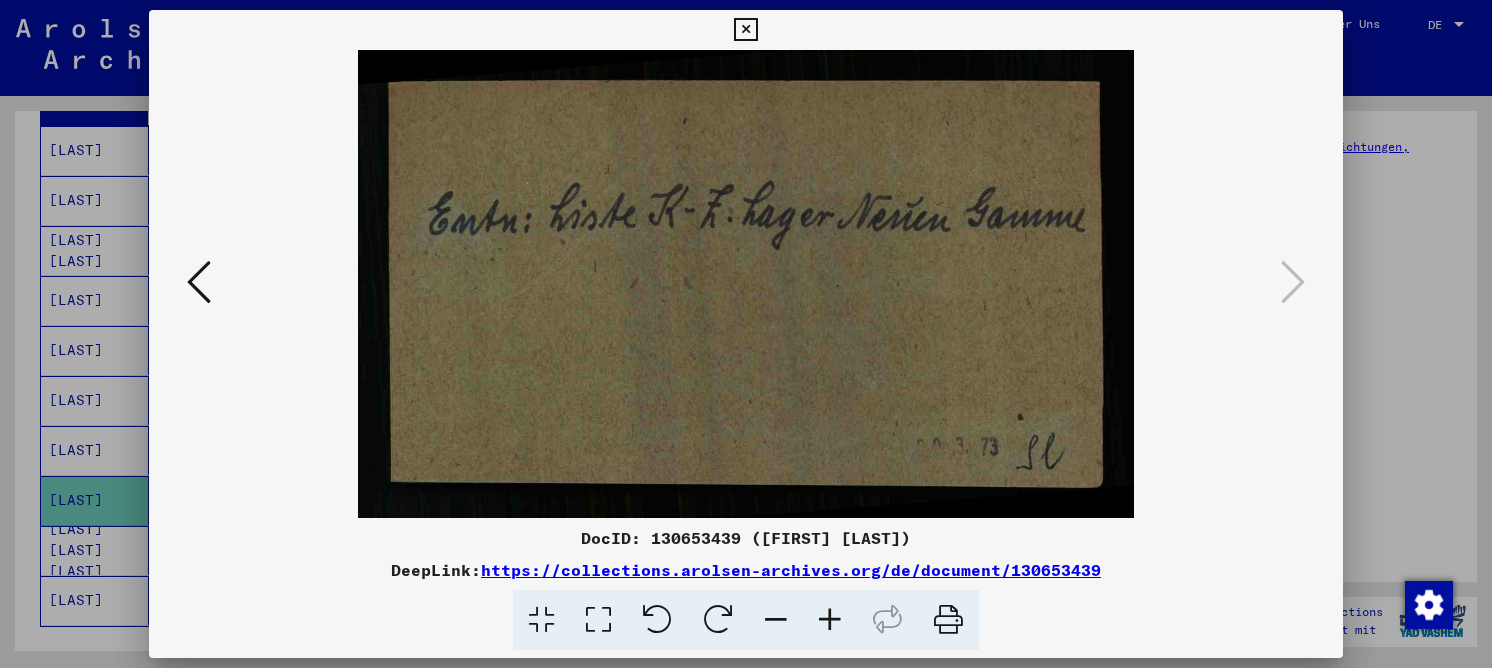 click at bounding box center [199, 282] 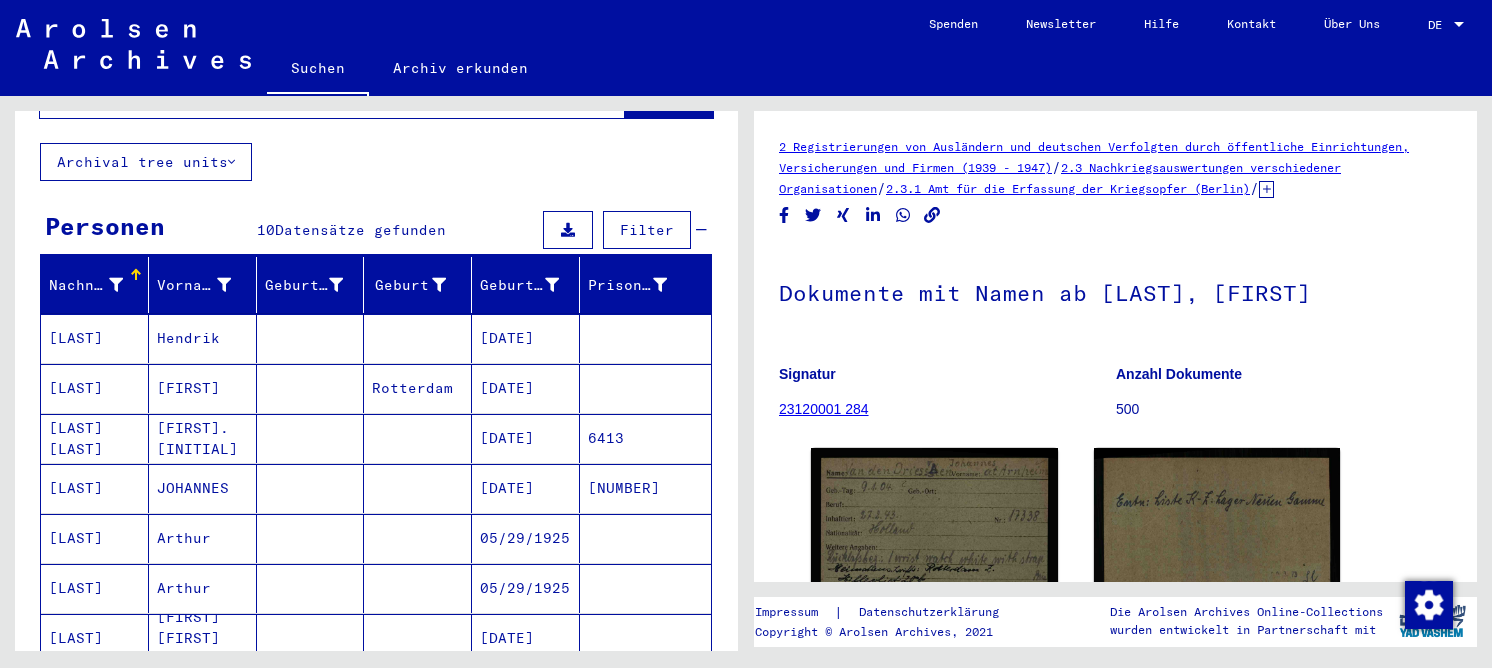 scroll, scrollTop: 0, scrollLeft: 0, axis: both 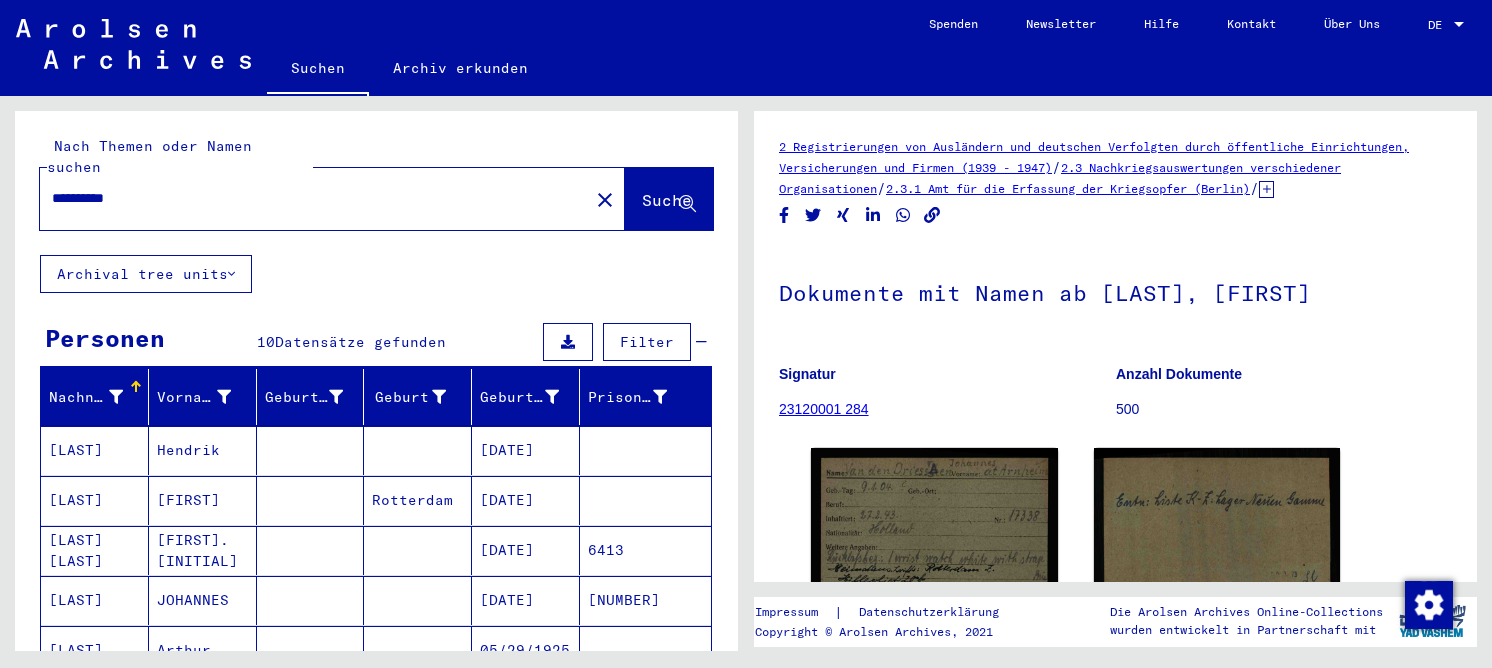 drag, startPoint x: 200, startPoint y: 182, endPoint x: 18, endPoint y: 182, distance: 182 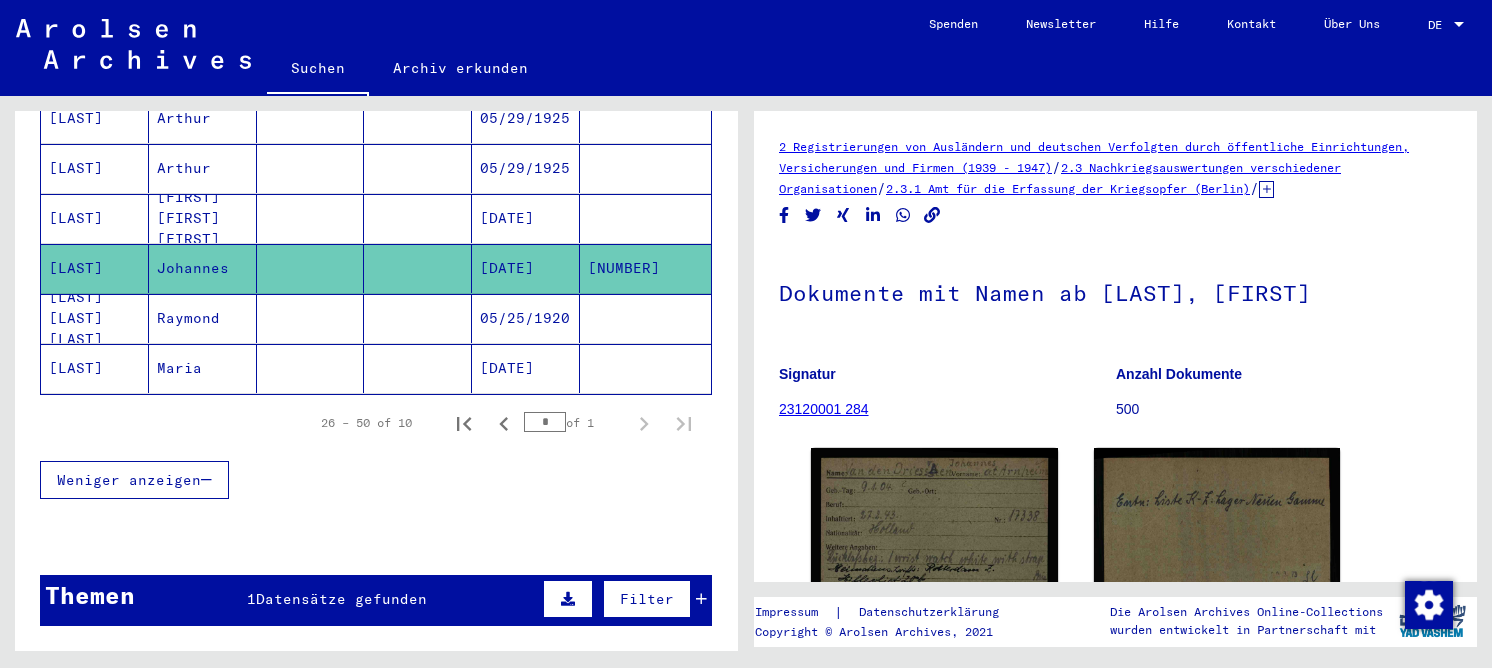 scroll, scrollTop: 500, scrollLeft: 0, axis: vertical 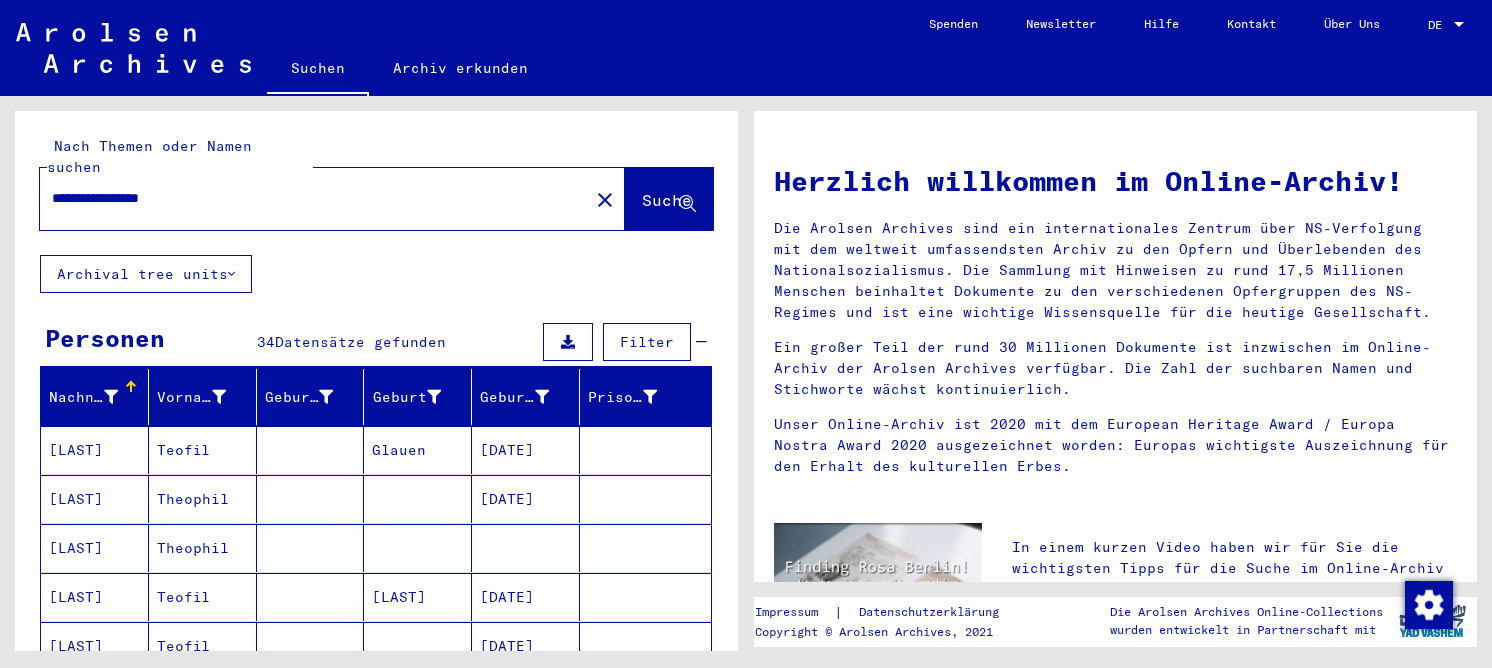 click on "**********" at bounding box center [308, 198] 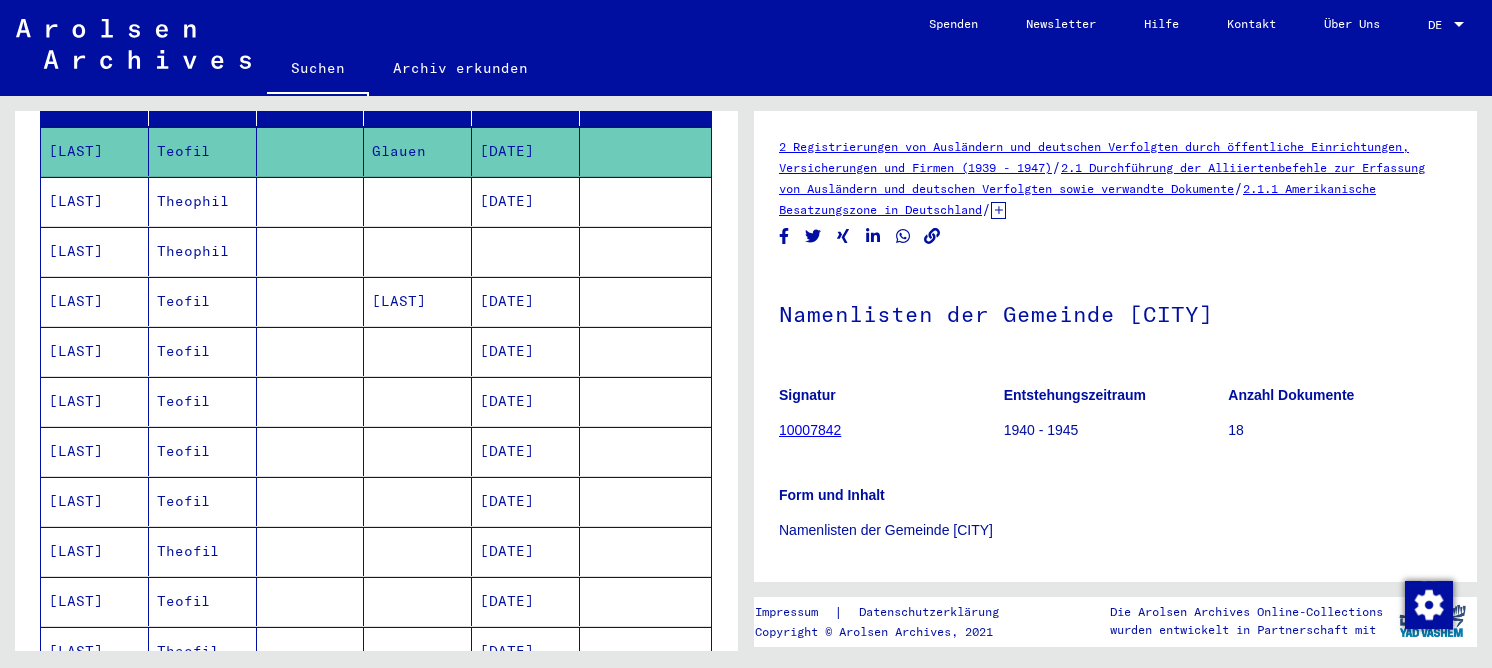 scroll, scrollTop: 300, scrollLeft: 0, axis: vertical 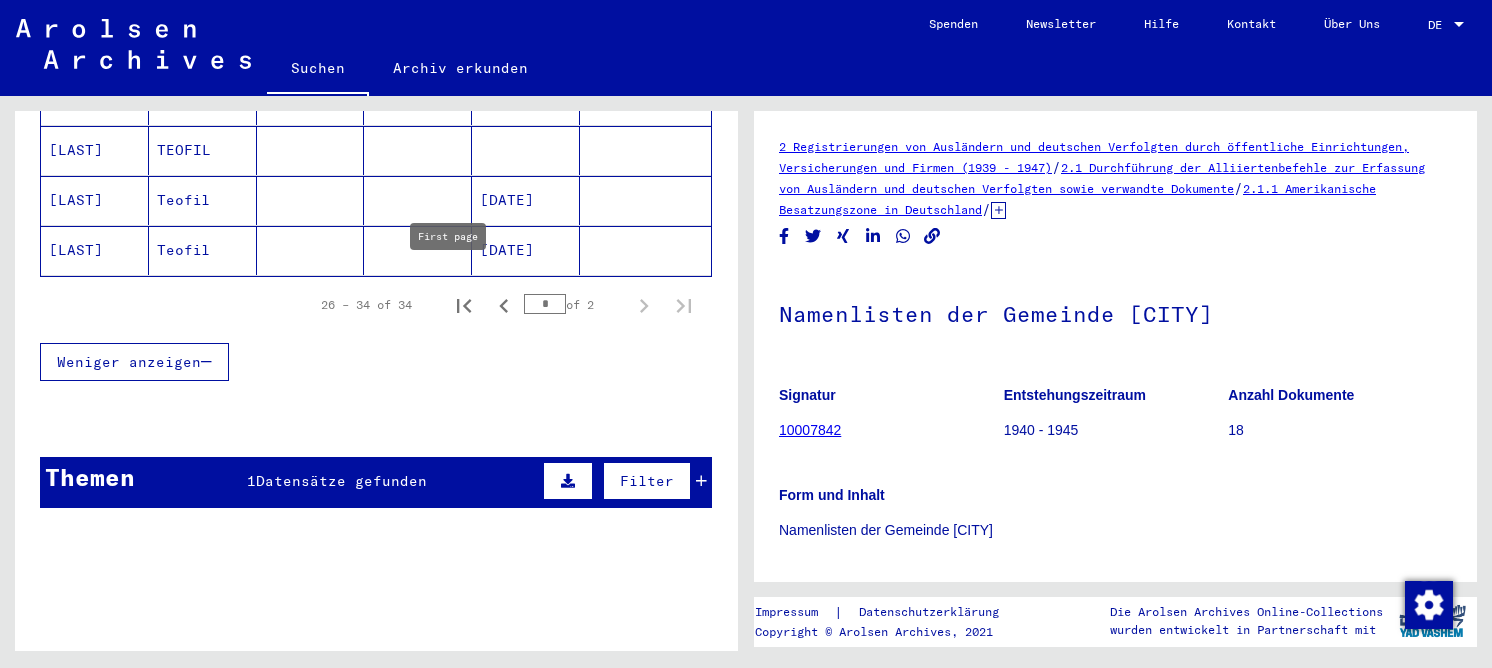 click 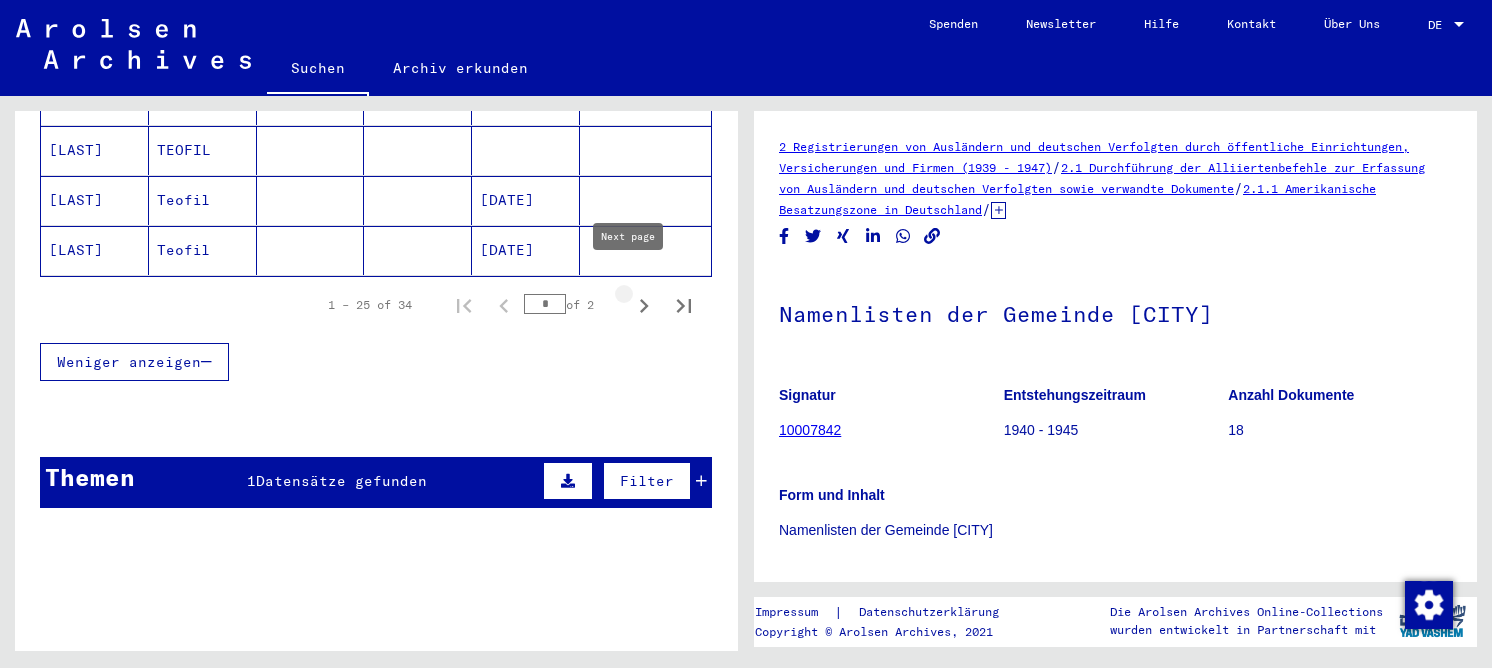 click 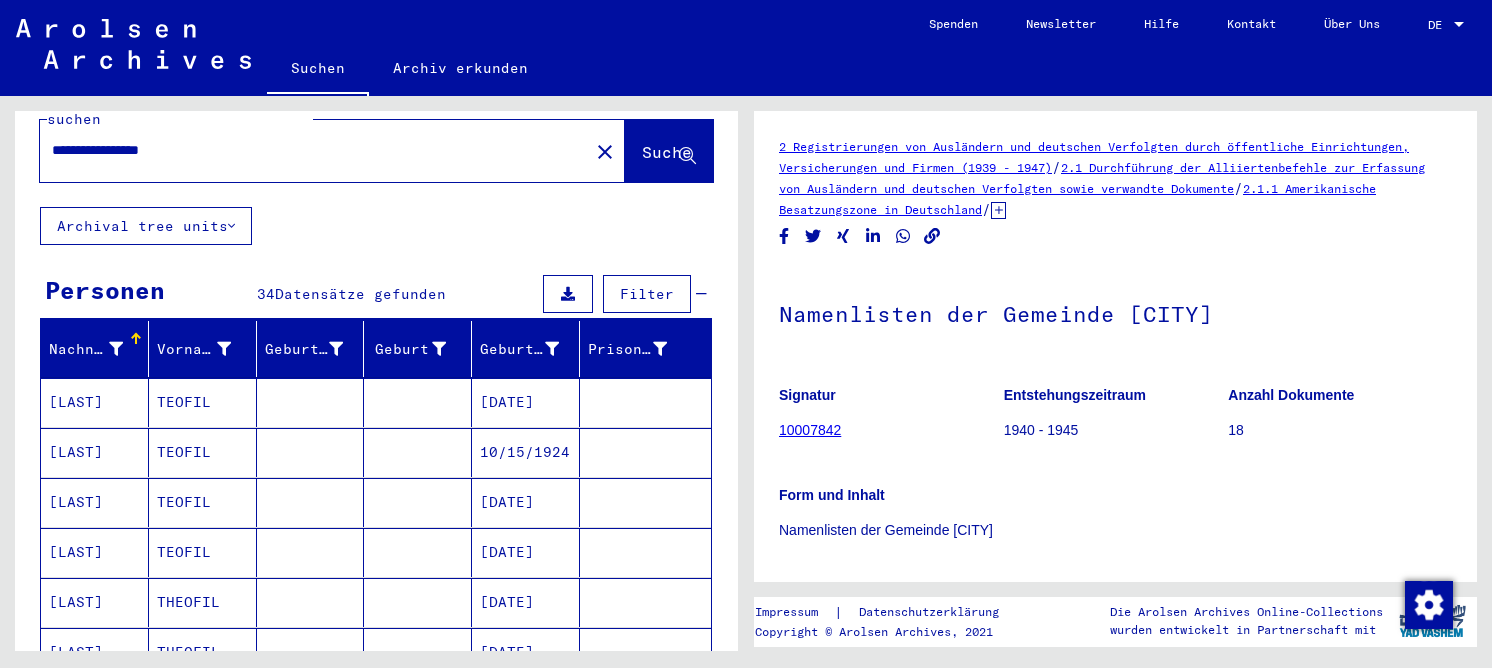 scroll, scrollTop: 0, scrollLeft: 0, axis: both 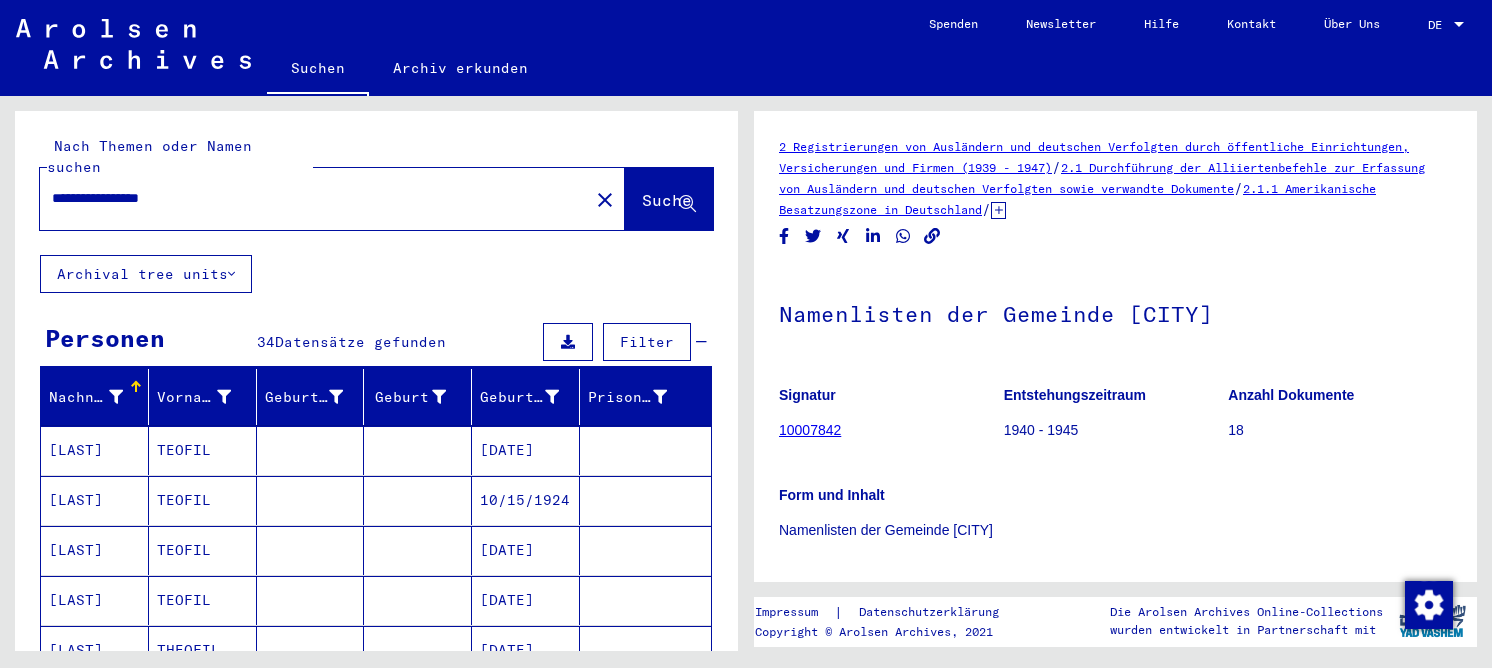 drag, startPoint x: 220, startPoint y: 184, endPoint x: -7, endPoint y: 179, distance: 227.05505 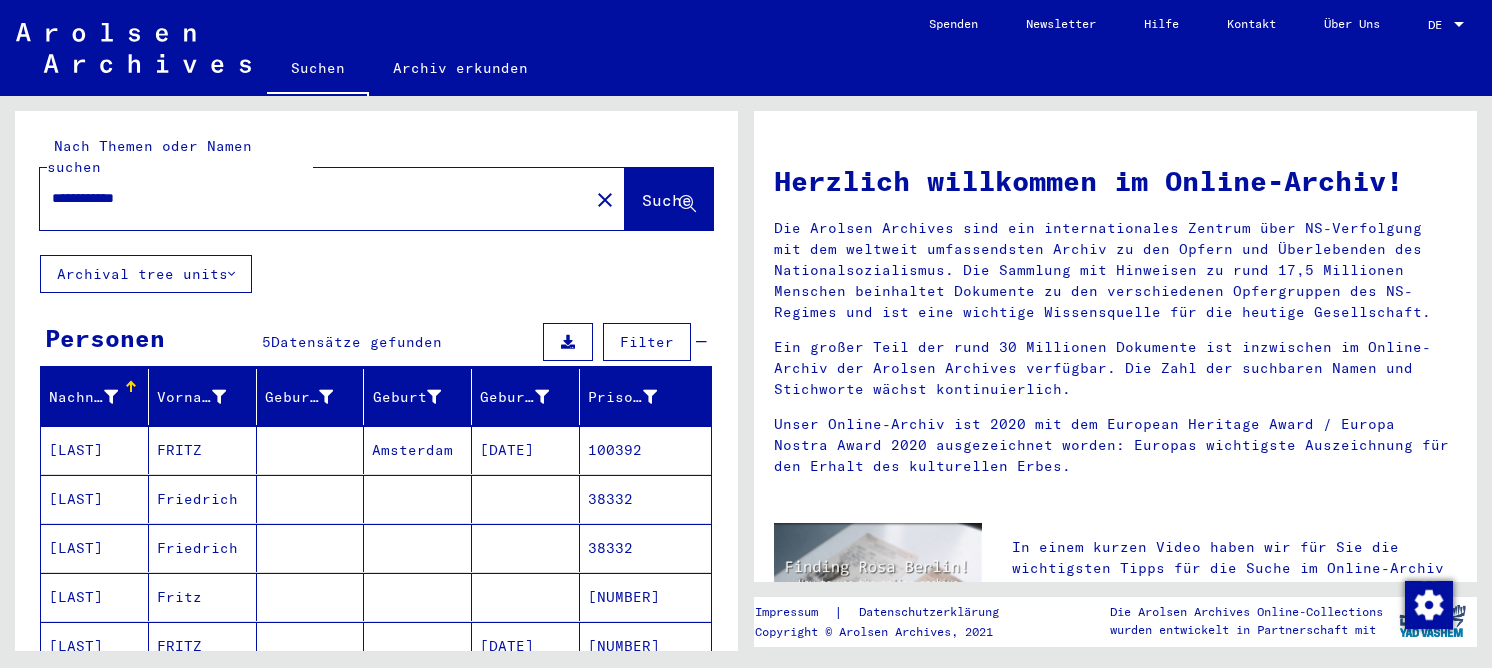 click on "FRITZ" at bounding box center (203, 499) 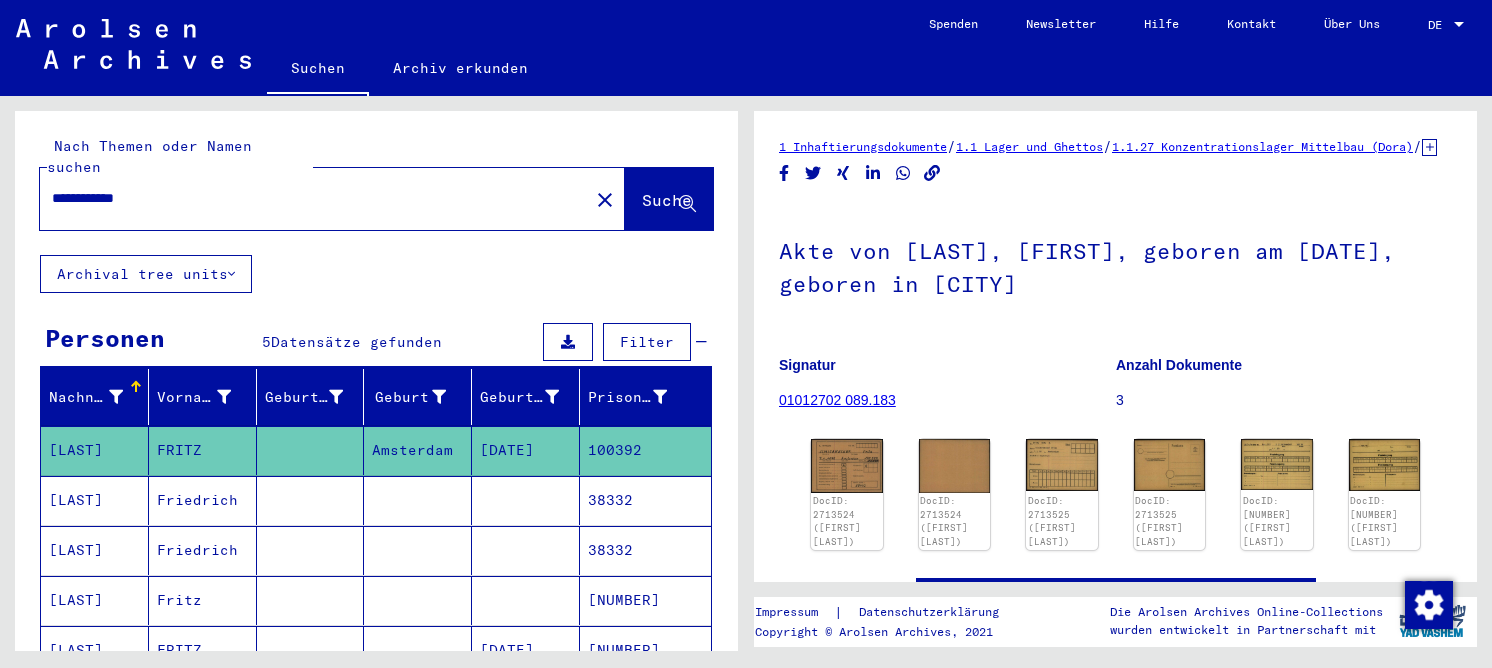scroll, scrollTop: 0, scrollLeft: 0, axis: both 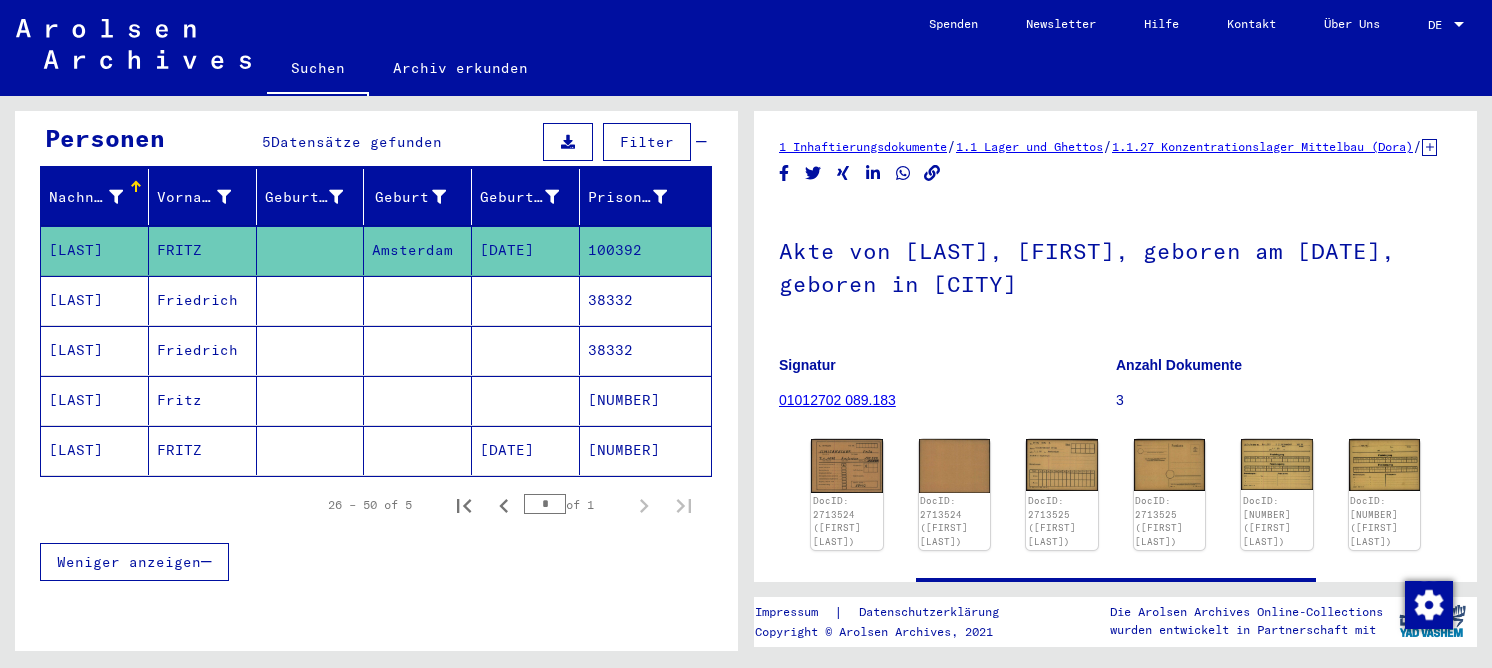 click on "[DATE]" 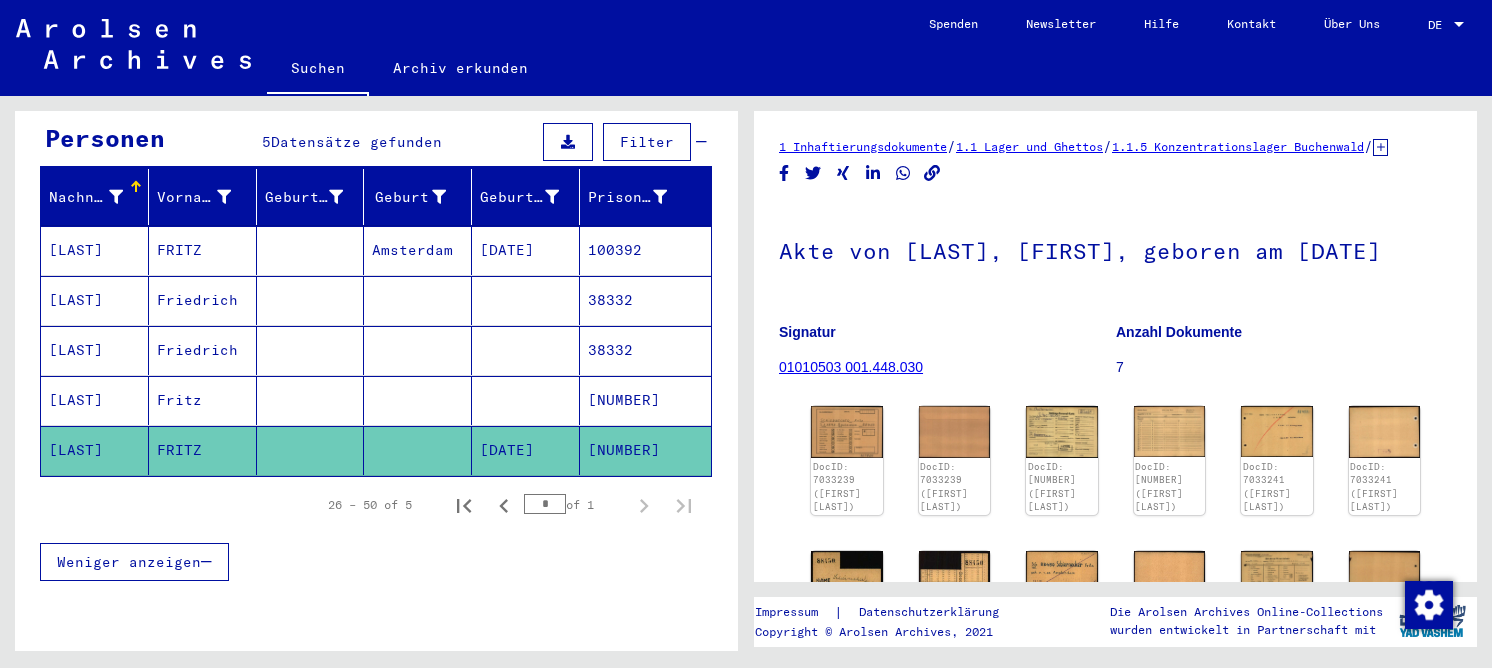 scroll, scrollTop: 0, scrollLeft: 0, axis: both 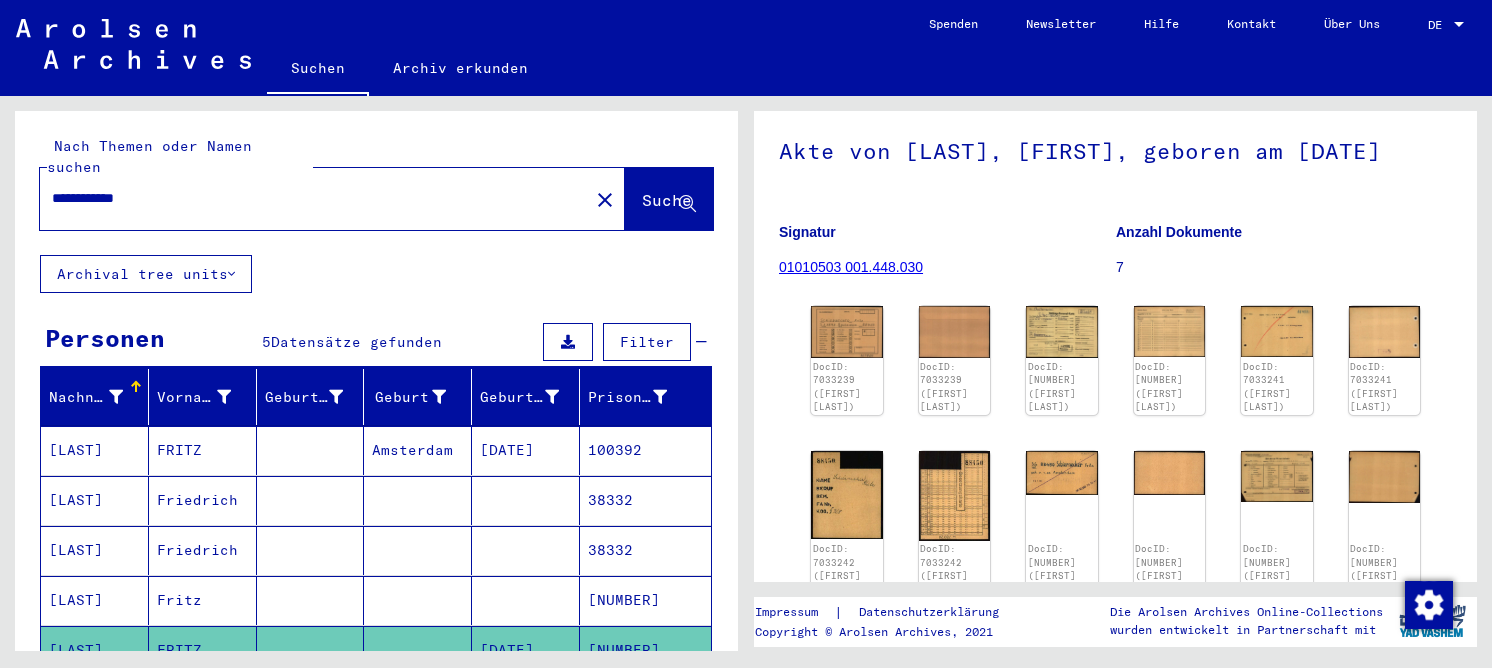 drag, startPoint x: 199, startPoint y: 178, endPoint x: 80, endPoint y: 187, distance: 119.33985 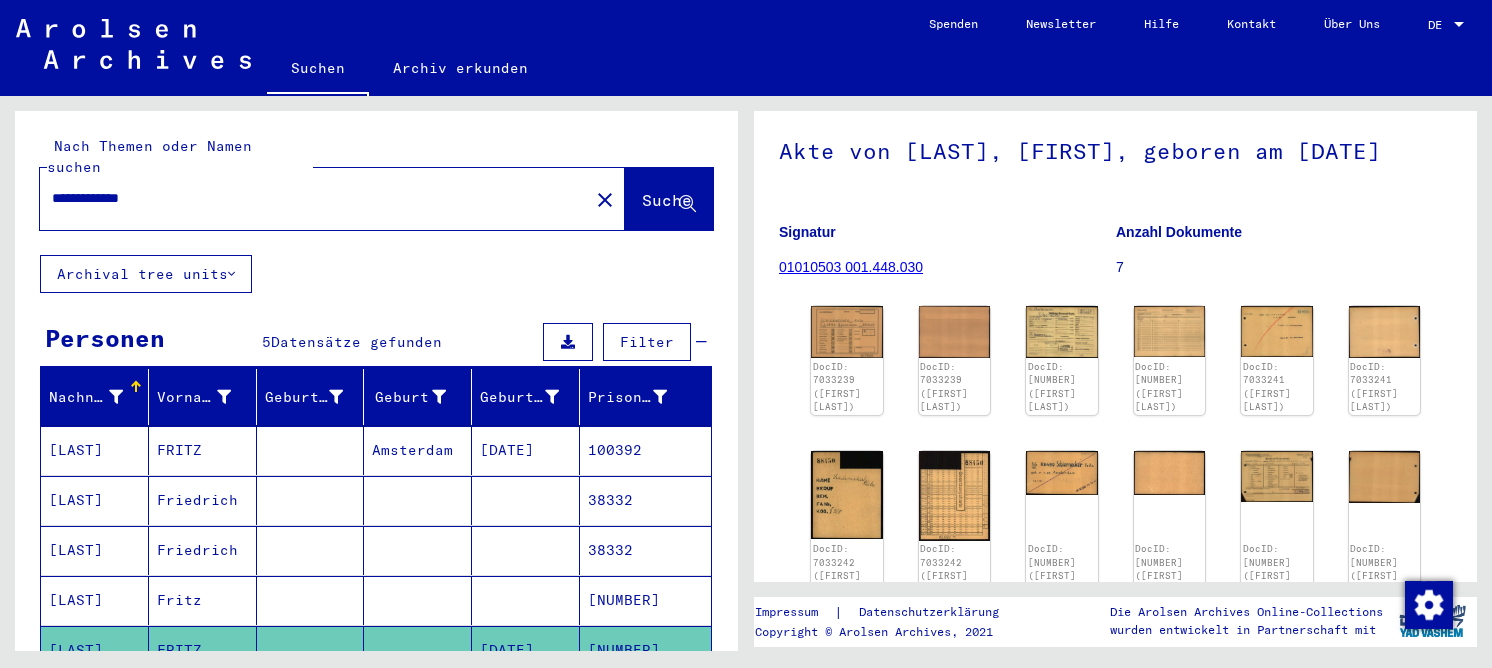 type on "**********" 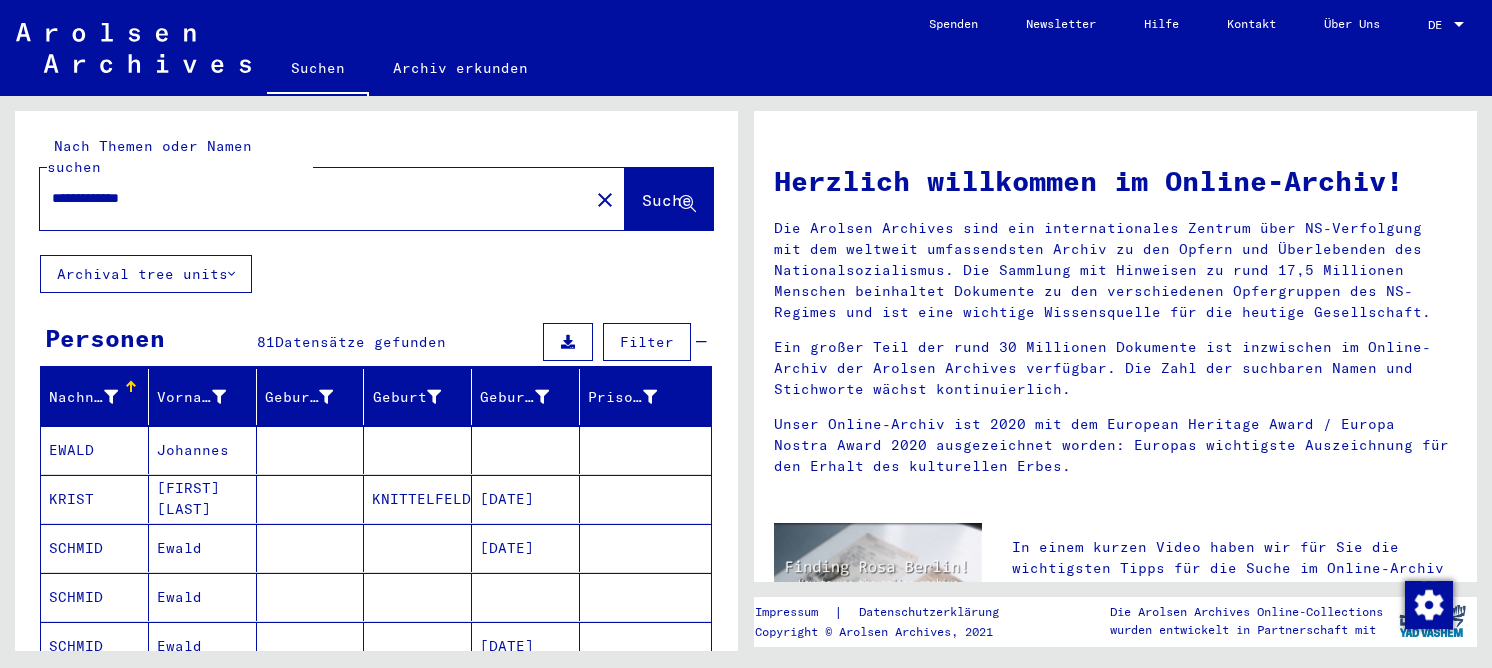 click on "[FIRST] [LAST]" at bounding box center (203, 548) 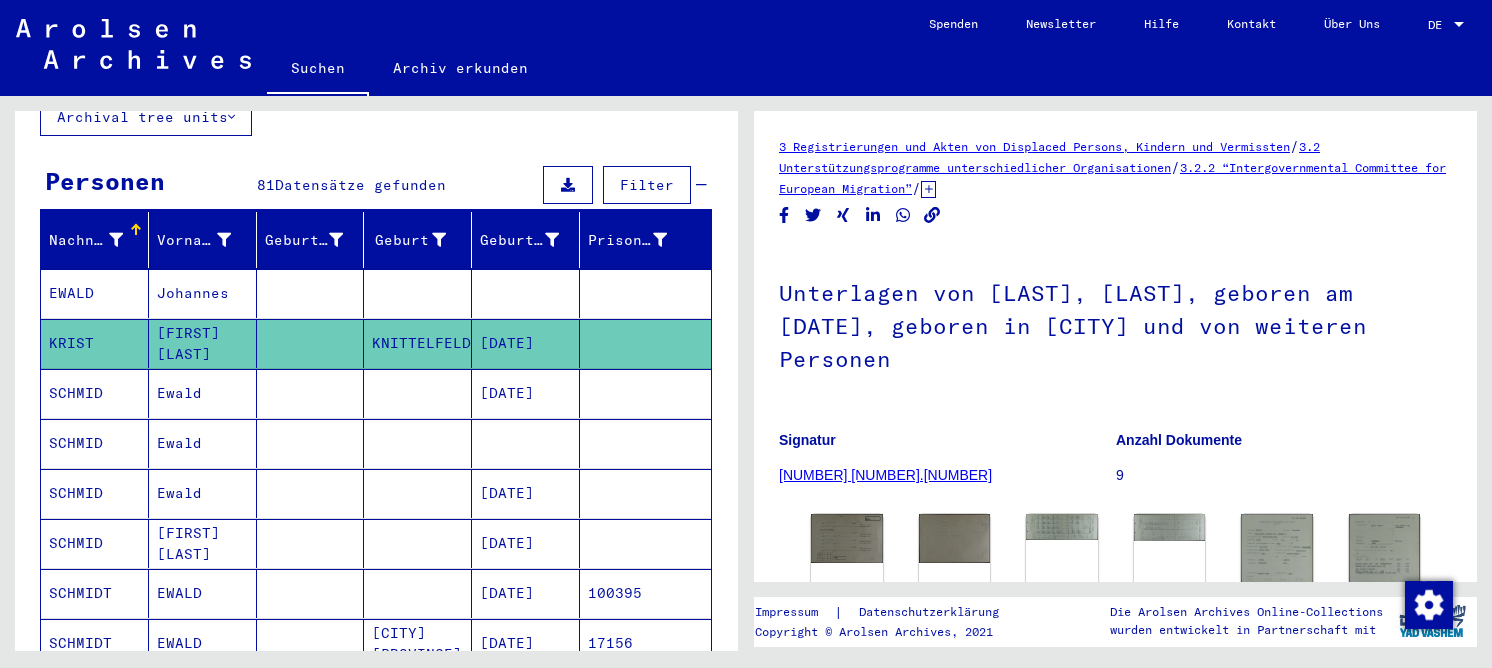 scroll, scrollTop: 200, scrollLeft: 0, axis: vertical 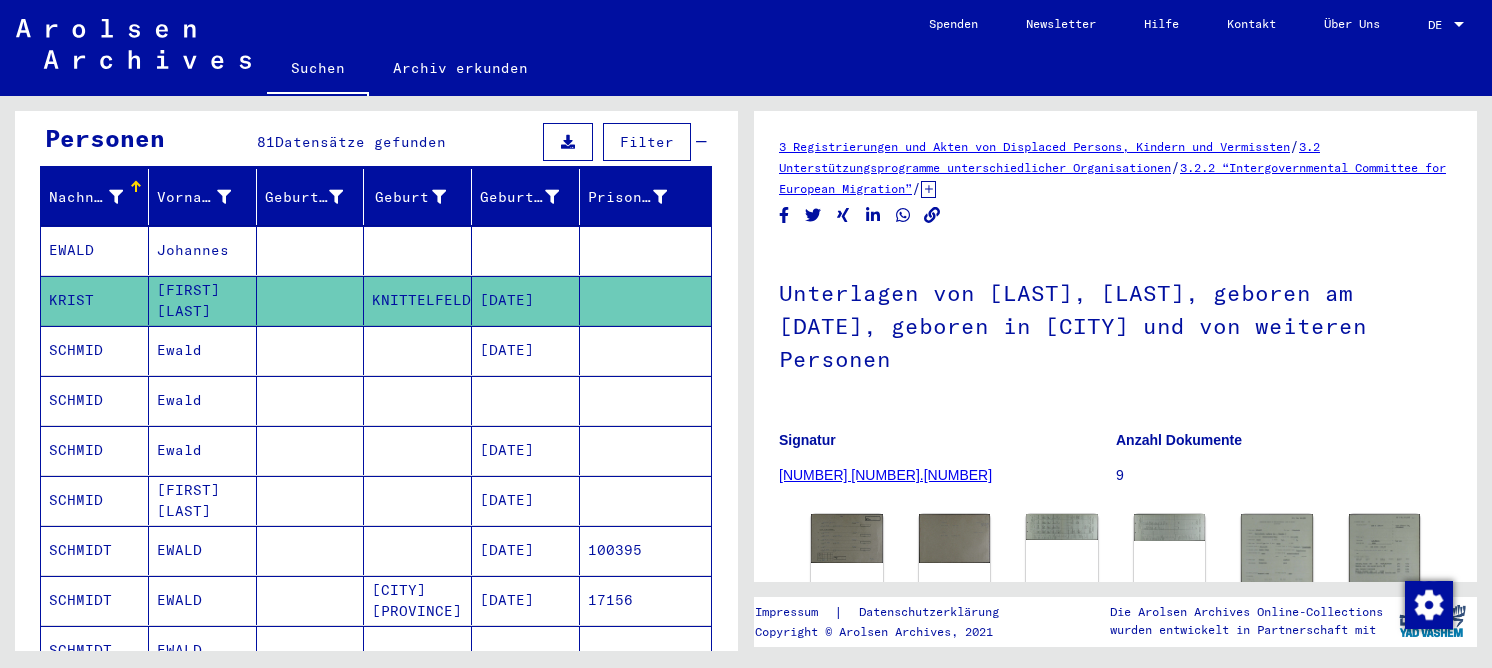 click on "[FIRST] [LAST]" at bounding box center [203, 550] 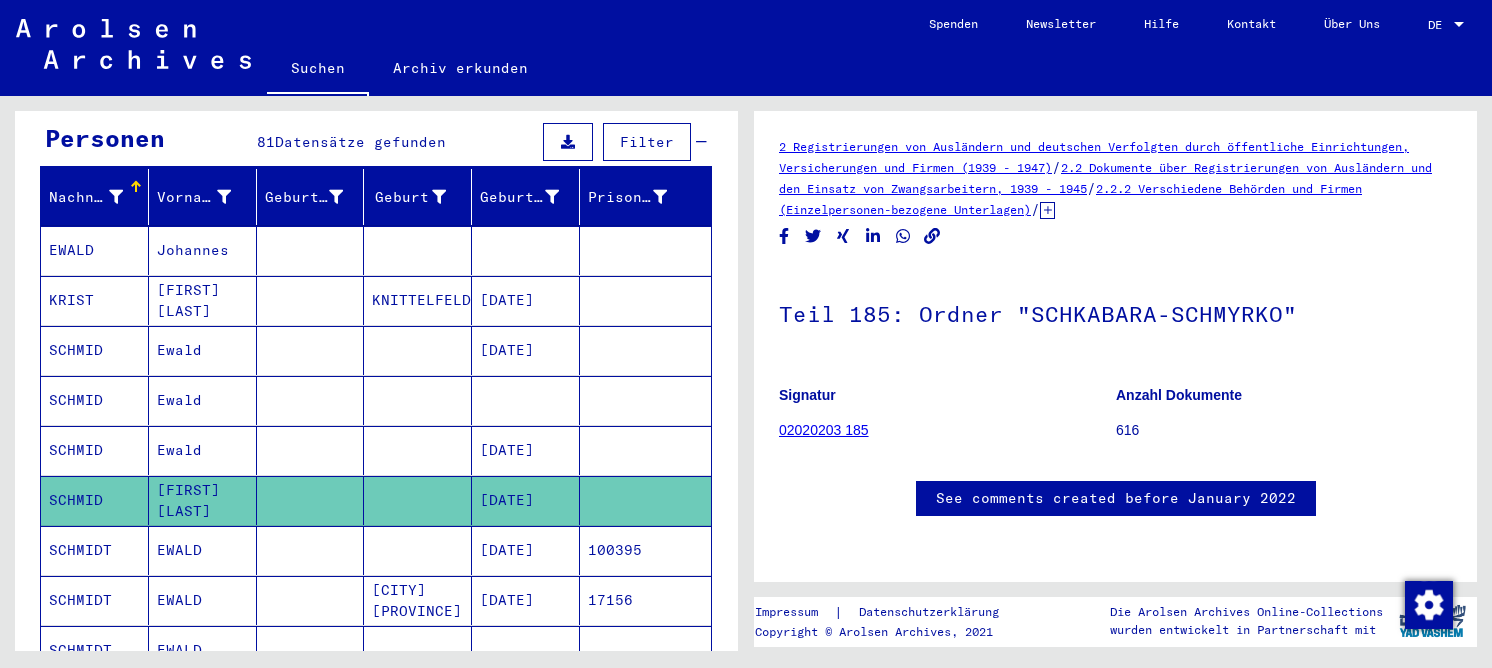 scroll, scrollTop: 0, scrollLeft: 0, axis: both 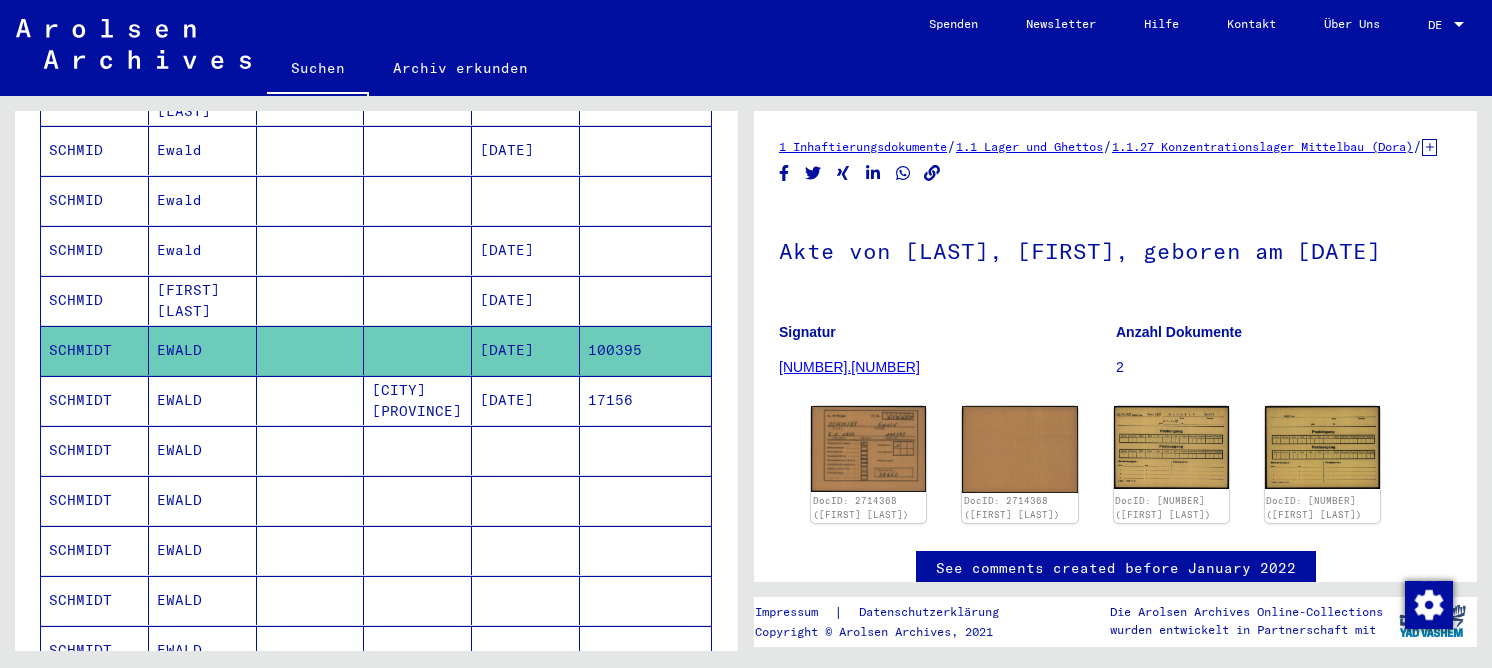 click on "[DATE]" at bounding box center [526, 450] 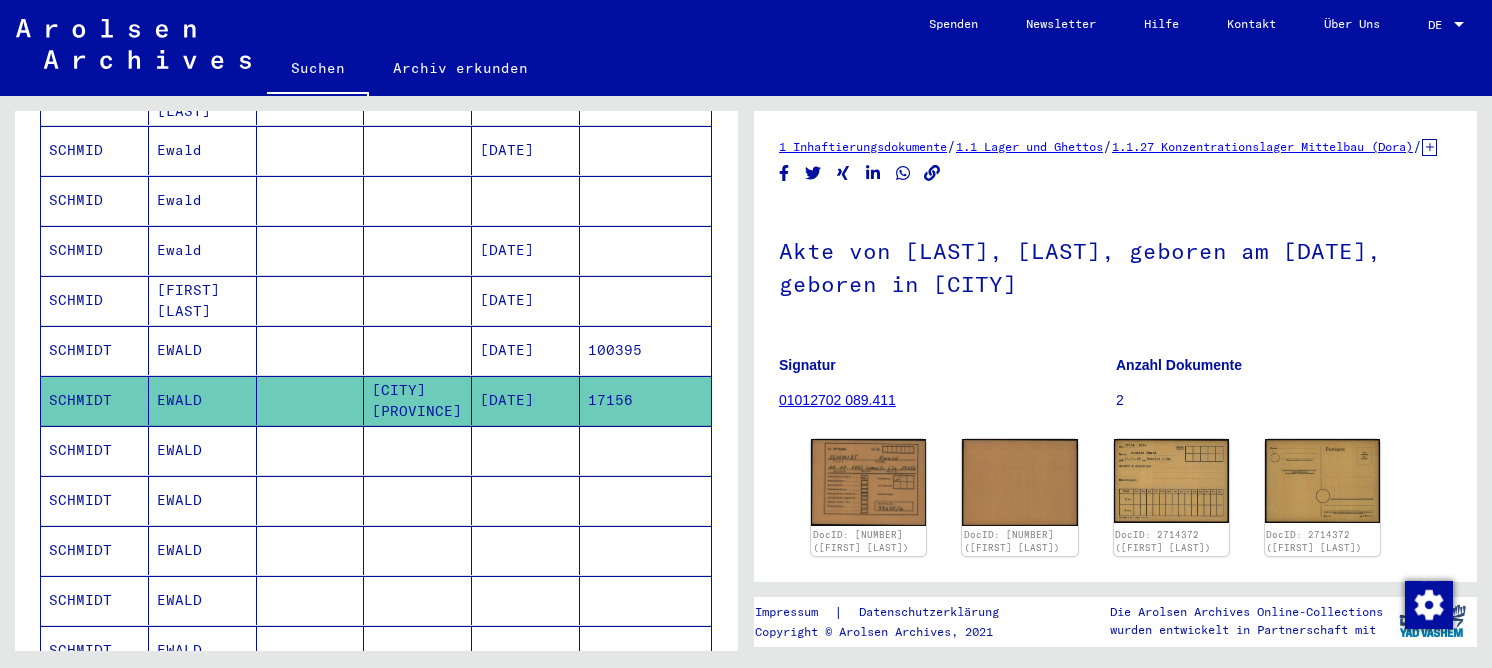 scroll, scrollTop: 0, scrollLeft: 0, axis: both 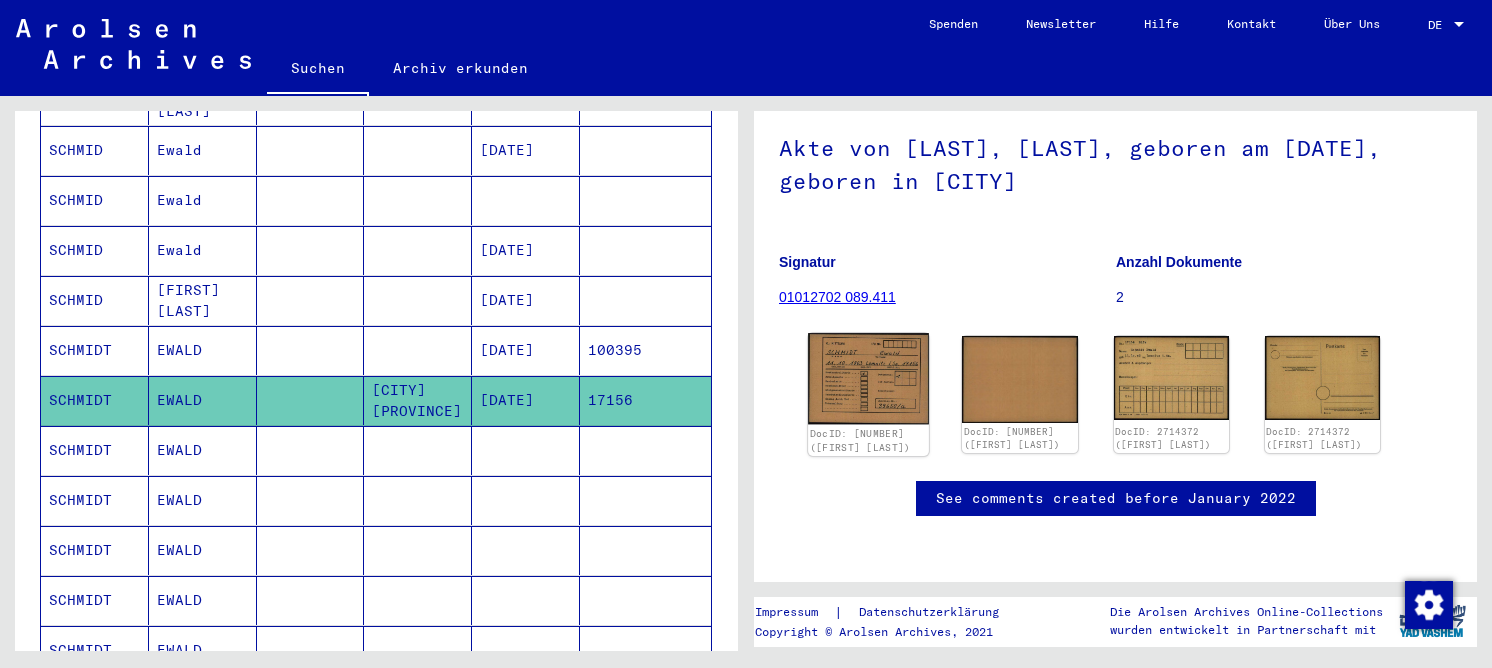 click 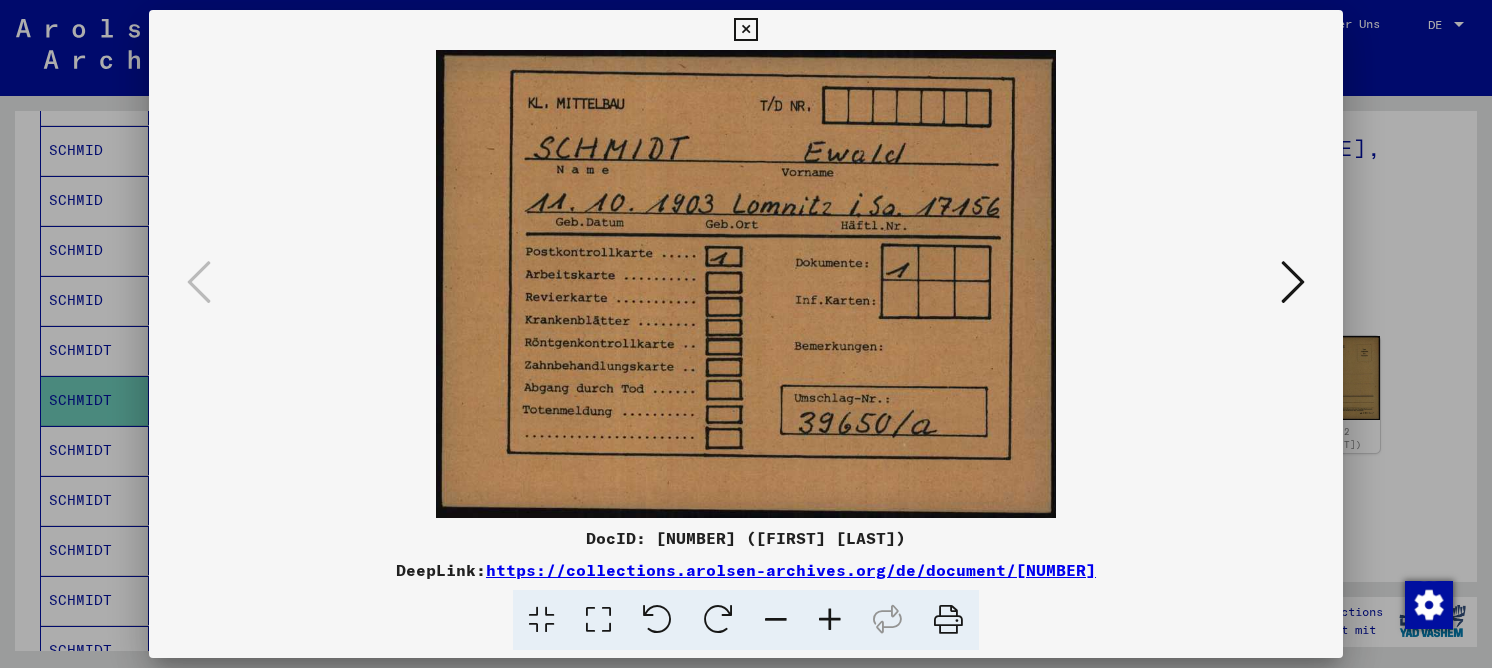 click at bounding box center [746, 284] 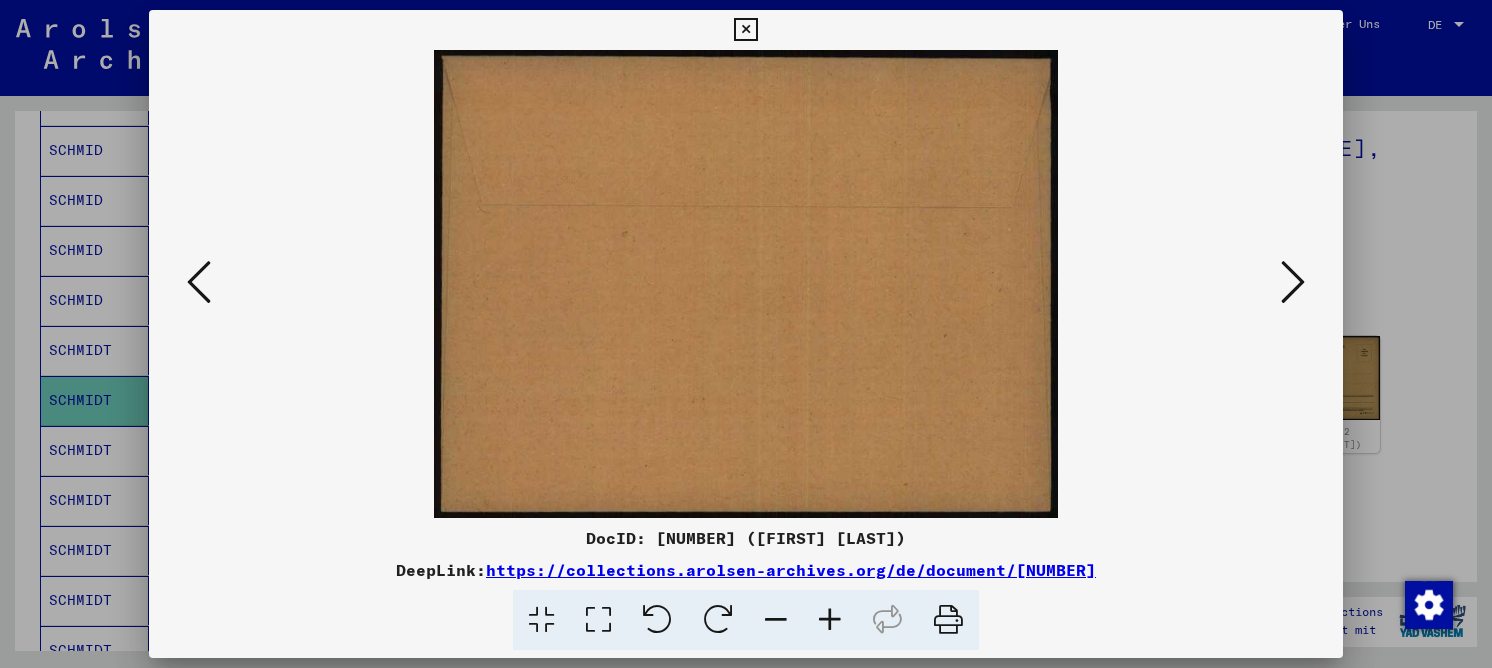 click at bounding box center (1293, 282) 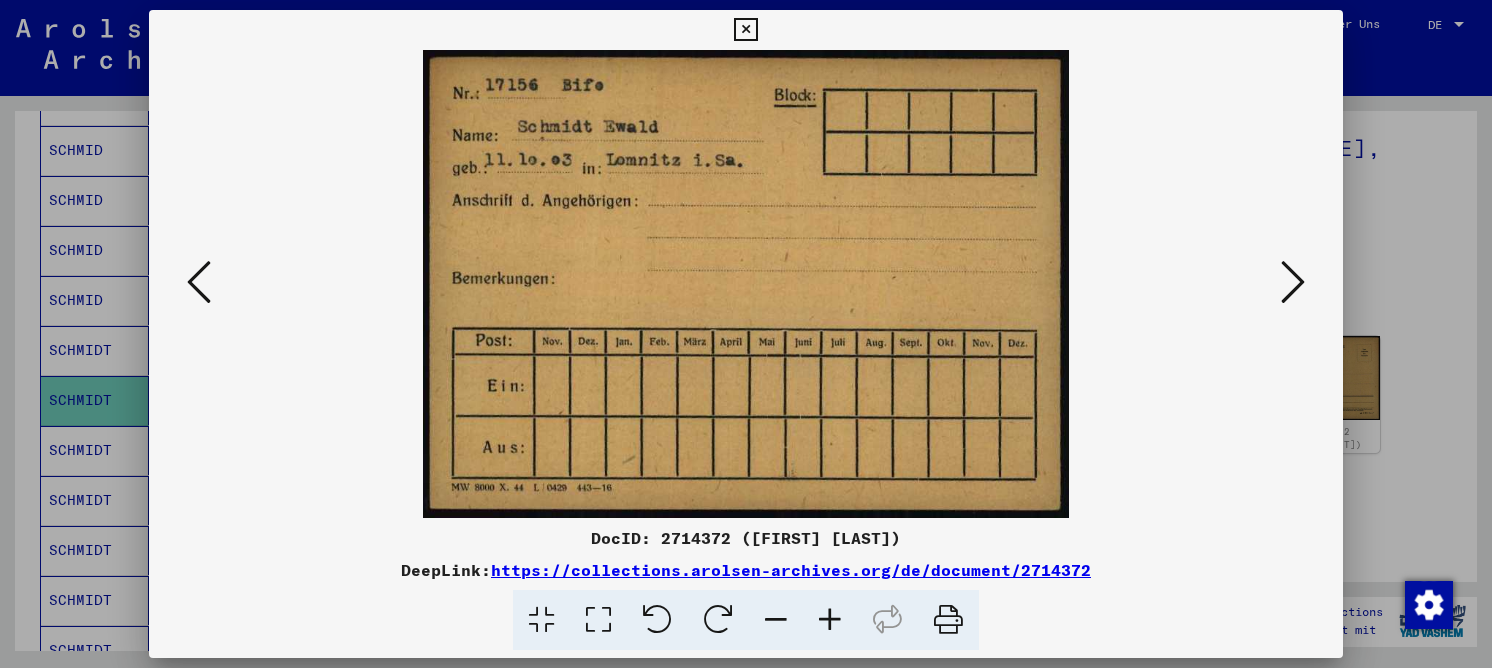 type 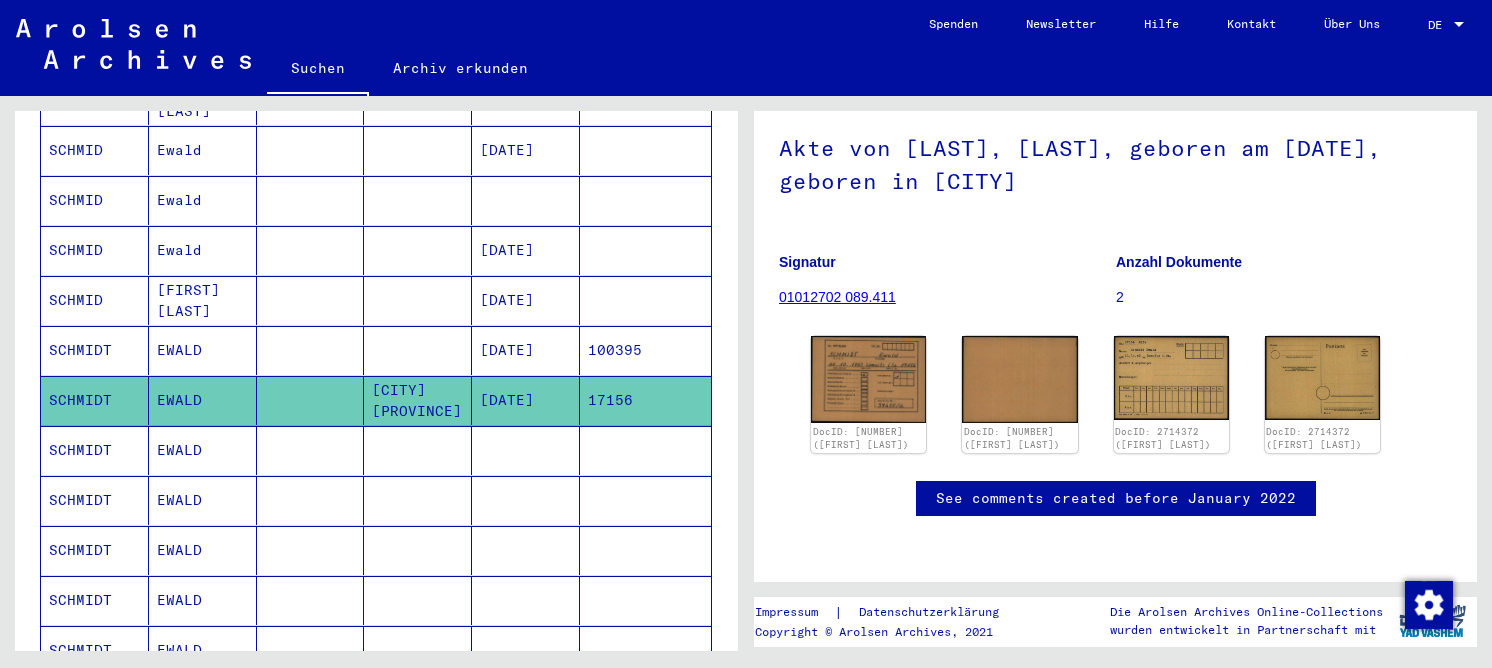 click on "EWALD" at bounding box center [203, 500] 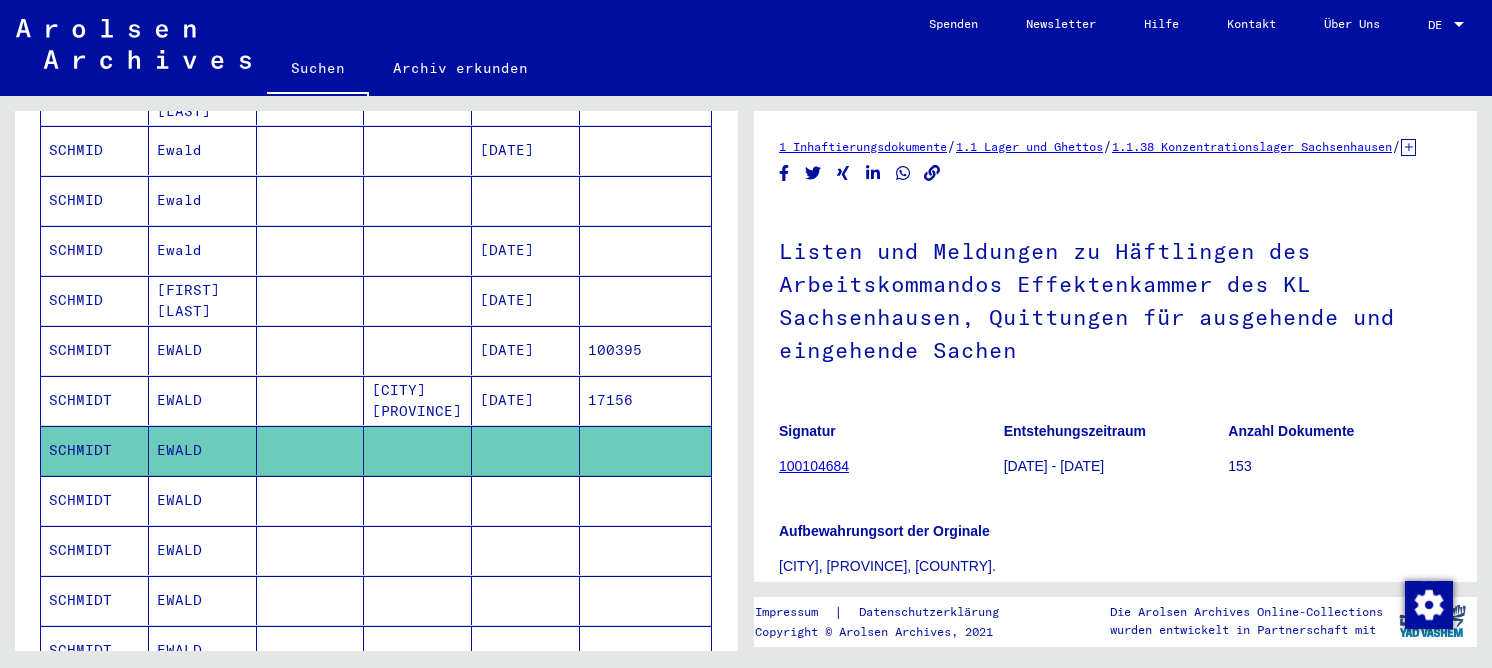 scroll, scrollTop: 0, scrollLeft: 0, axis: both 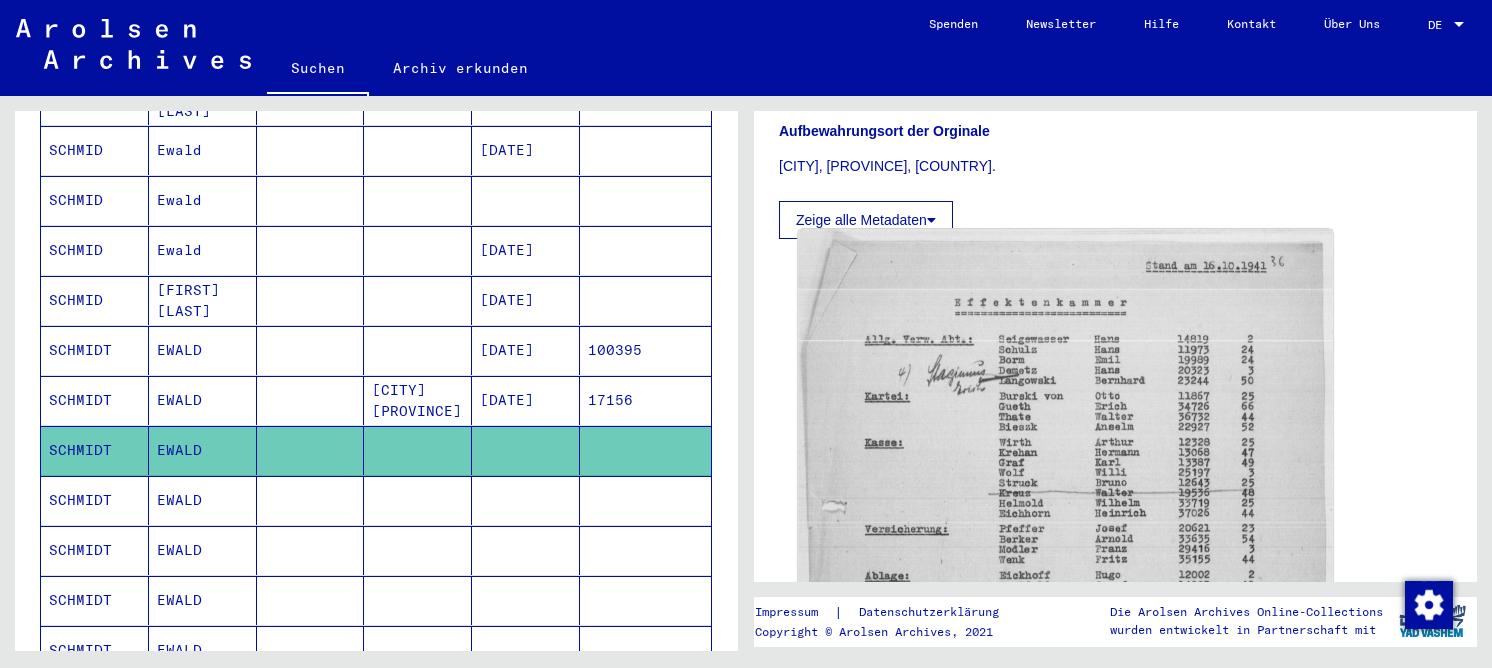 click 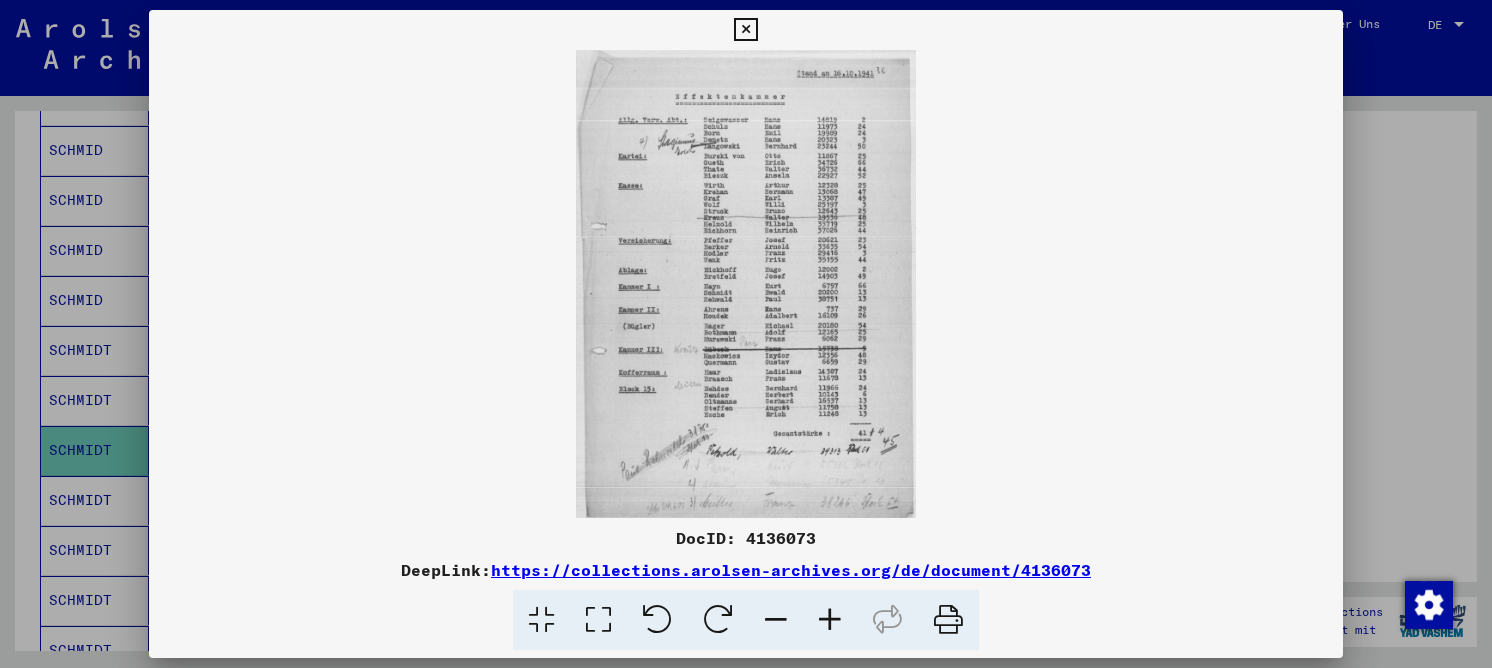 click at bounding box center [598, 620] 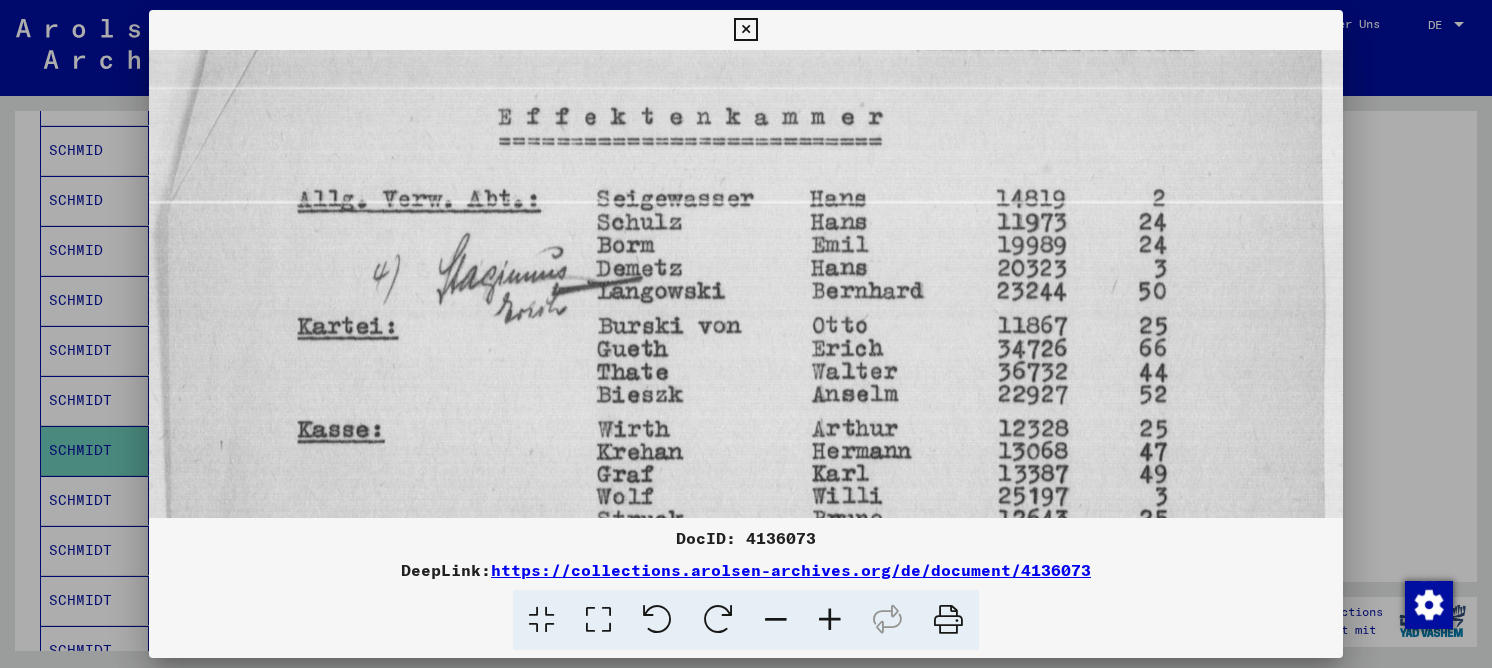 drag, startPoint x: 621, startPoint y: 334, endPoint x: 616, endPoint y: 237, distance: 97.128784 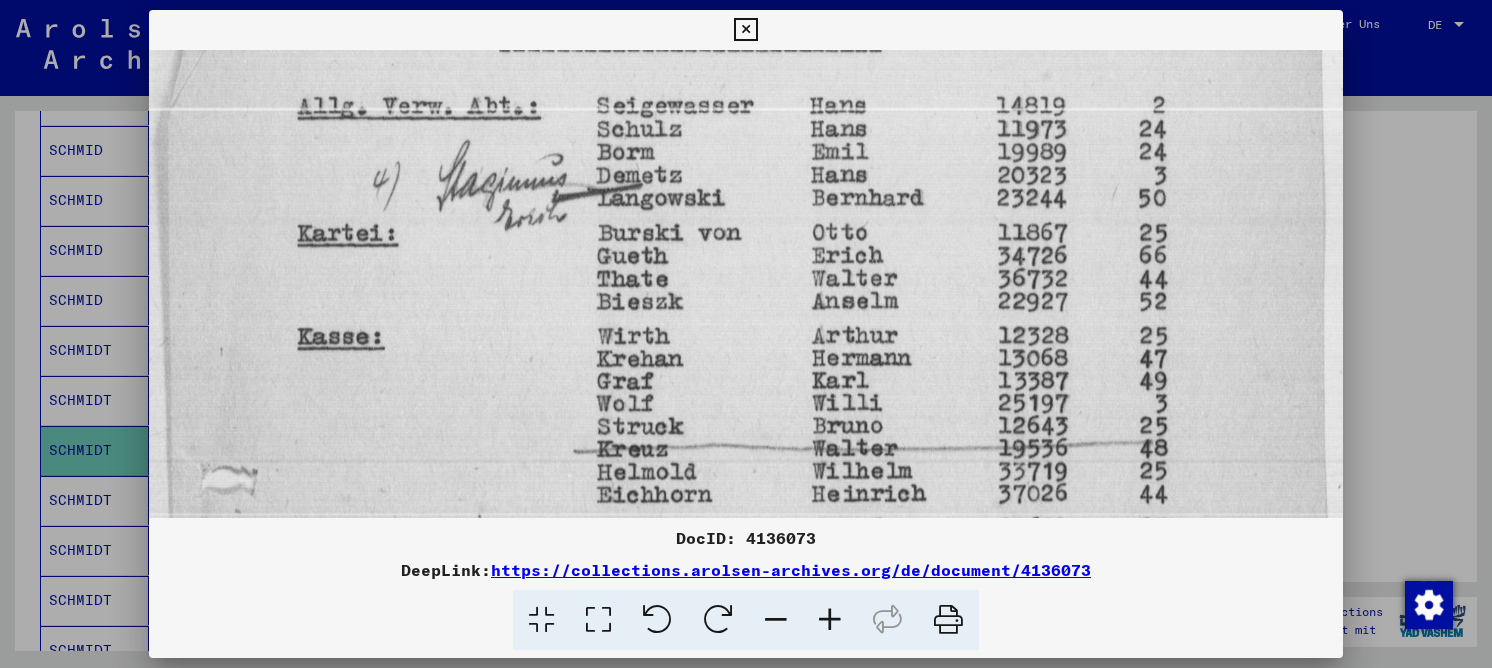 drag, startPoint x: 617, startPoint y: 417, endPoint x: 601, endPoint y: 324, distance: 94.36631 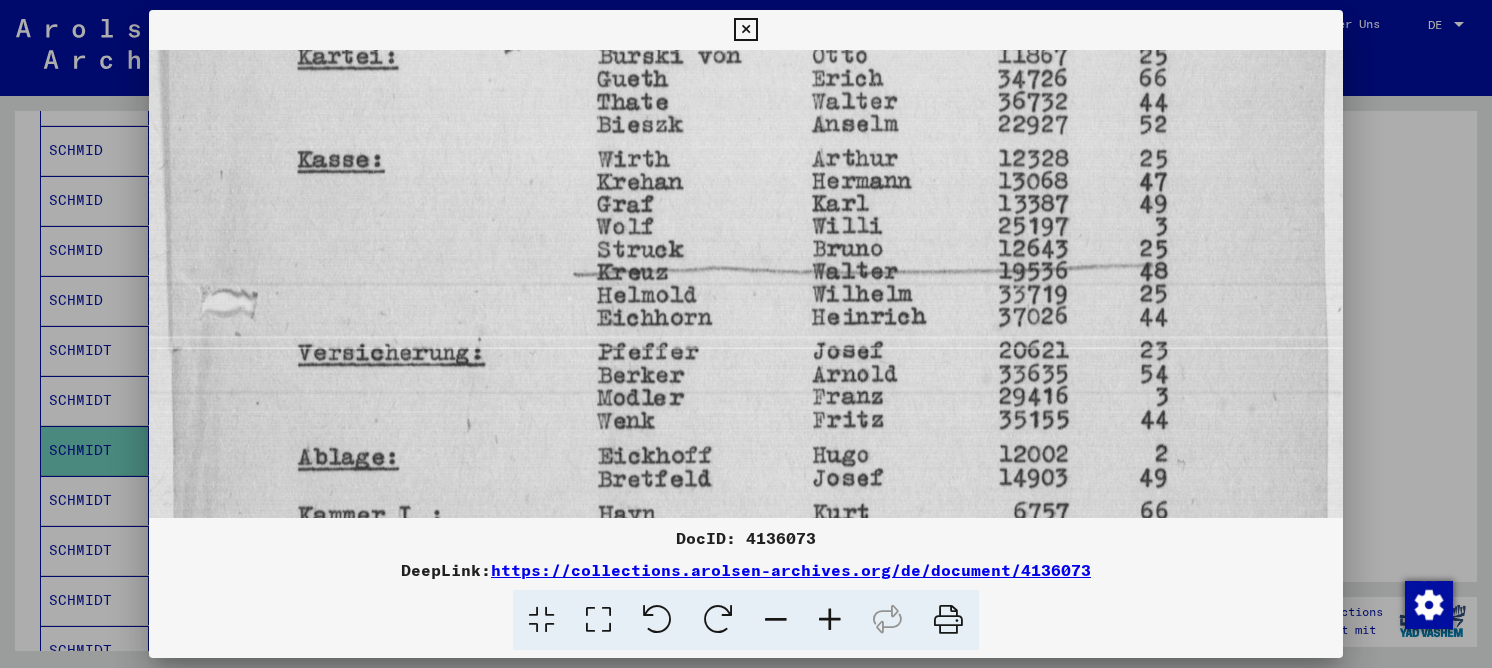 scroll, scrollTop: 383, scrollLeft: 0, axis: vertical 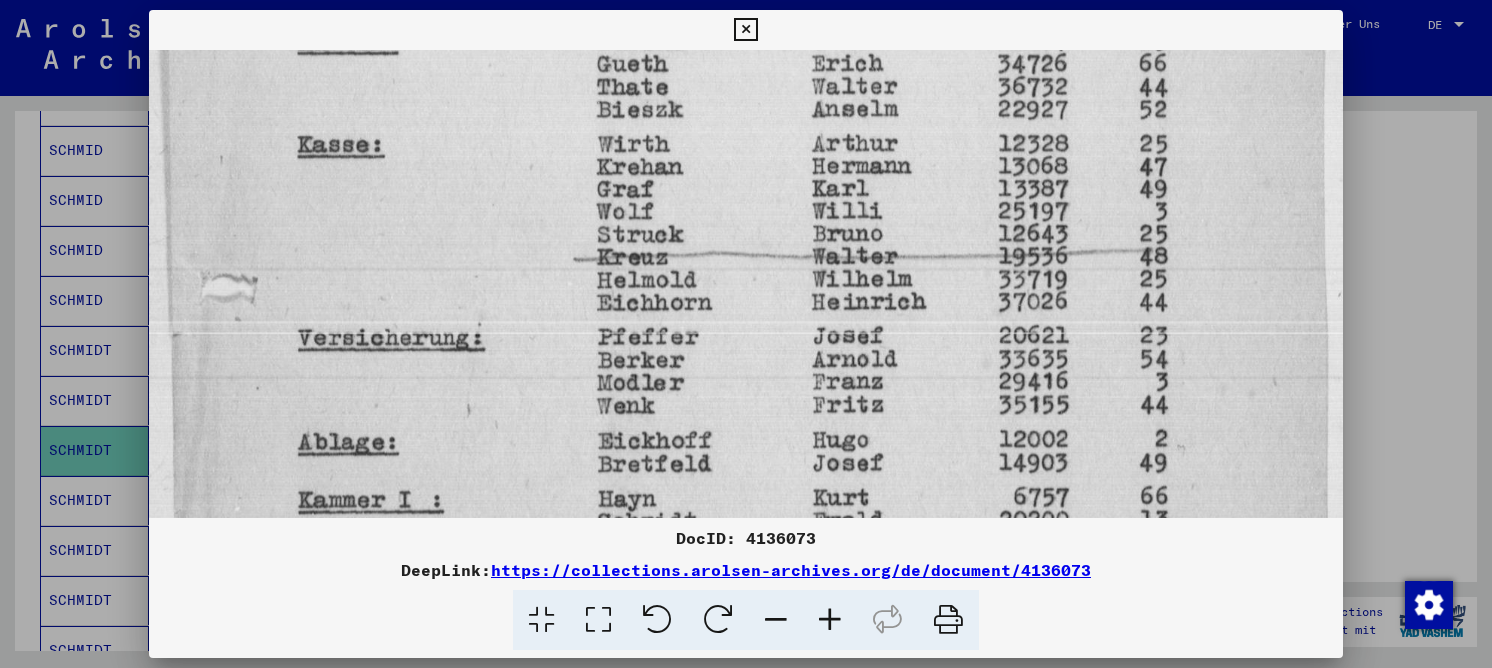 drag, startPoint x: 602, startPoint y: 388, endPoint x: 586, endPoint y: 195, distance: 193.66208 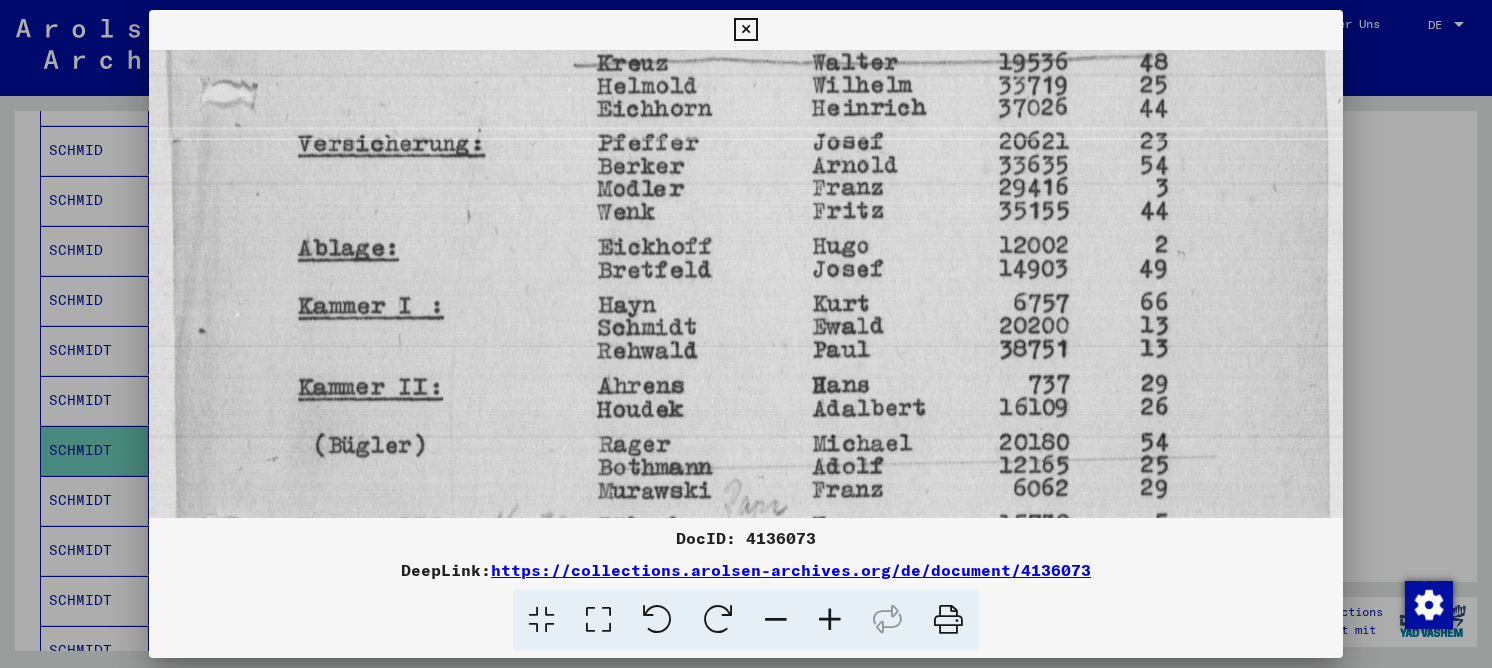 drag, startPoint x: 579, startPoint y: 359, endPoint x: 534, endPoint y: 181, distance: 183.60011 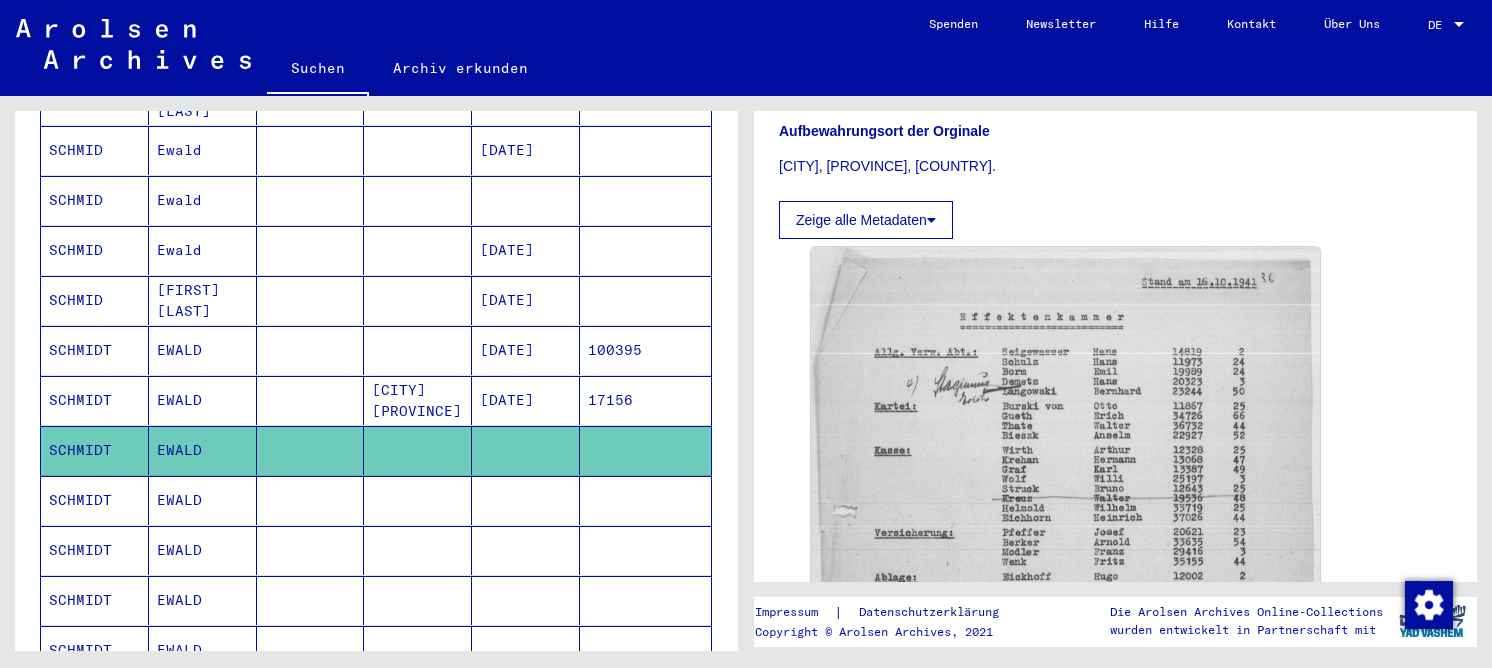 click at bounding box center (418, 550) 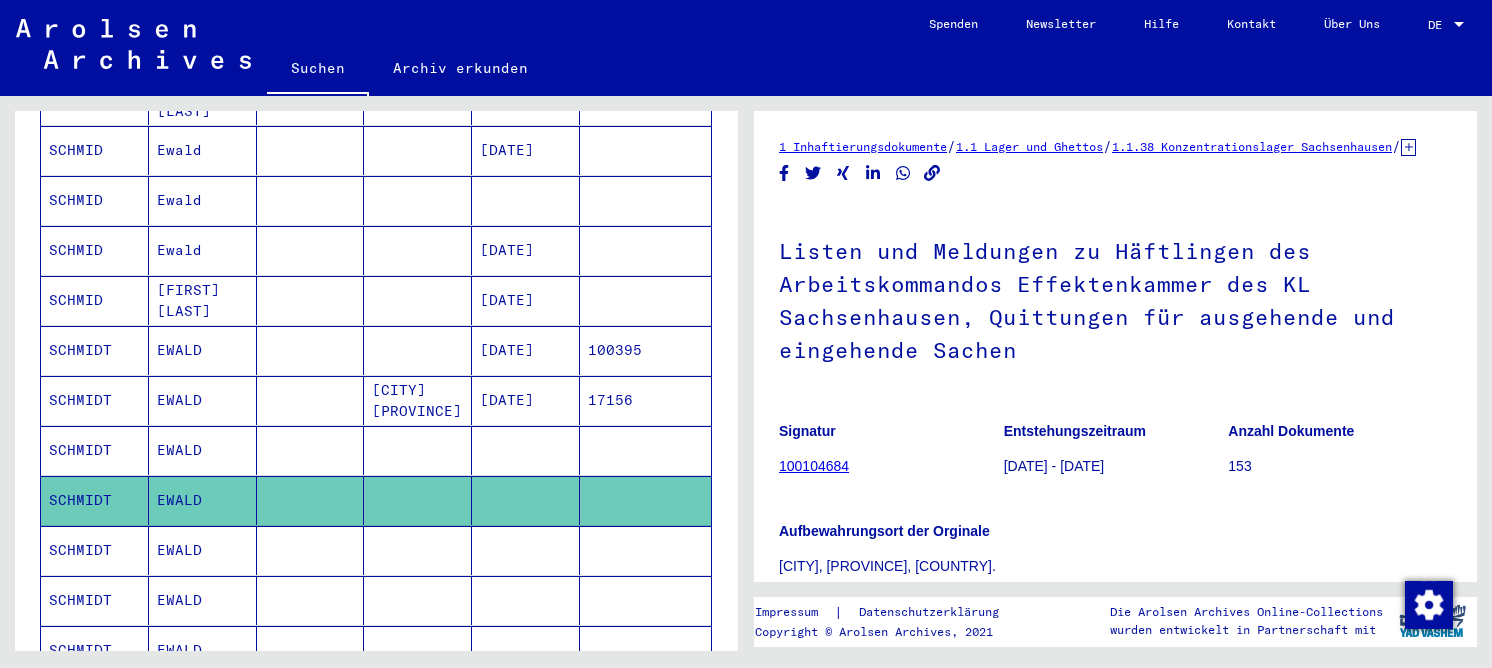 scroll, scrollTop: 500, scrollLeft: 0, axis: vertical 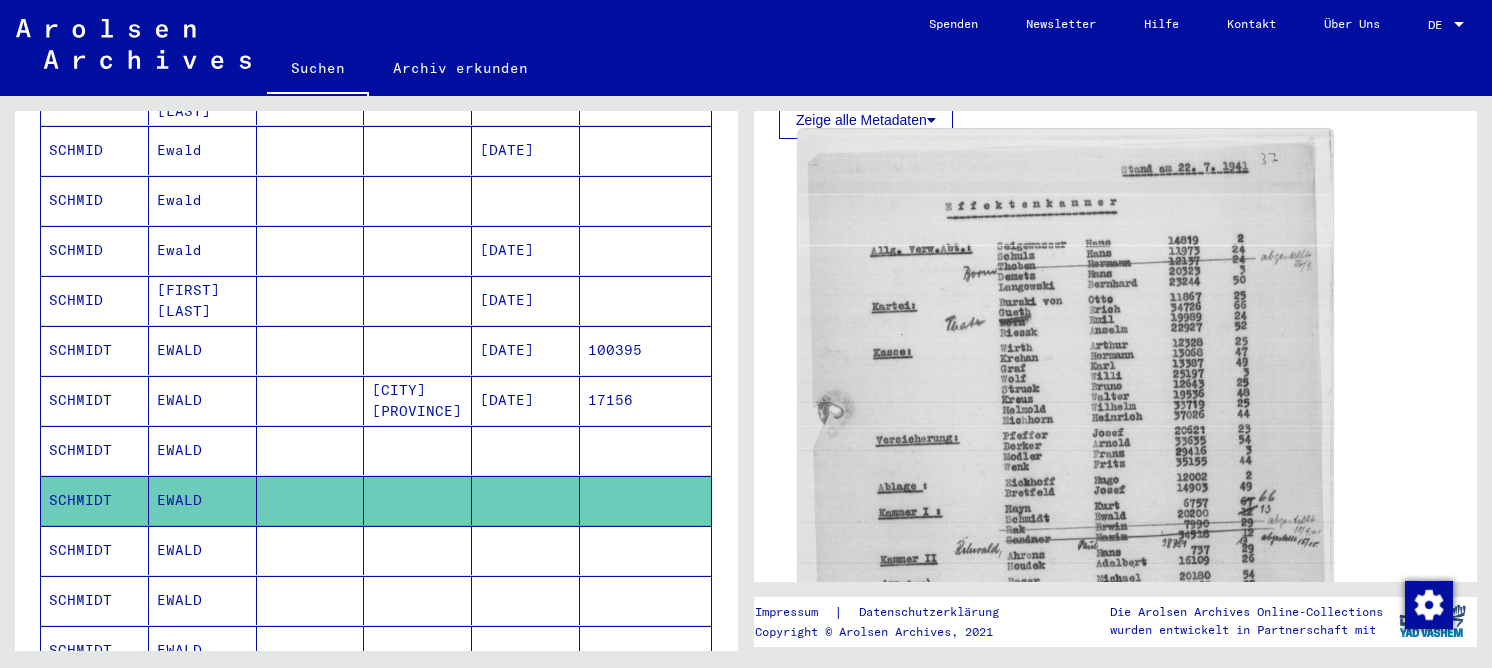 click 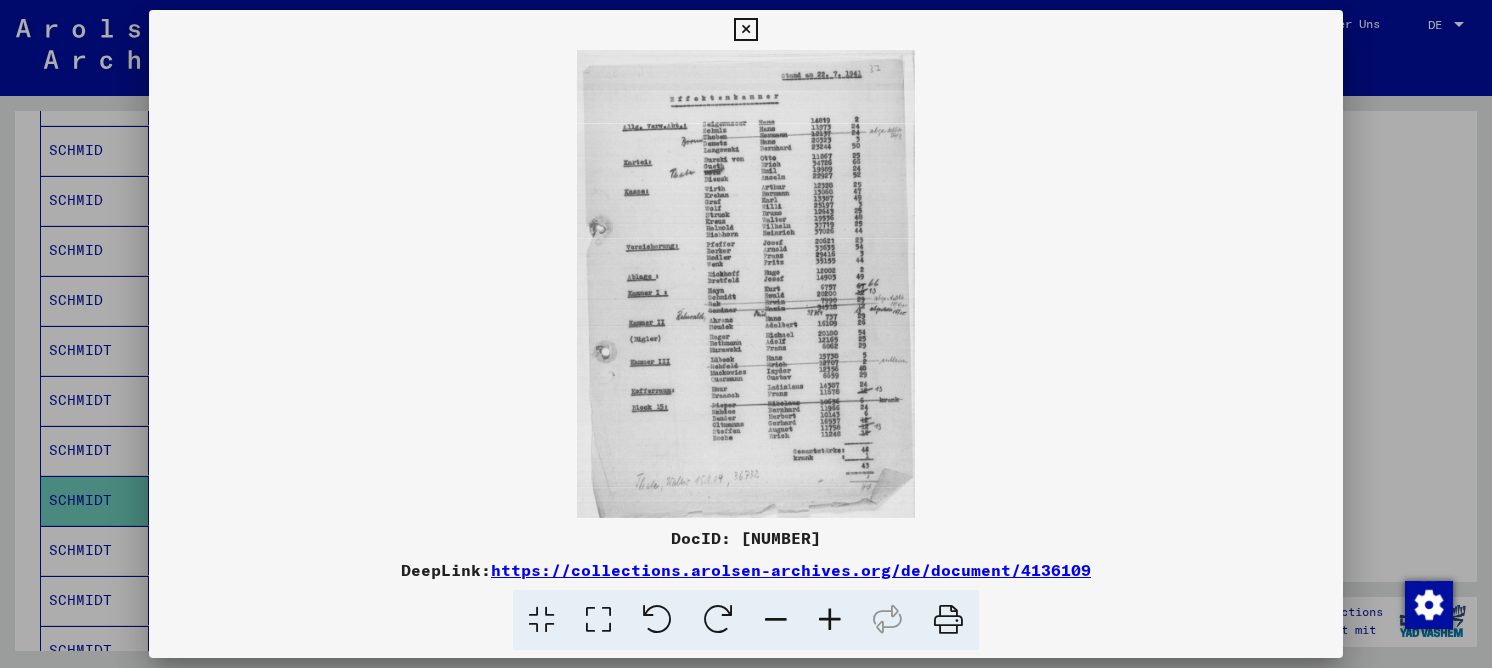 click at bounding box center (598, 620) 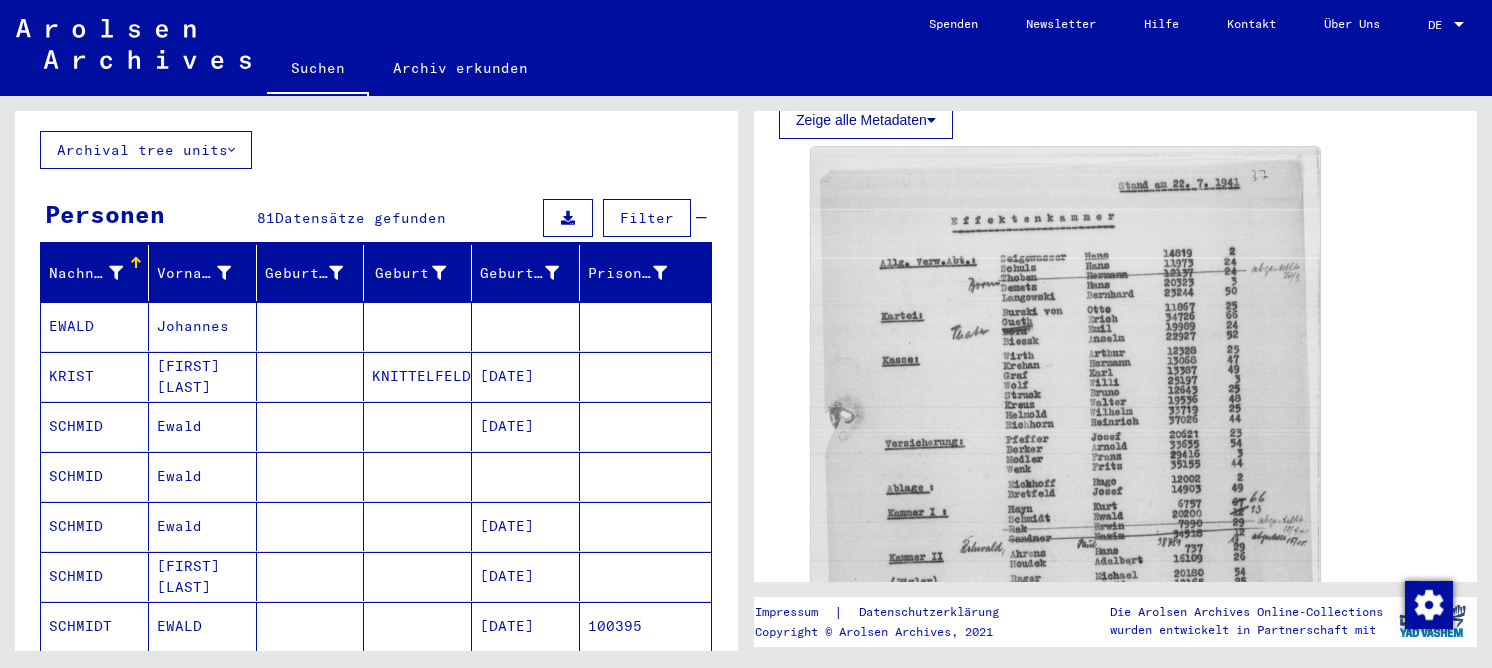 scroll, scrollTop: 0, scrollLeft: 0, axis: both 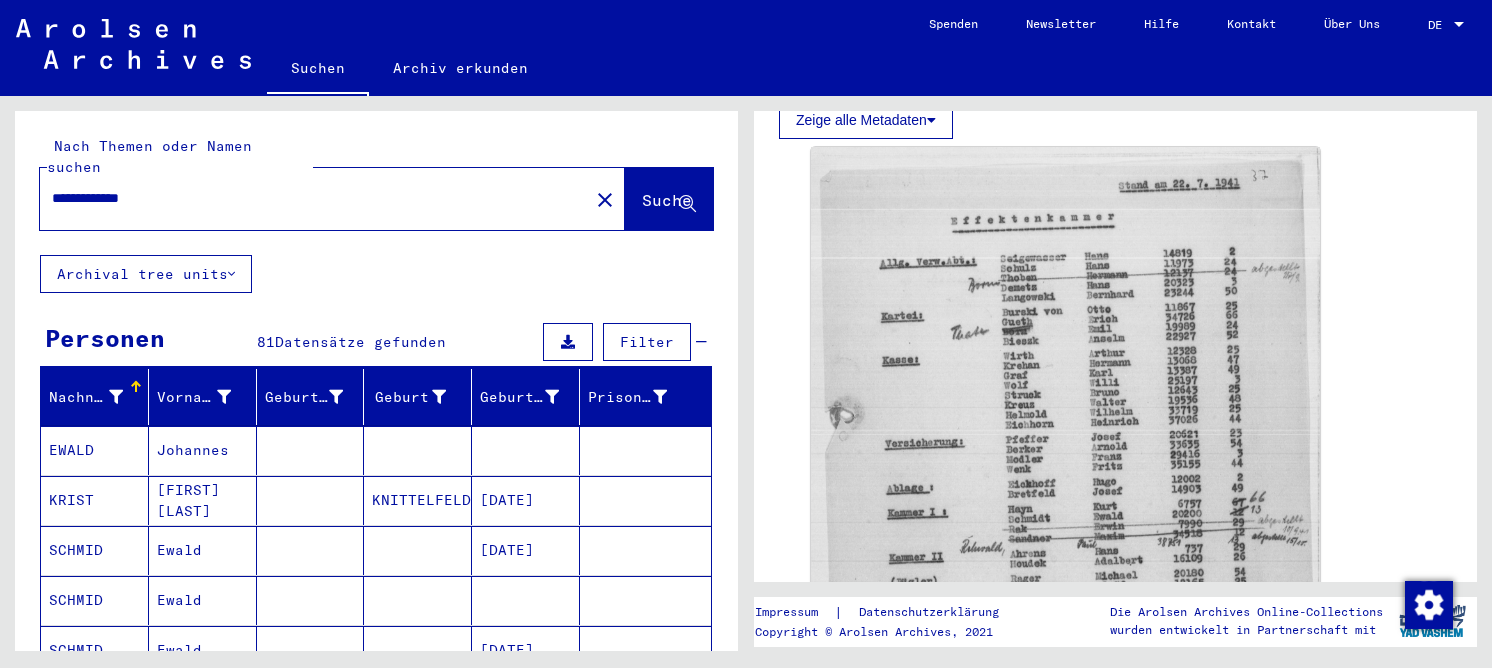 drag, startPoint x: 180, startPoint y: 179, endPoint x: -16, endPoint y: 173, distance: 196.09181 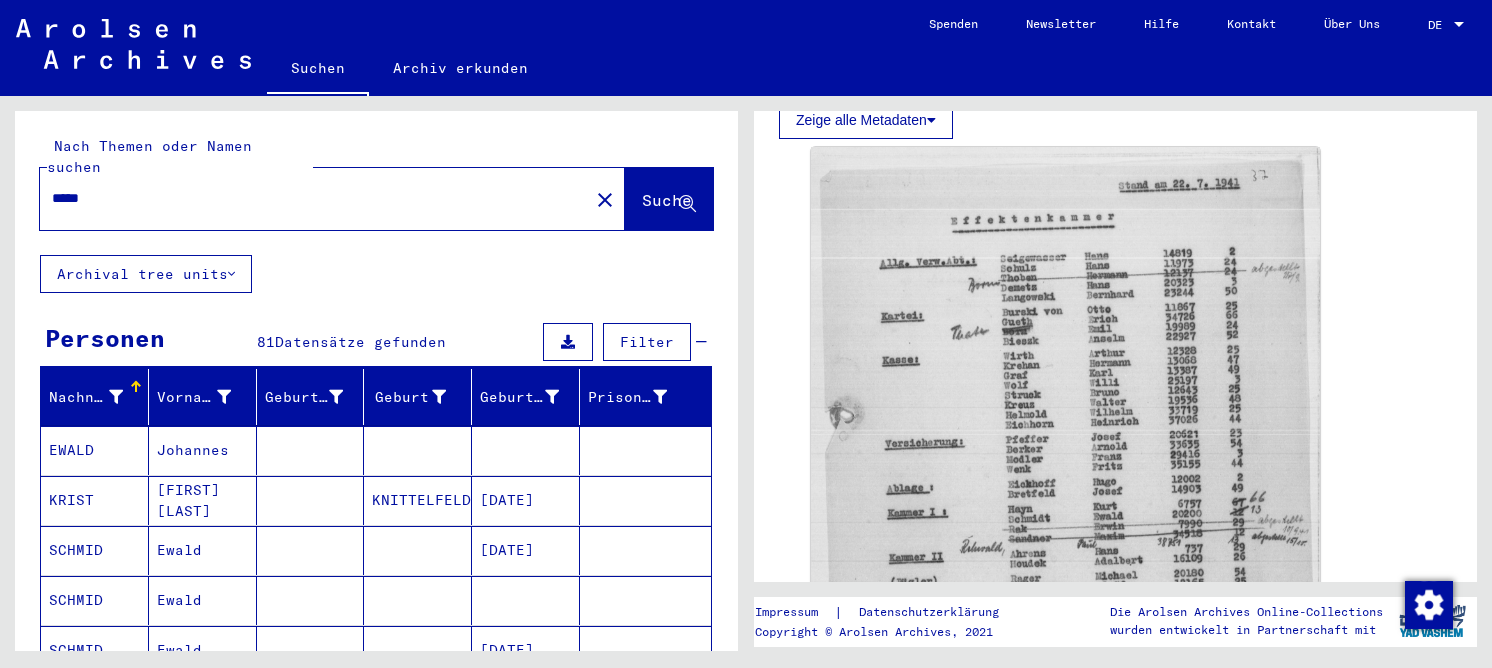 scroll, scrollTop: 0, scrollLeft: 0, axis: both 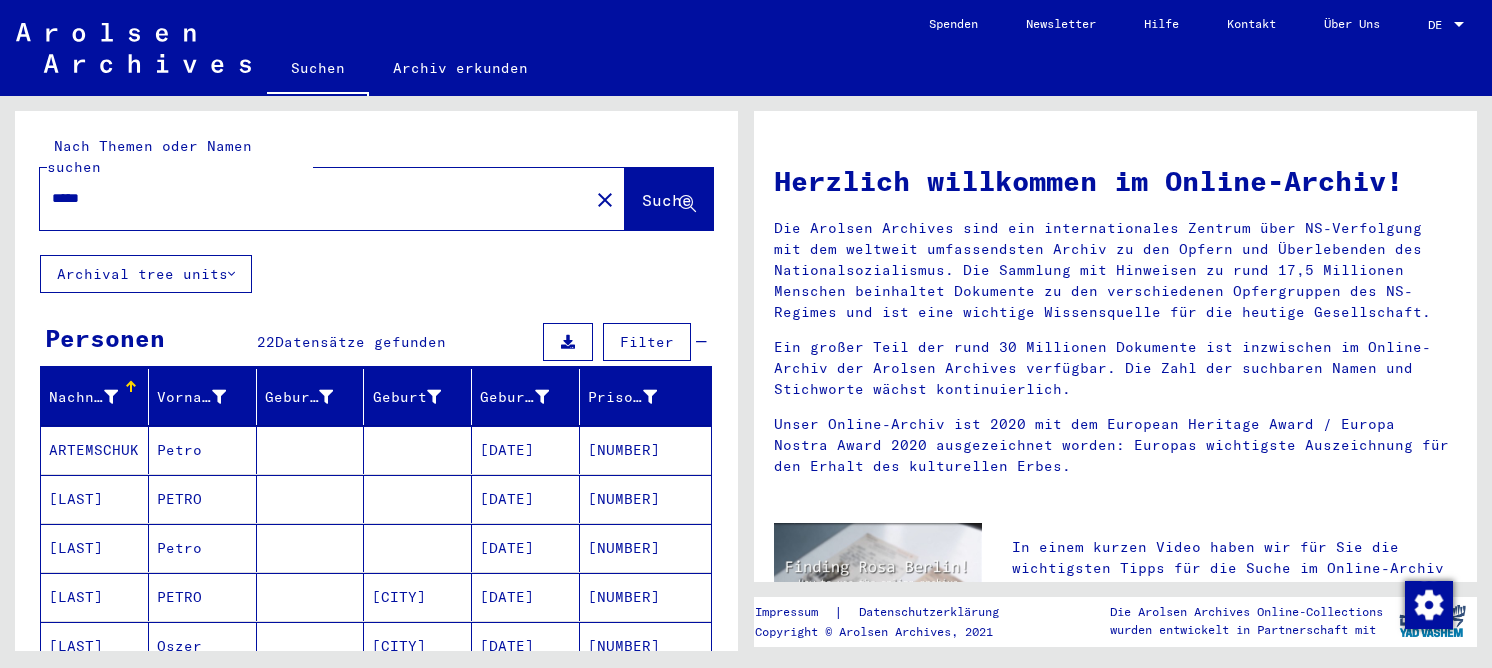 click at bounding box center [418, 597] 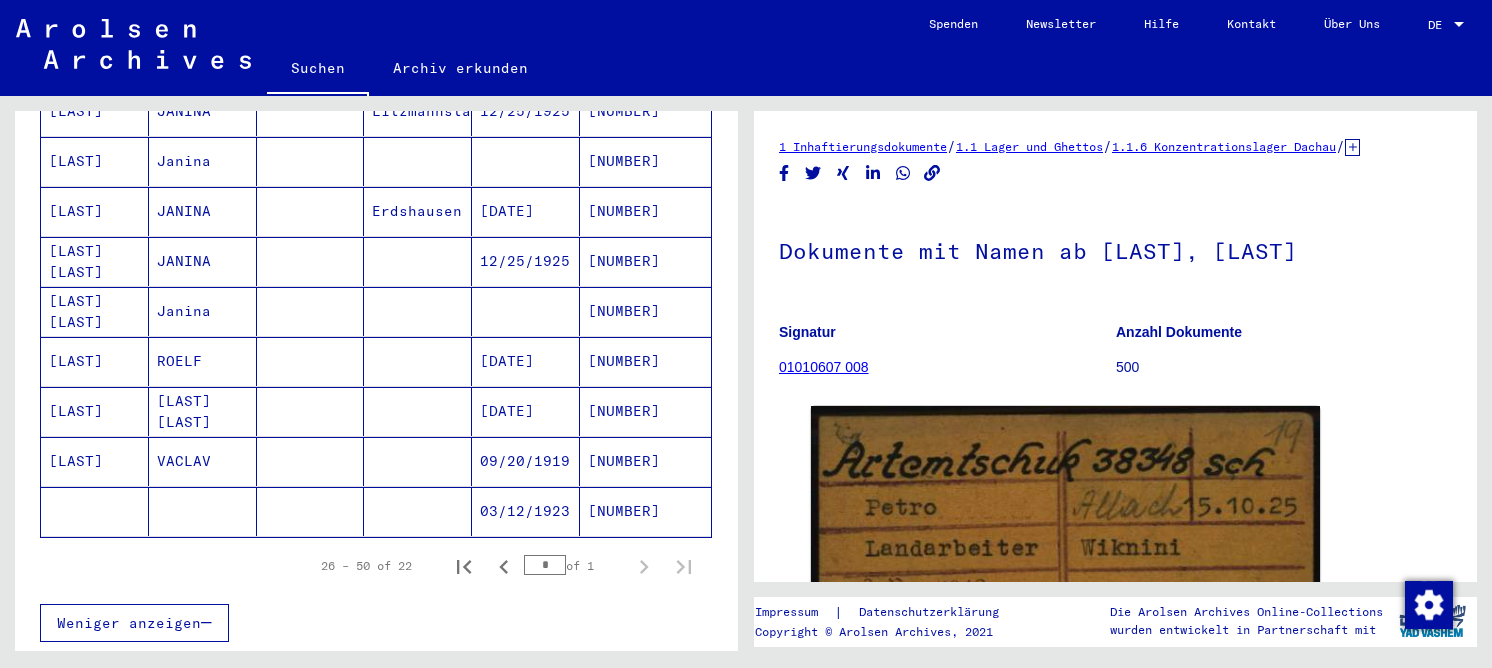 scroll, scrollTop: 1000, scrollLeft: 0, axis: vertical 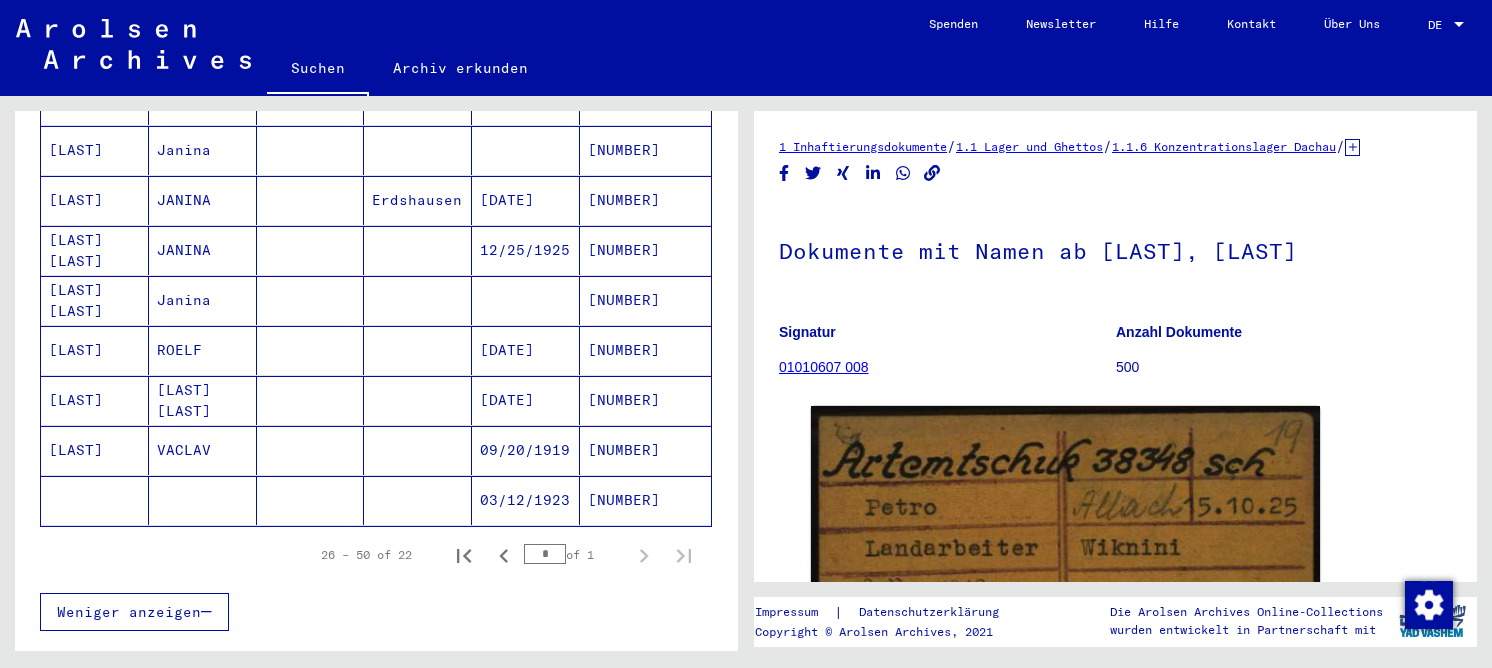 click on "[LAST]" at bounding box center (95, 400) 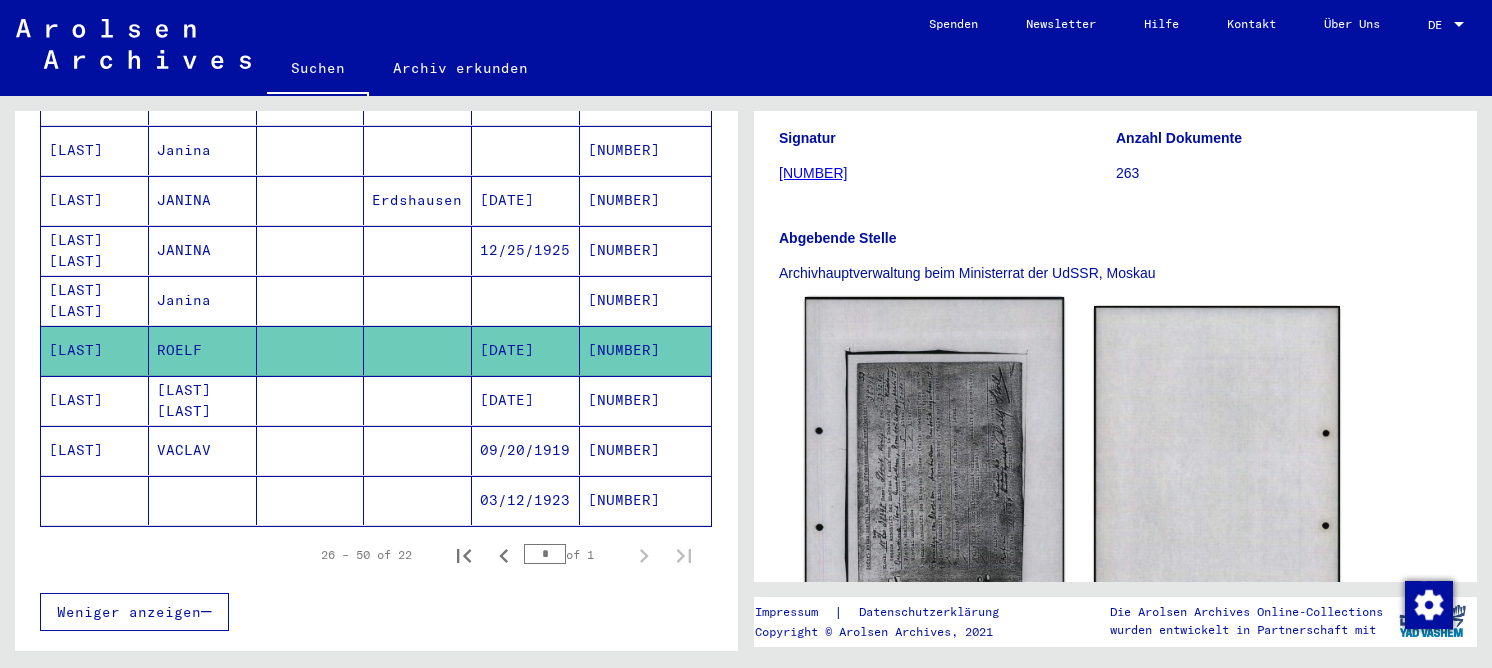 scroll, scrollTop: 300, scrollLeft: 0, axis: vertical 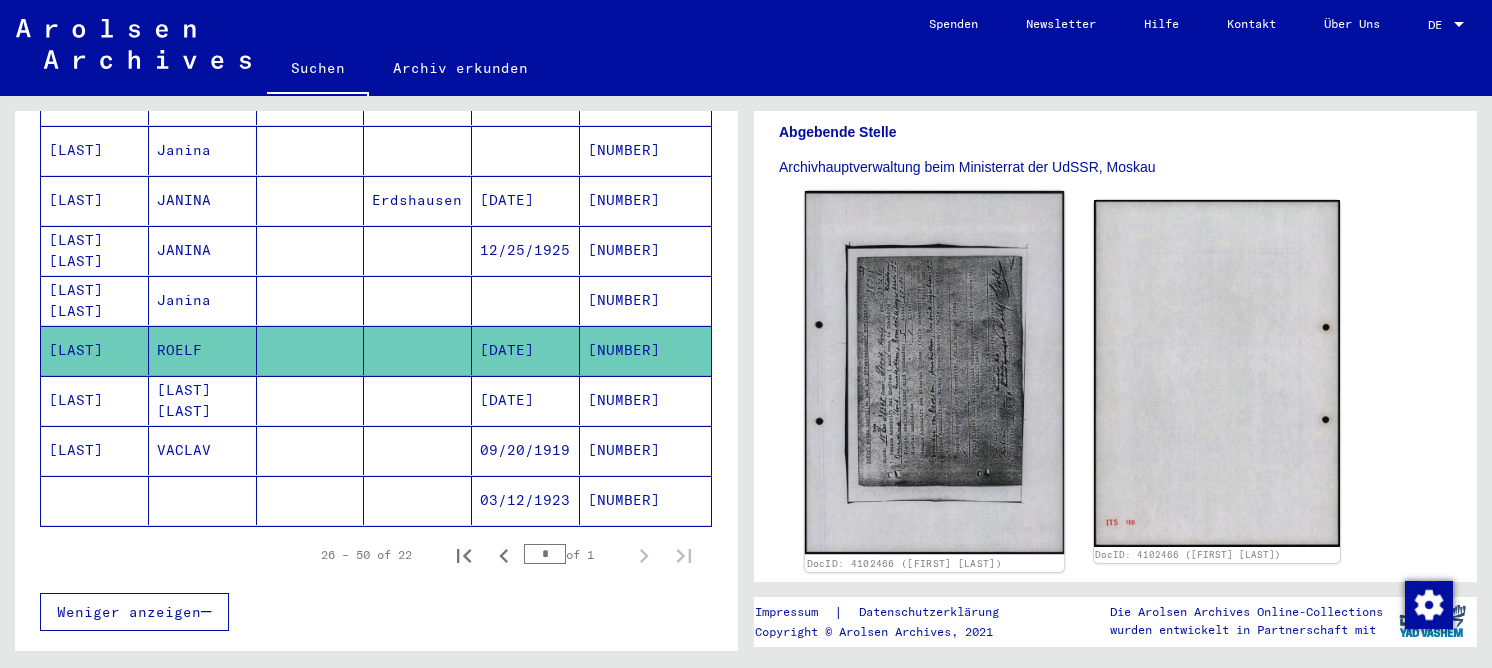 click 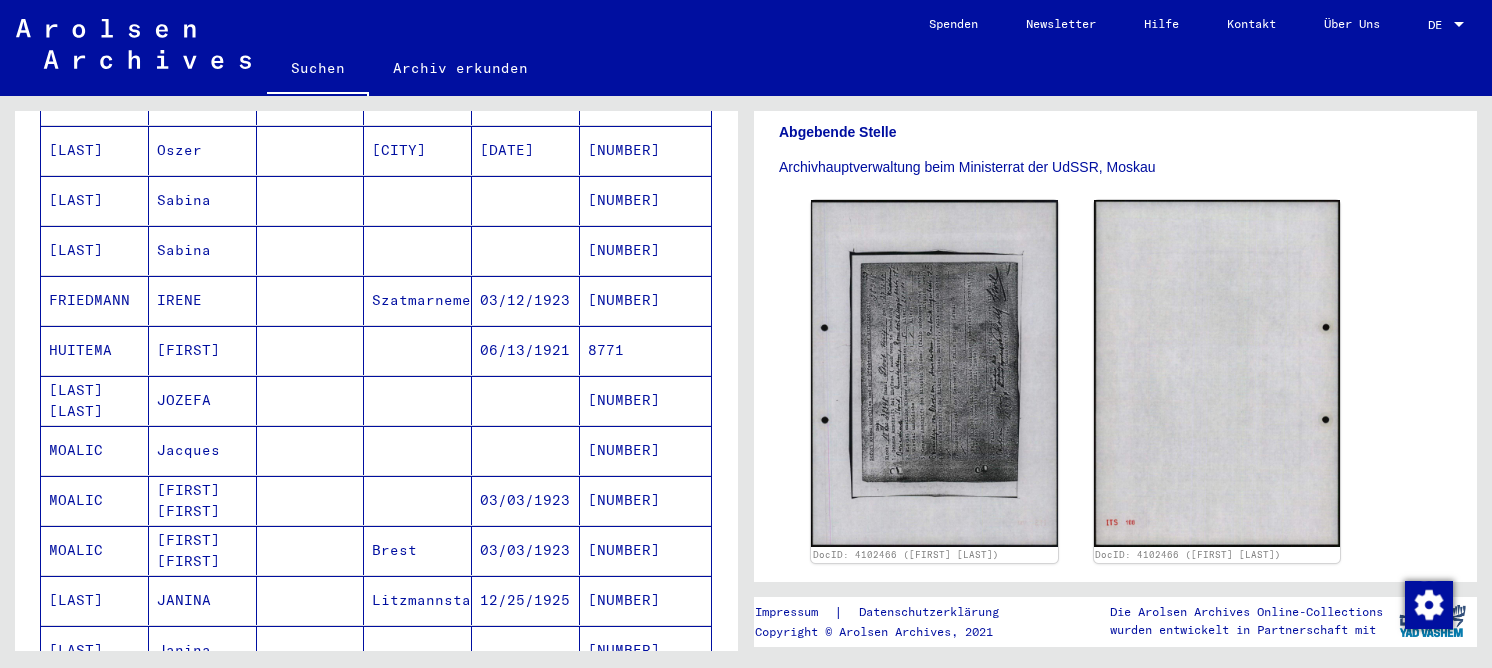 scroll, scrollTop: 0, scrollLeft: 0, axis: both 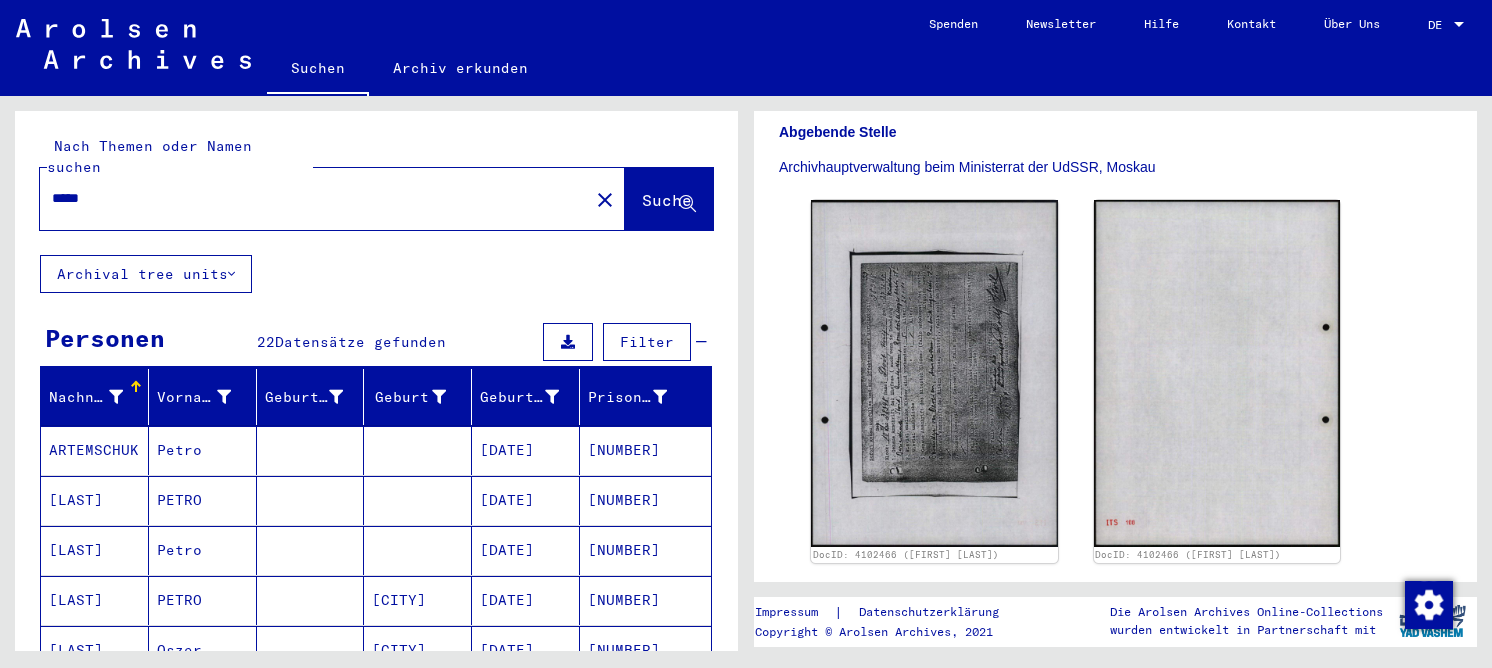 drag, startPoint x: 124, startPoint y: 181, endPoint x: 38, endPoint y: 239, distance: 103.73042 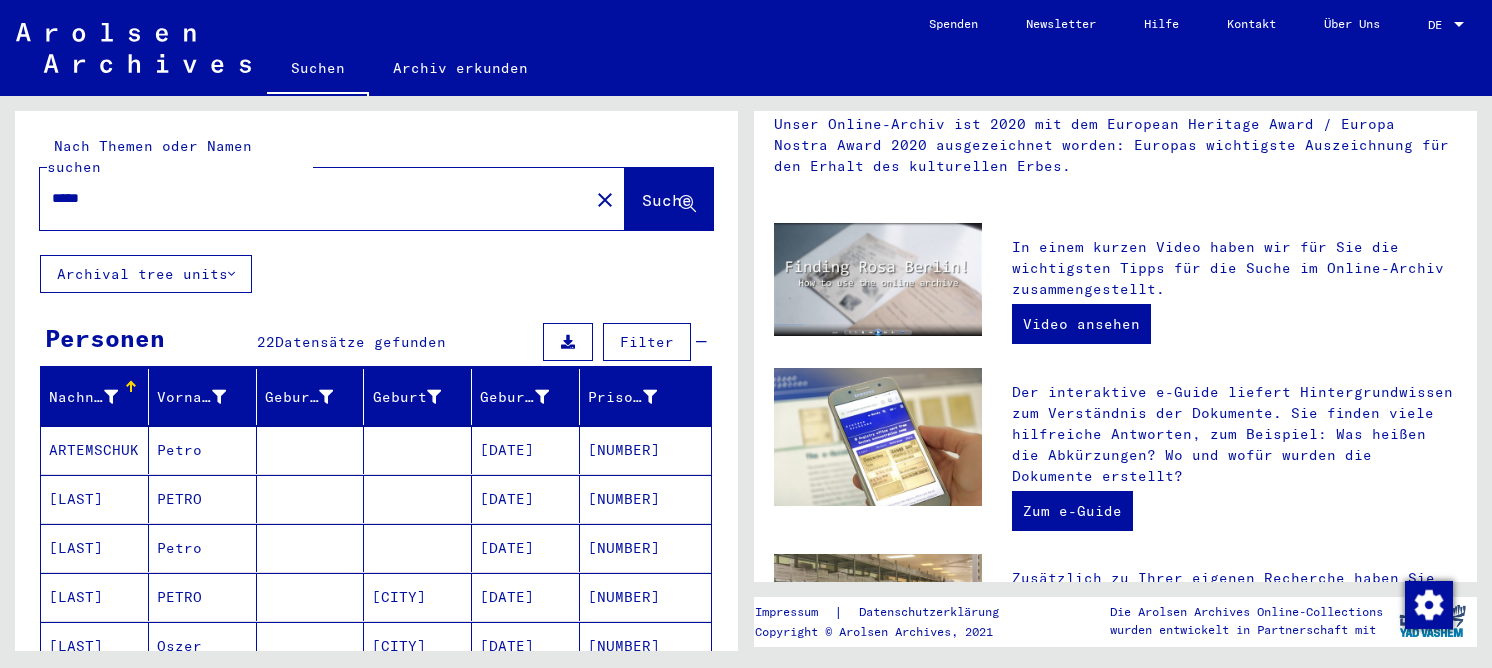 scroll, scrollTop: 0, scrollLeft: 0, axis: both 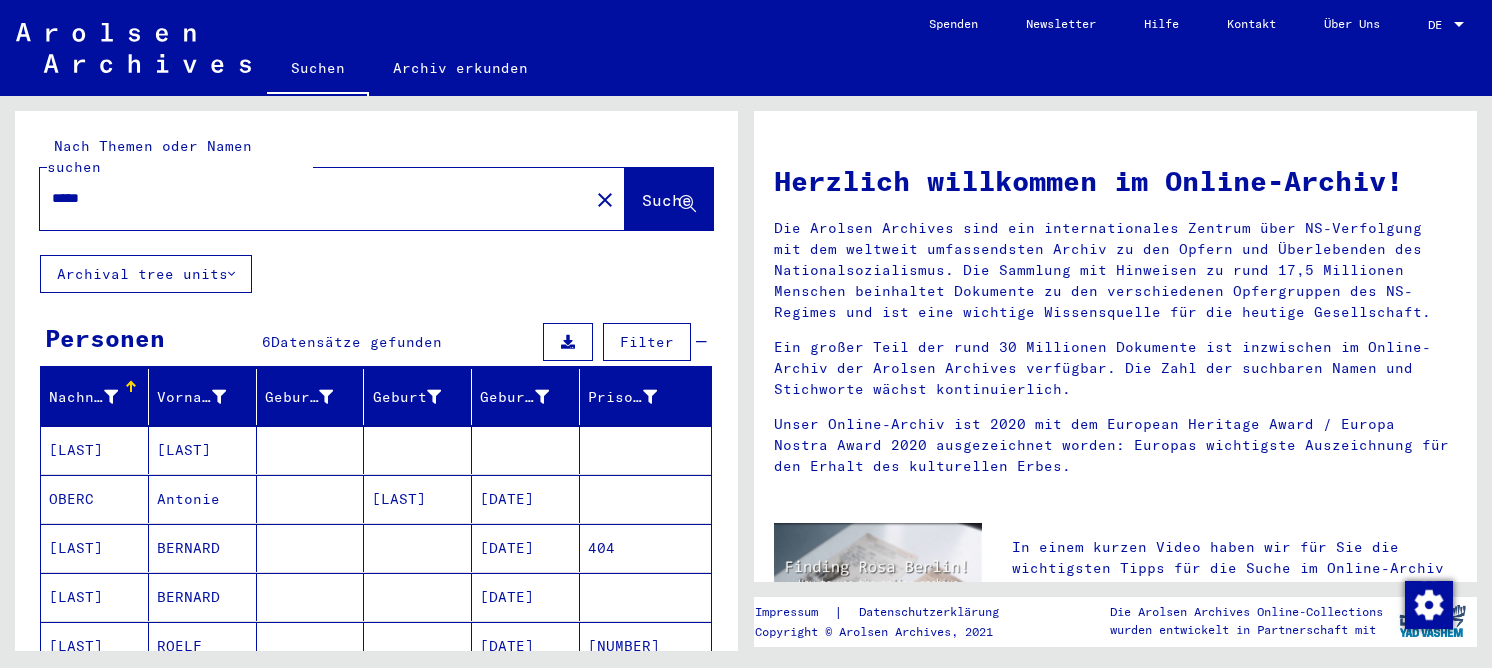 click on "ROELF" 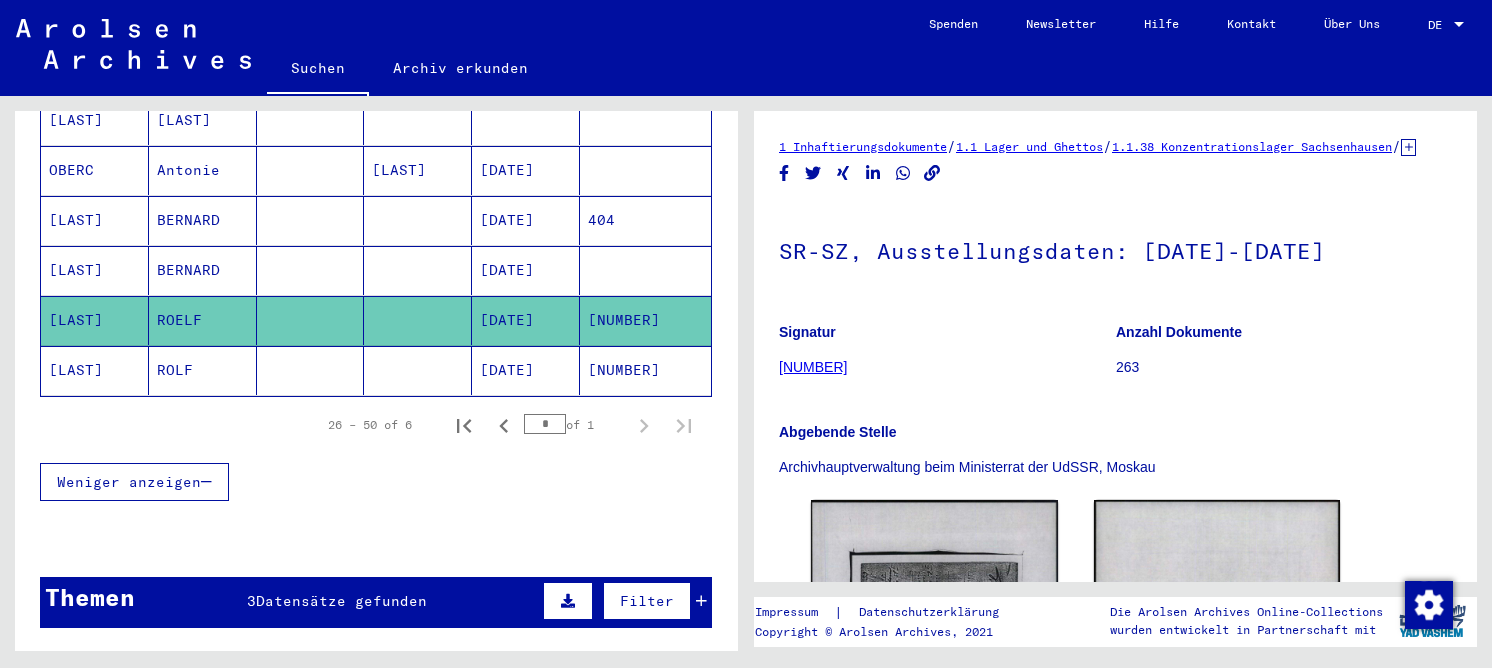 scroll, scrollTop: 300, scrollLeft: 0, axis: vertical 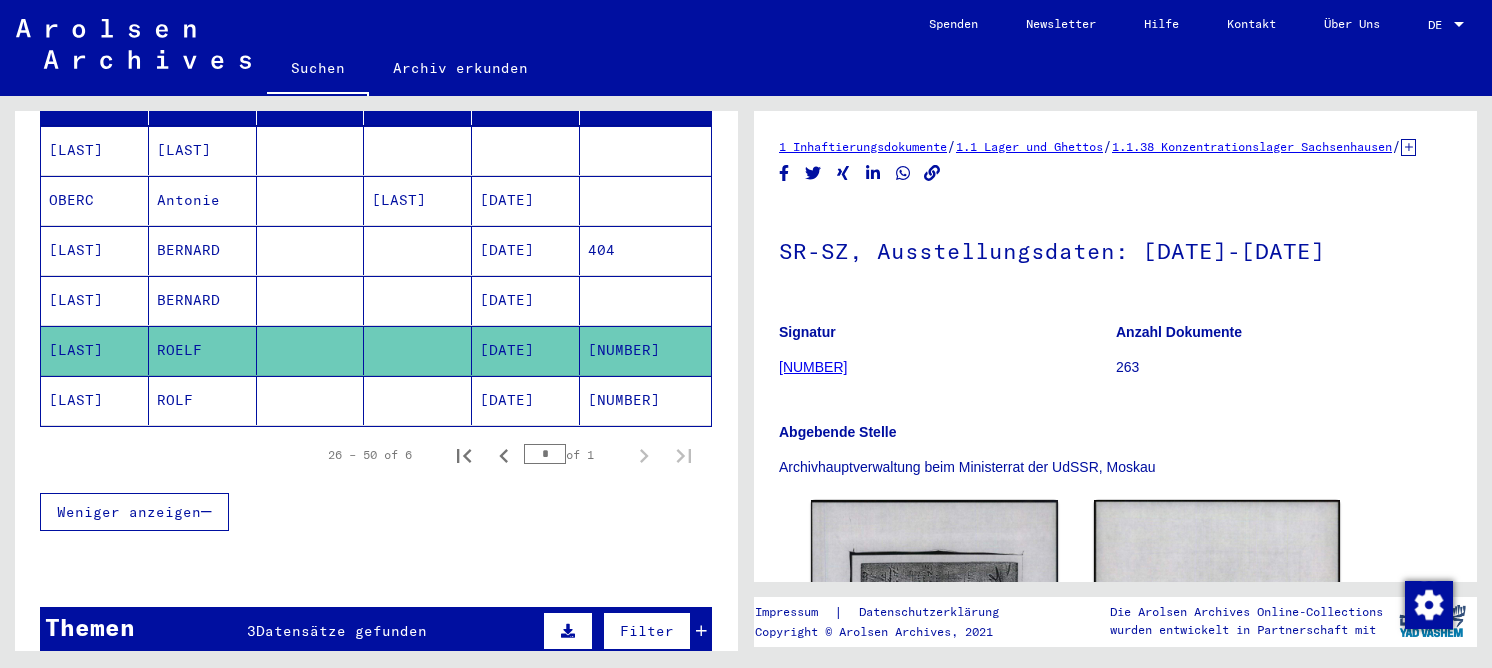 click on "ROLF" 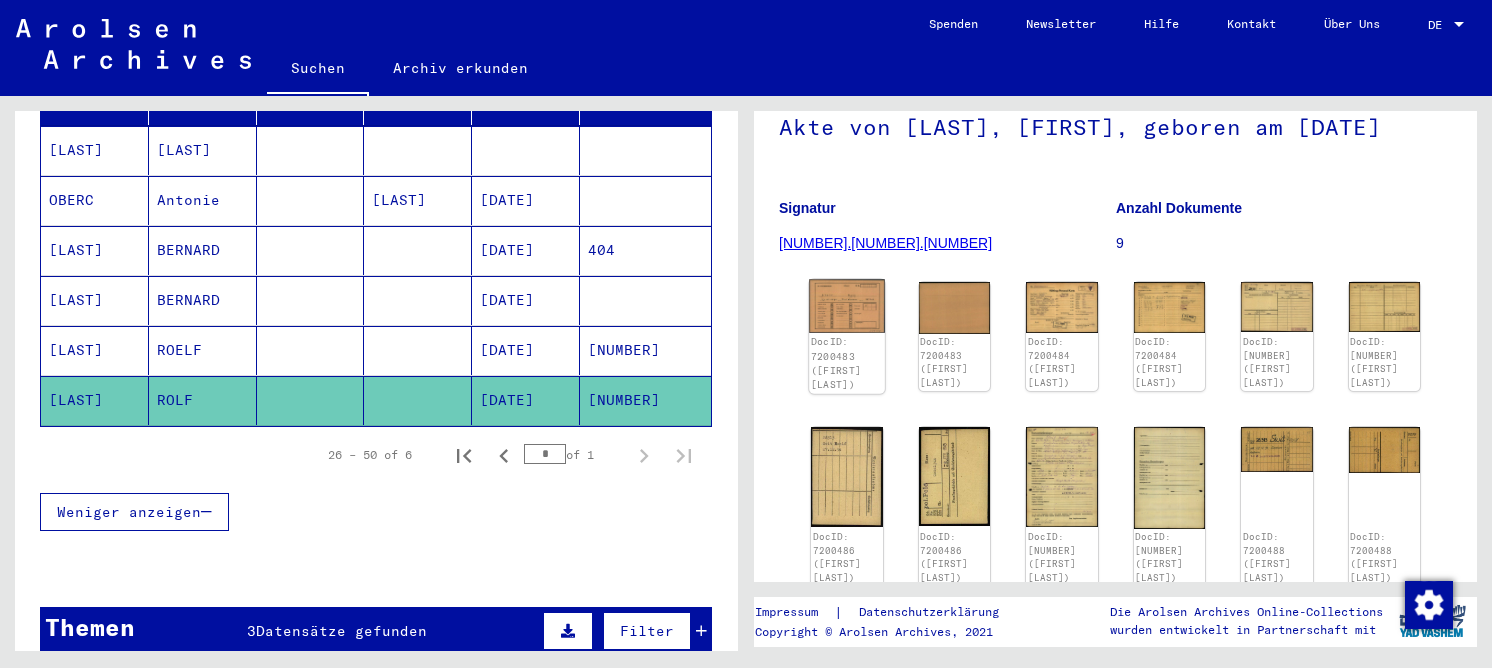 scroll, scrollTop: 200, scrollLeft: 0, axis: vertical 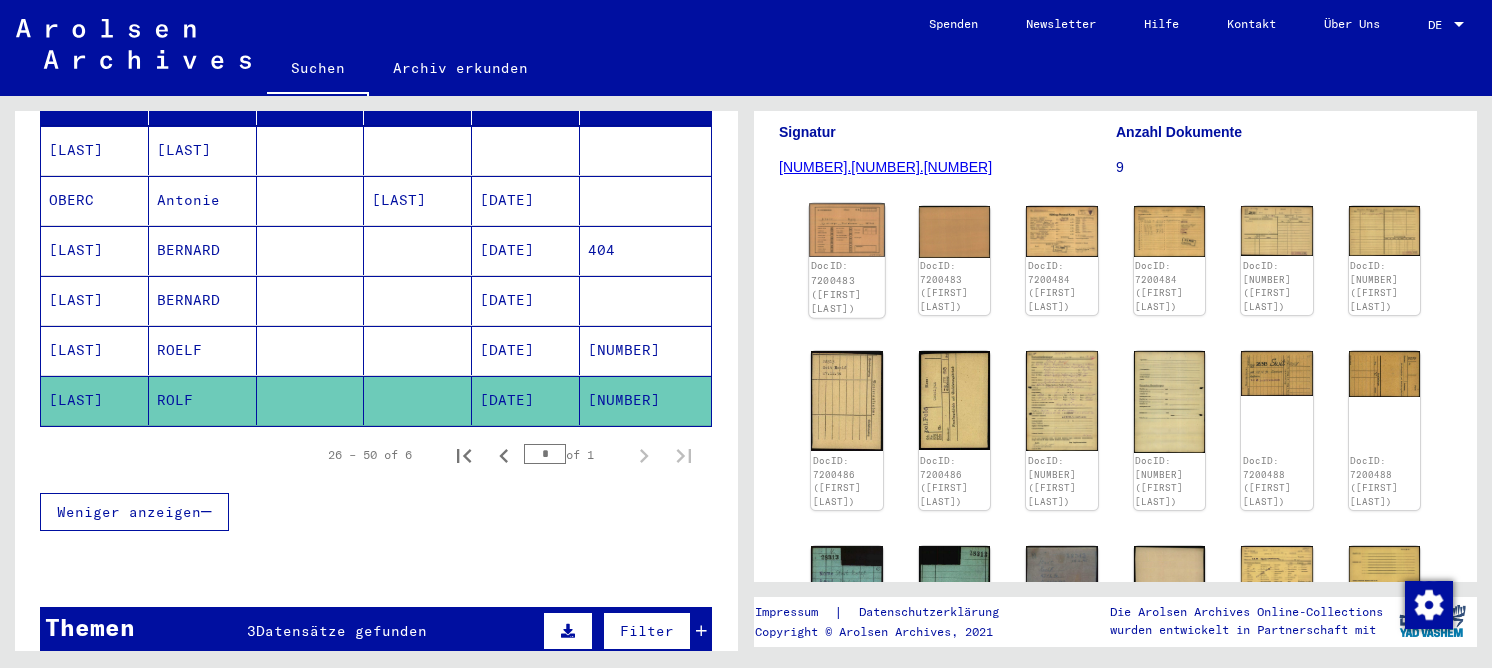 click 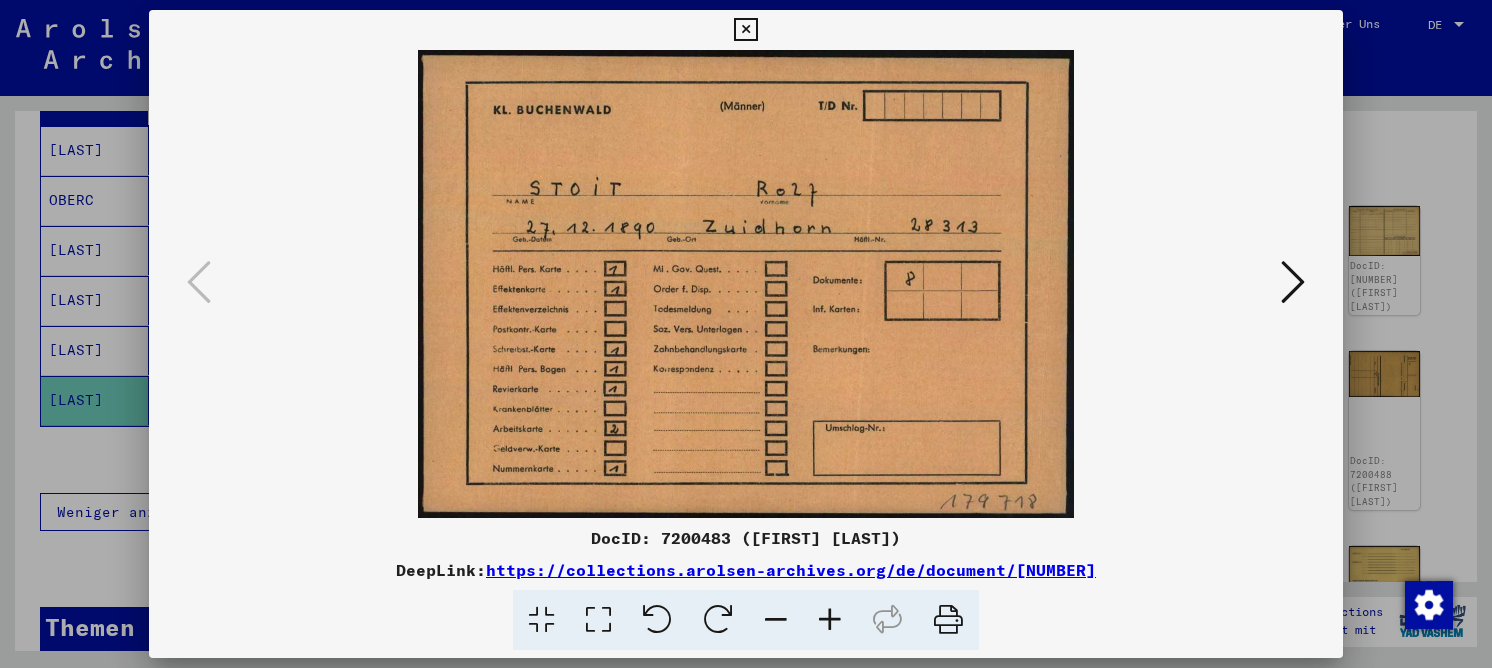 type 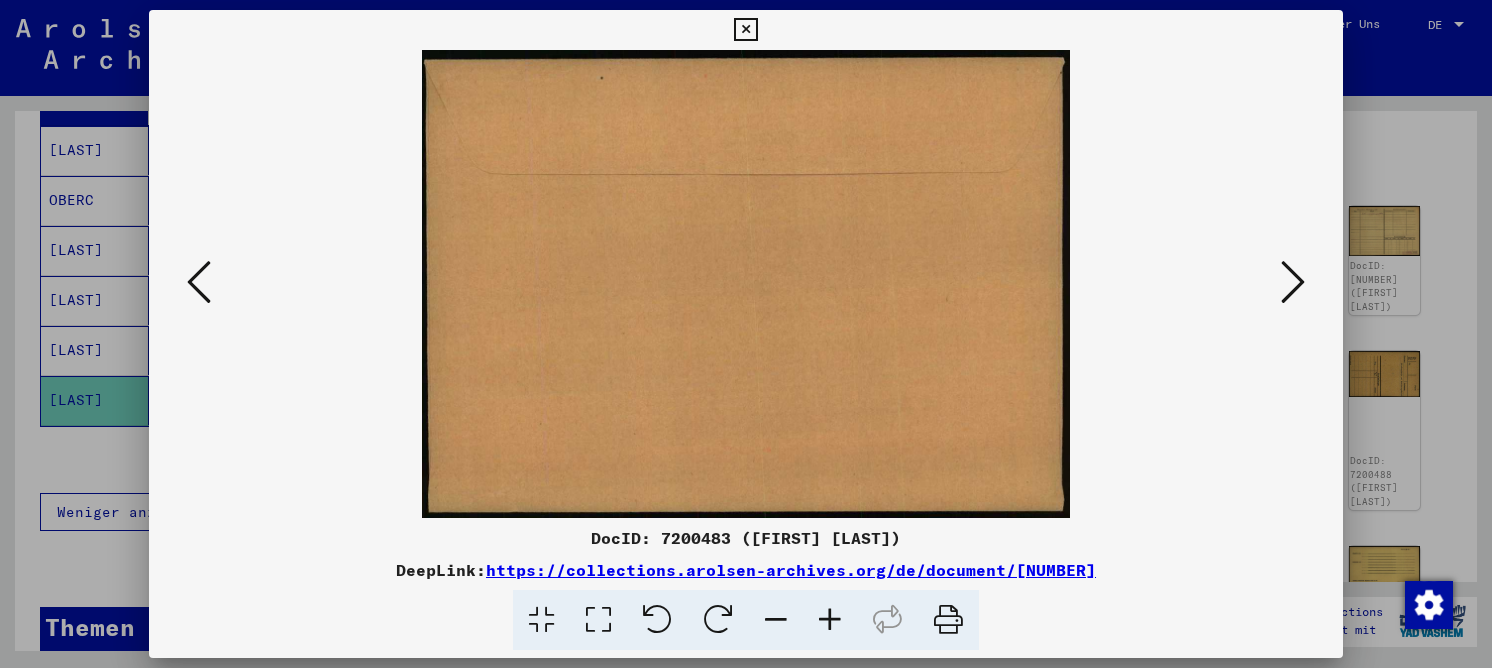 click at bounding box center (1293, 282) 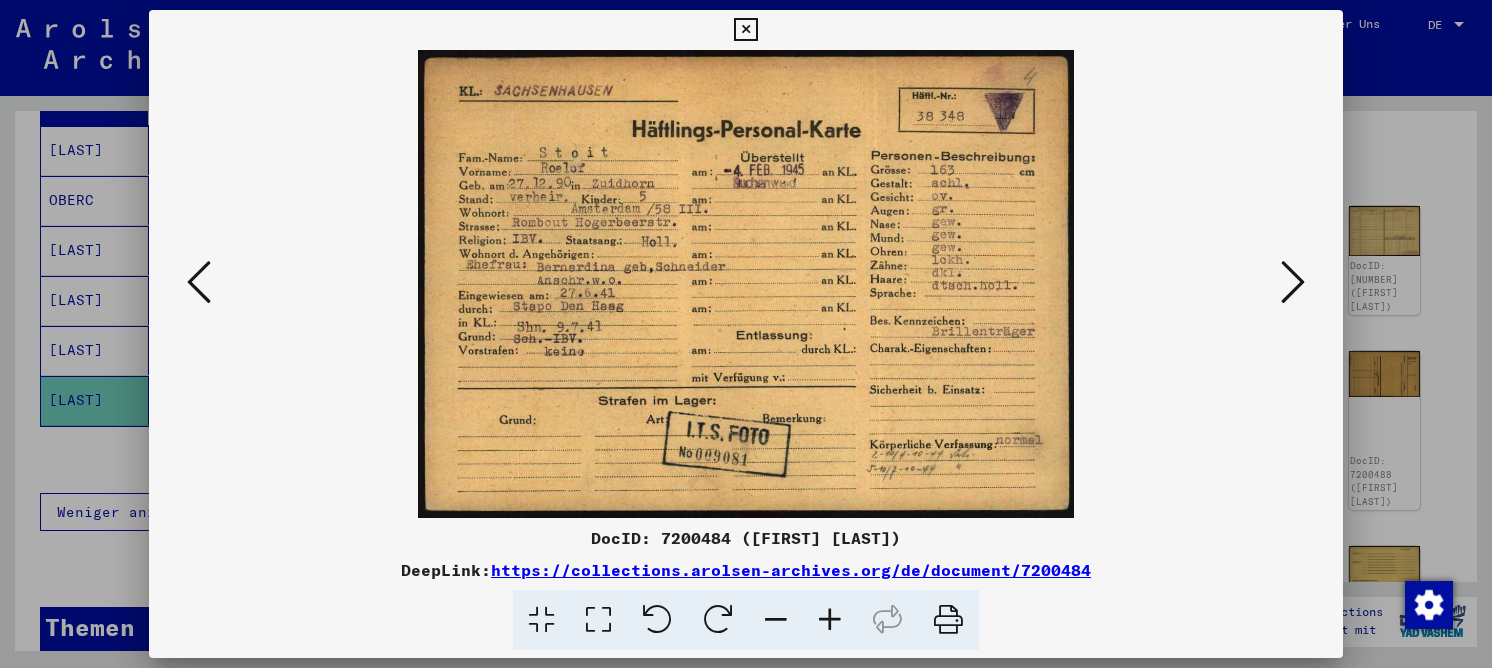 click at bounding box center (598, 620) 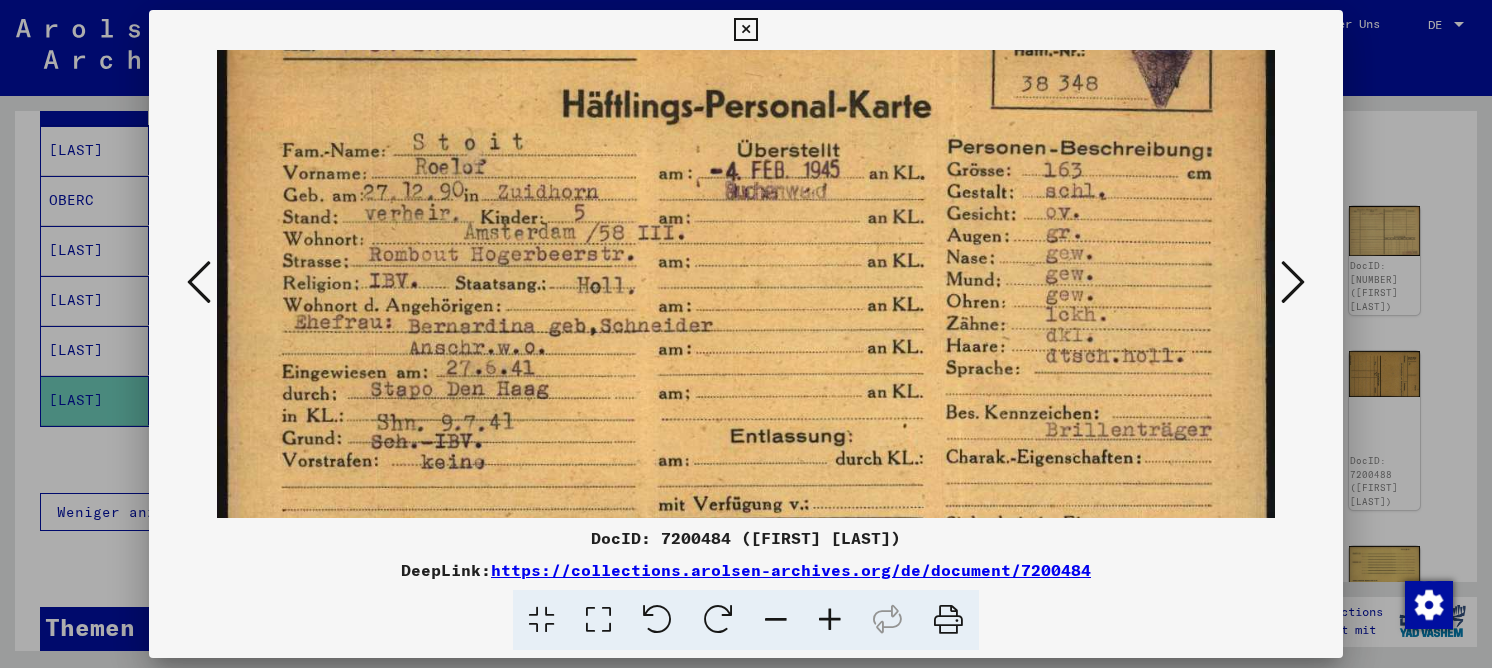 scroll, scrollTop: 85, scrollLeft: 0, axis: vertical 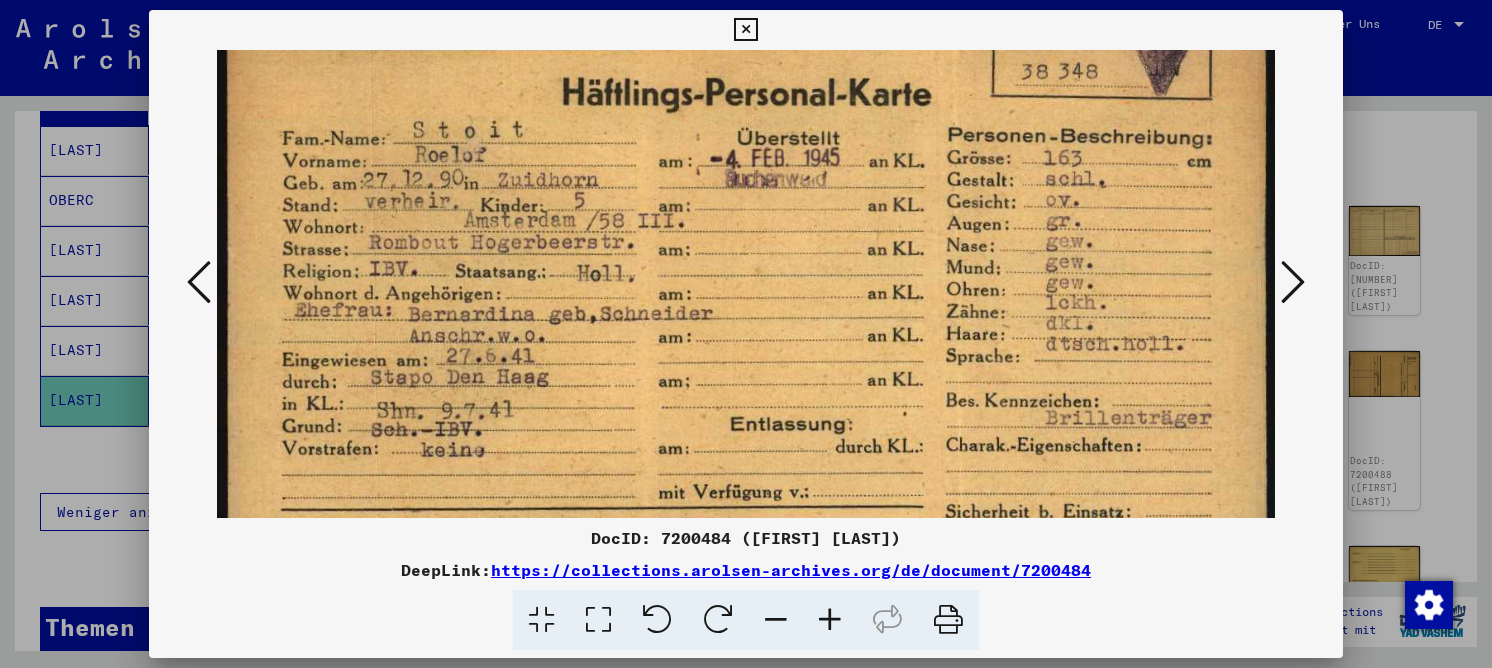 drag, startPoint x: 639, startPoint y: 472, endPoint x: 609, endPoint y: 387, distance: 90.13878 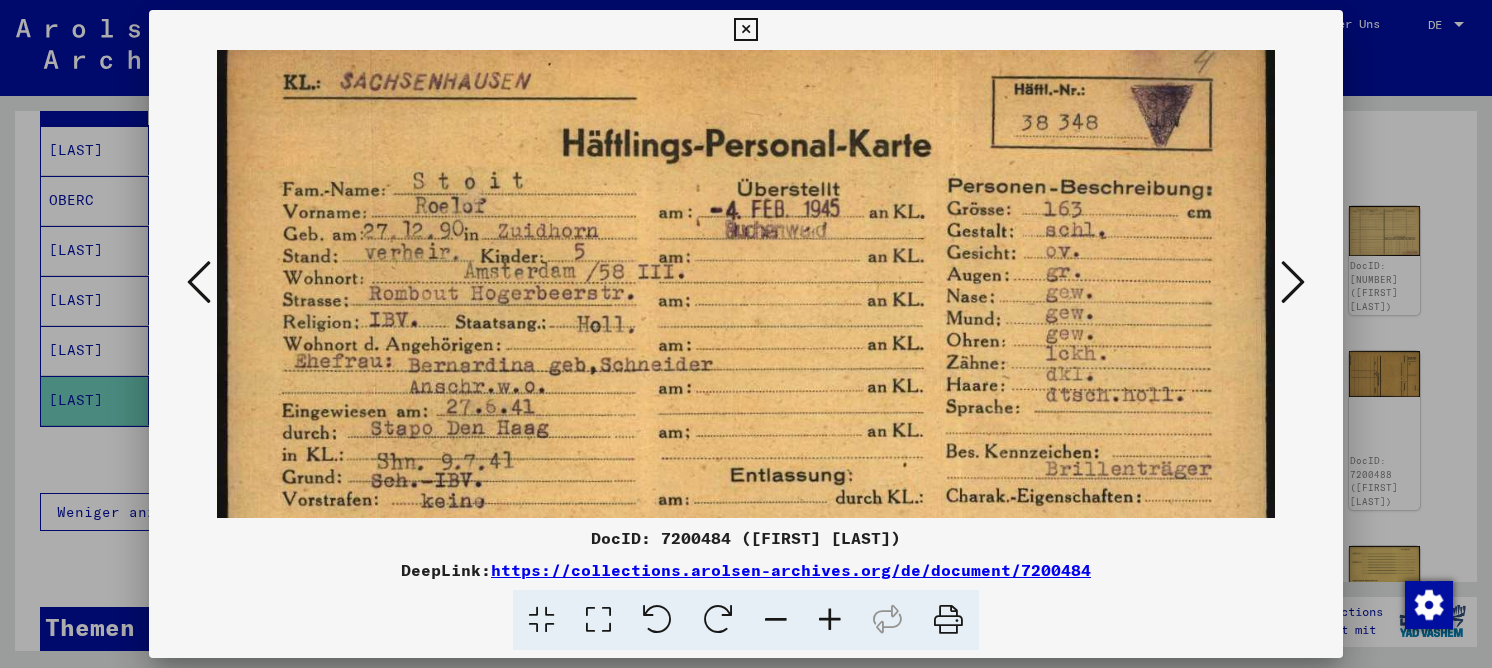 scroll, scrollTop: 12, scrollLeft: 0, axis: vertical 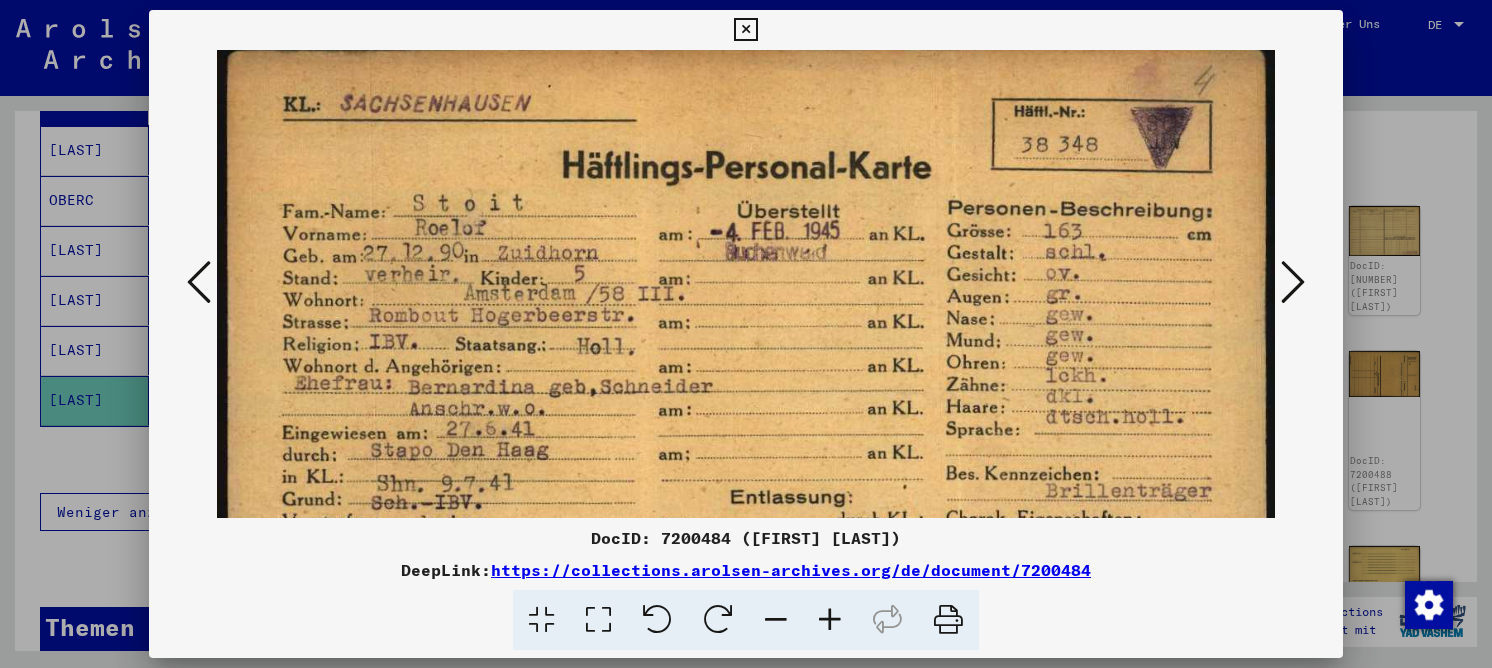 drag, startPoint x: 582, startPoint y: 258, endPoint x: 565, endPoint y: 331, distance: 74.953316 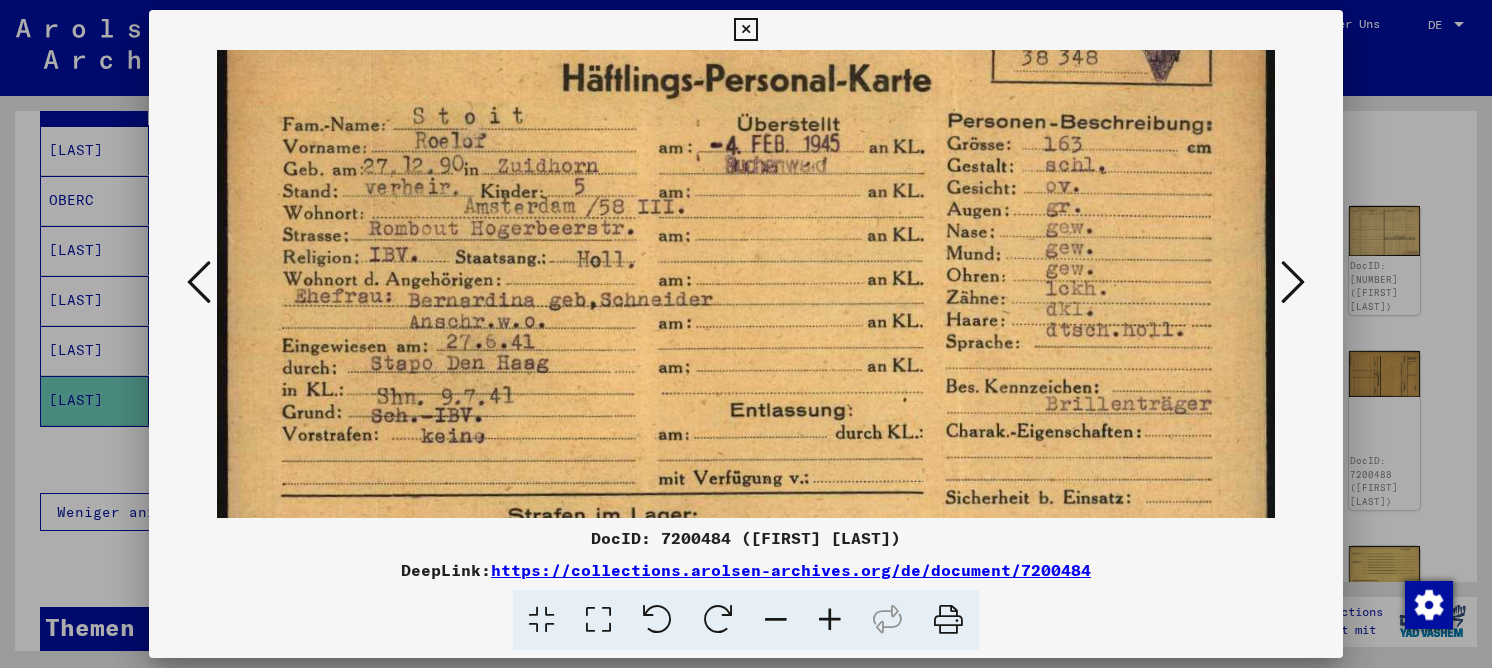 scroll, scrollTop: 160, scrollLeft: 0, axis: vertical 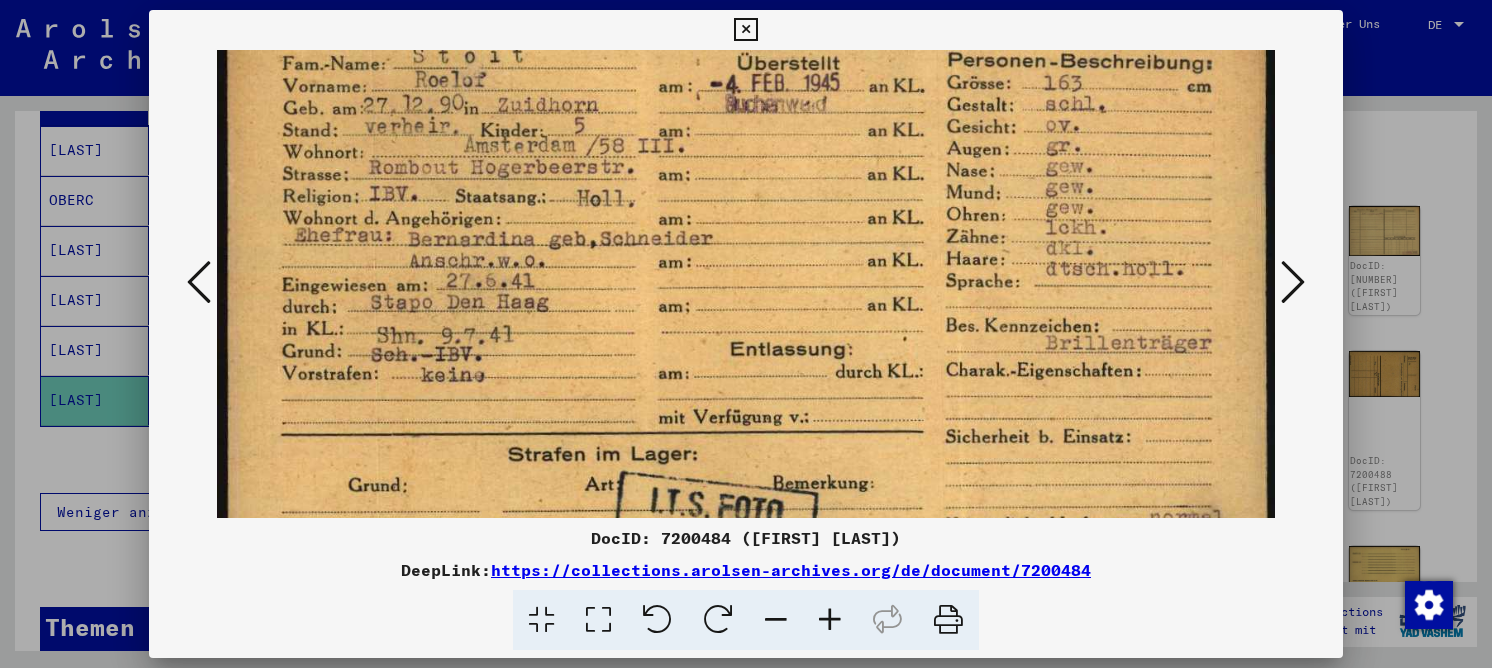 drag, startPoint x: 601, startPoint y: 401, endPoint x: 603, endPoint y: 253, distance: 148.01352 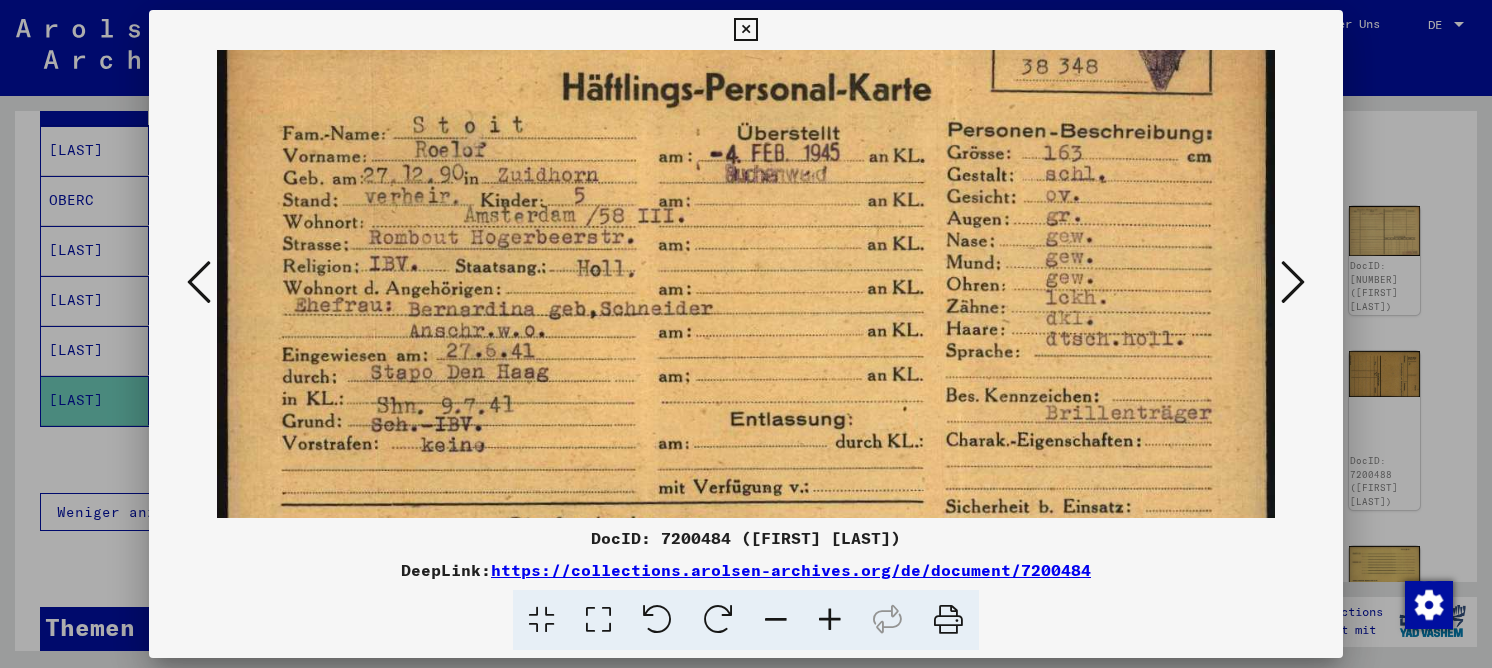 scroll, scrollTop: 38, scrollLeft: 0, axis: vertical 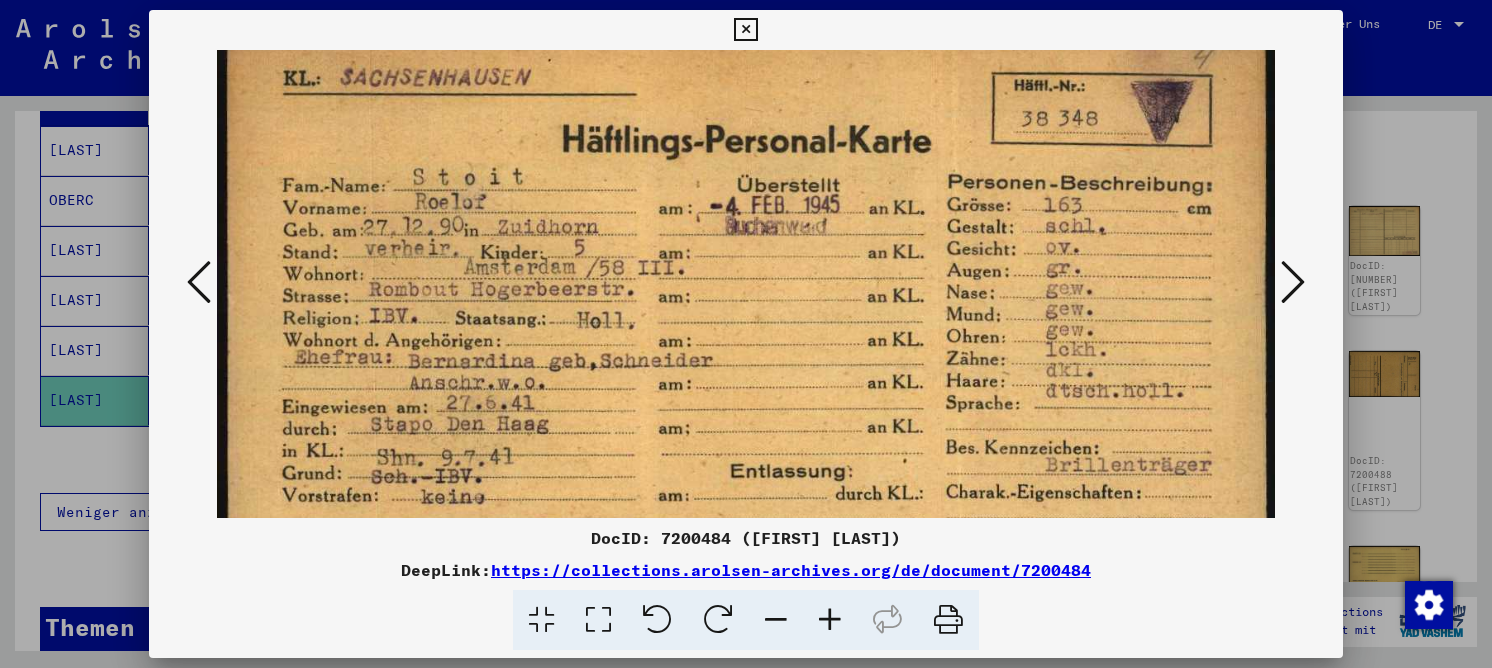 drag, startPoint x: 508, startPoint y: 229, endPoint x: 406, endPoint y: 351, distance: 159.02202 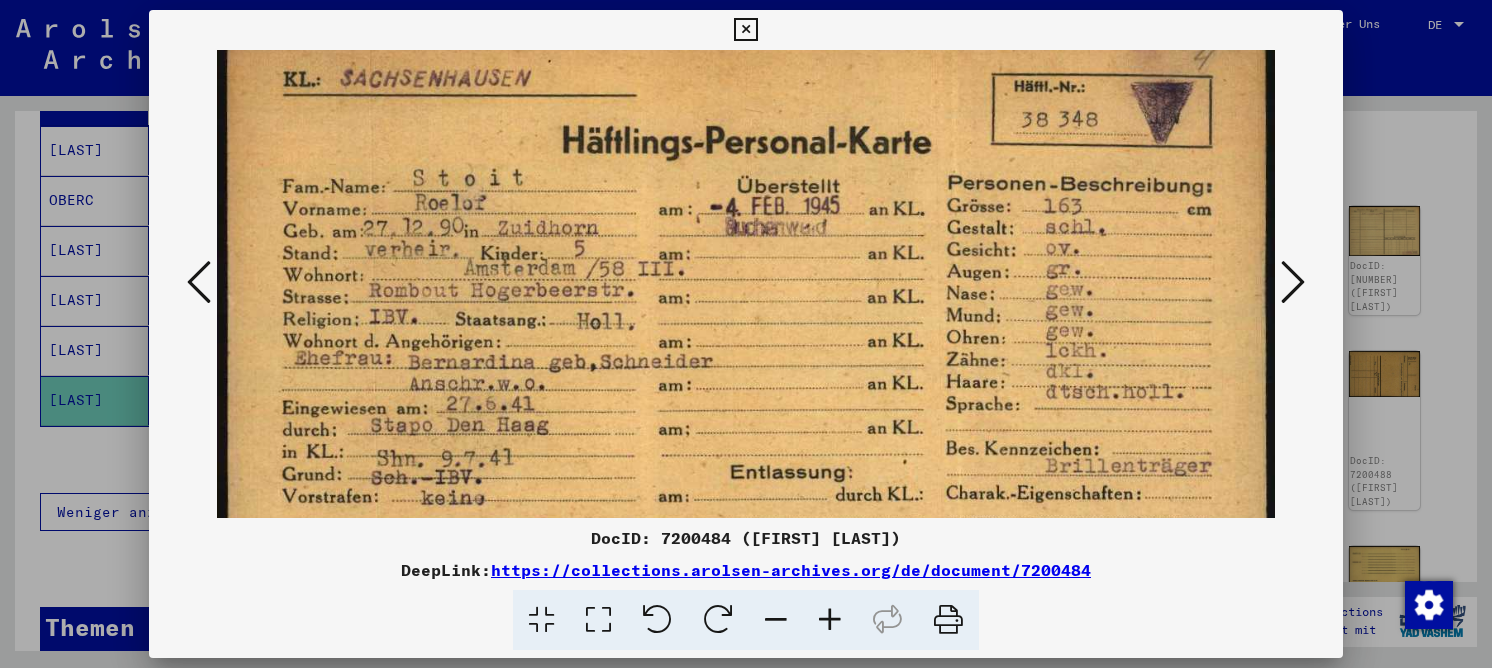 click at bounding box center [746, 390] 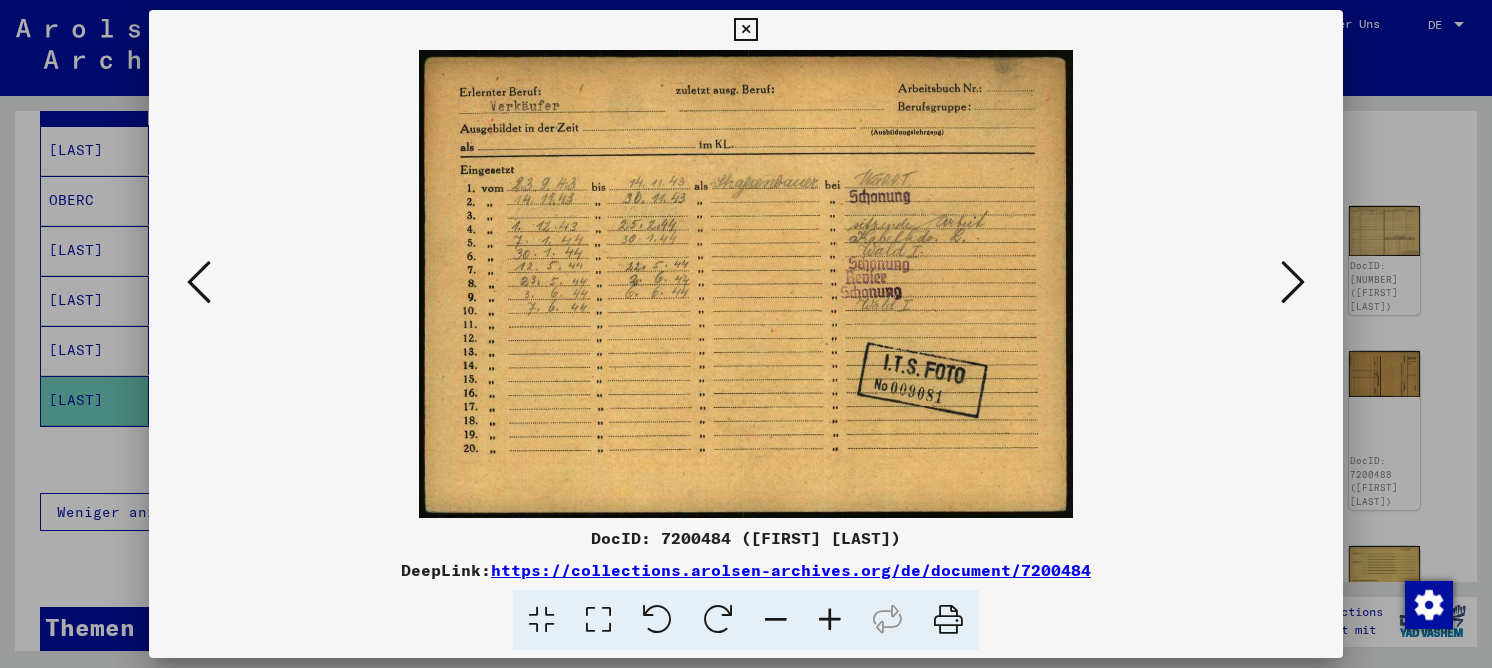 scroll, scrollTop: 0, scrollLeft: 0, axis: both 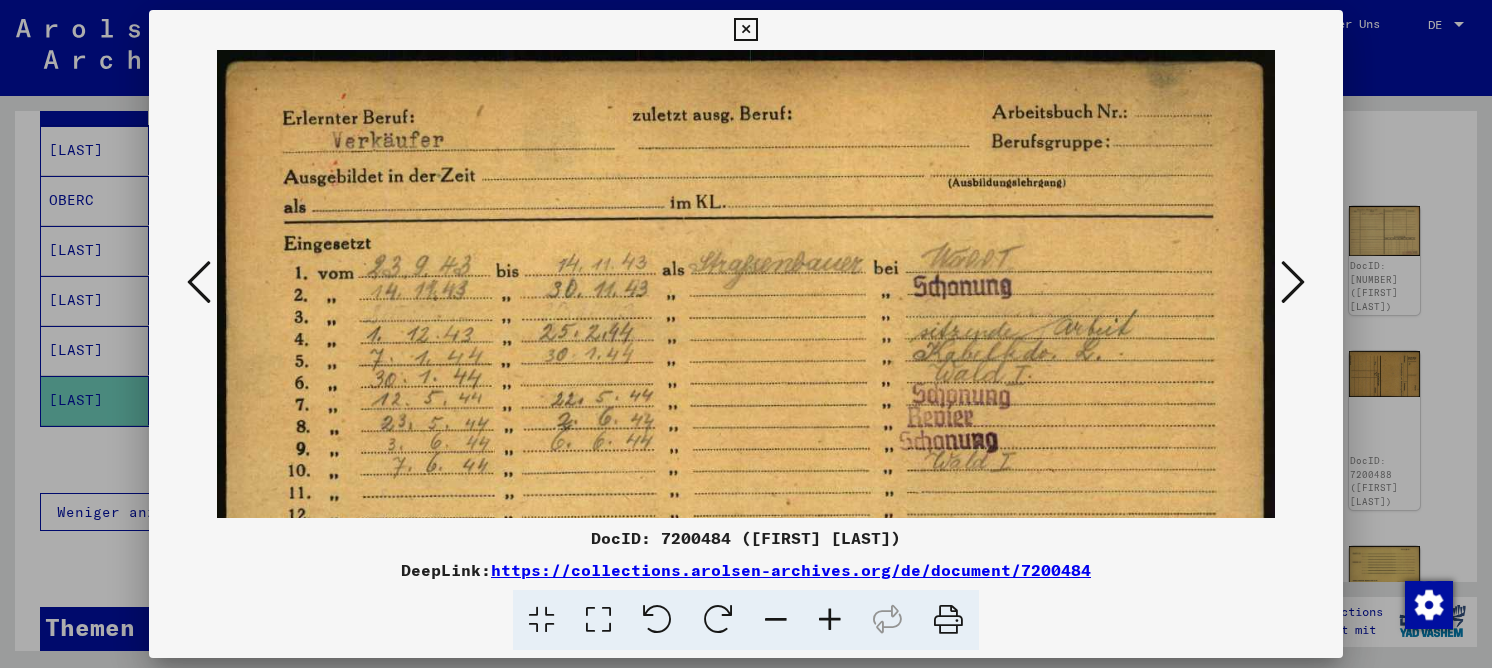 click at bounding box center (199, 282) 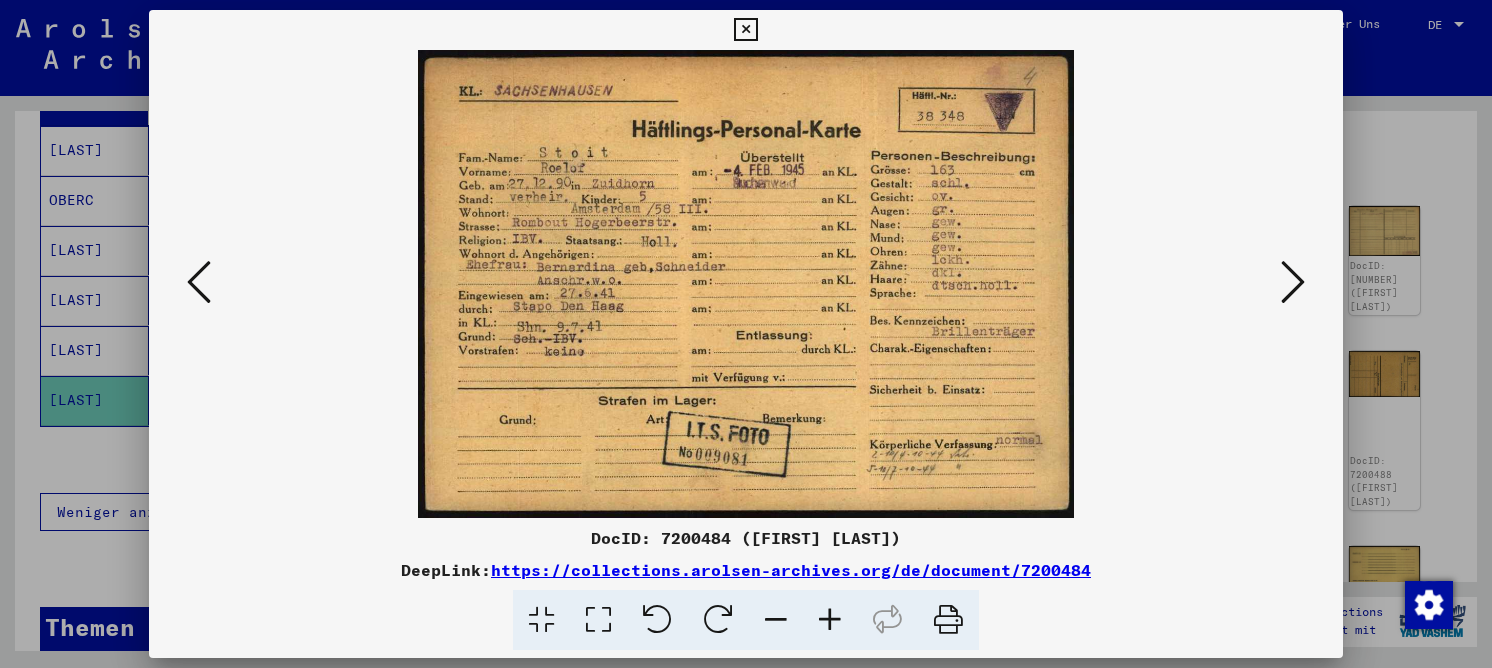 click at bounding box center [598, 620] 